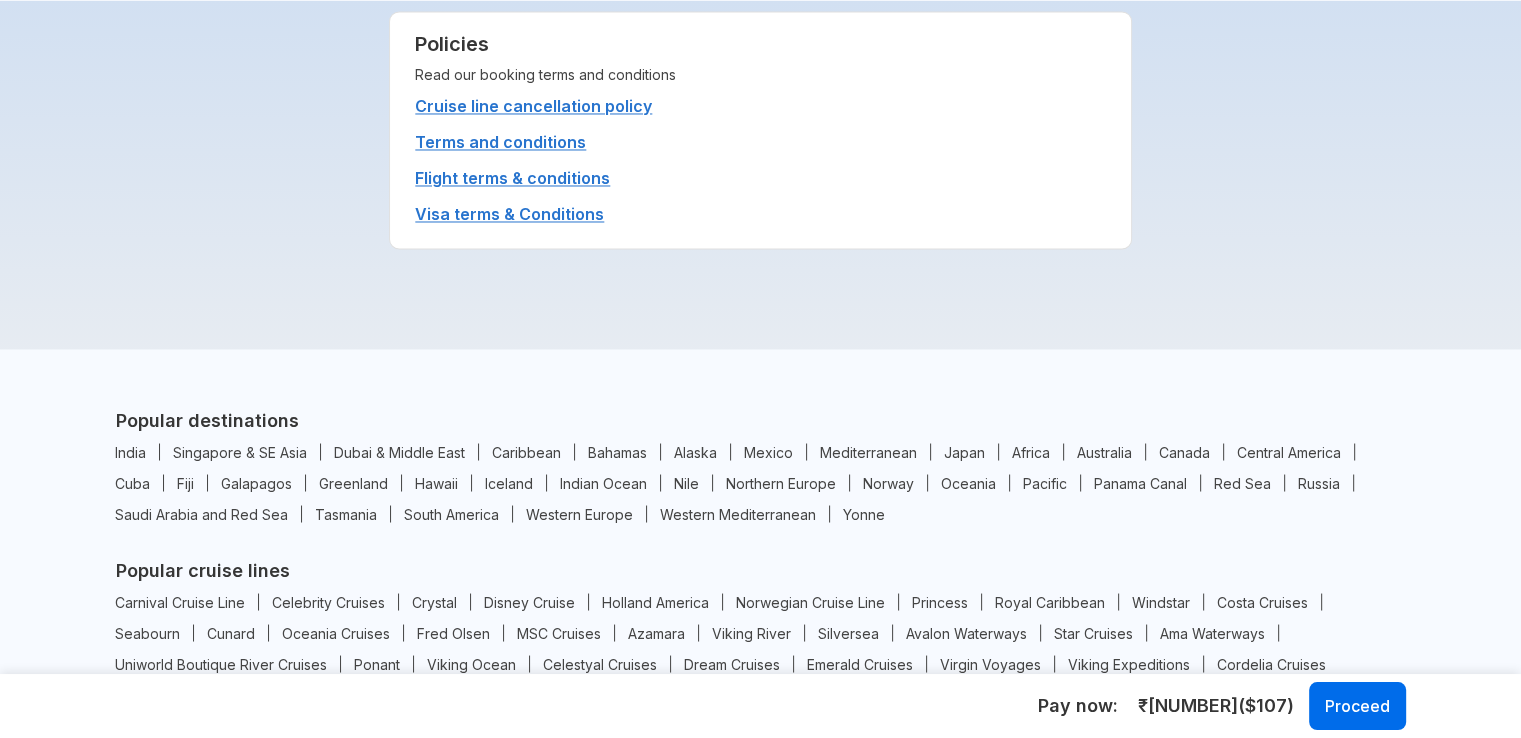 scroll, scrollTop: 0, scrollLeft: 0, axis: both 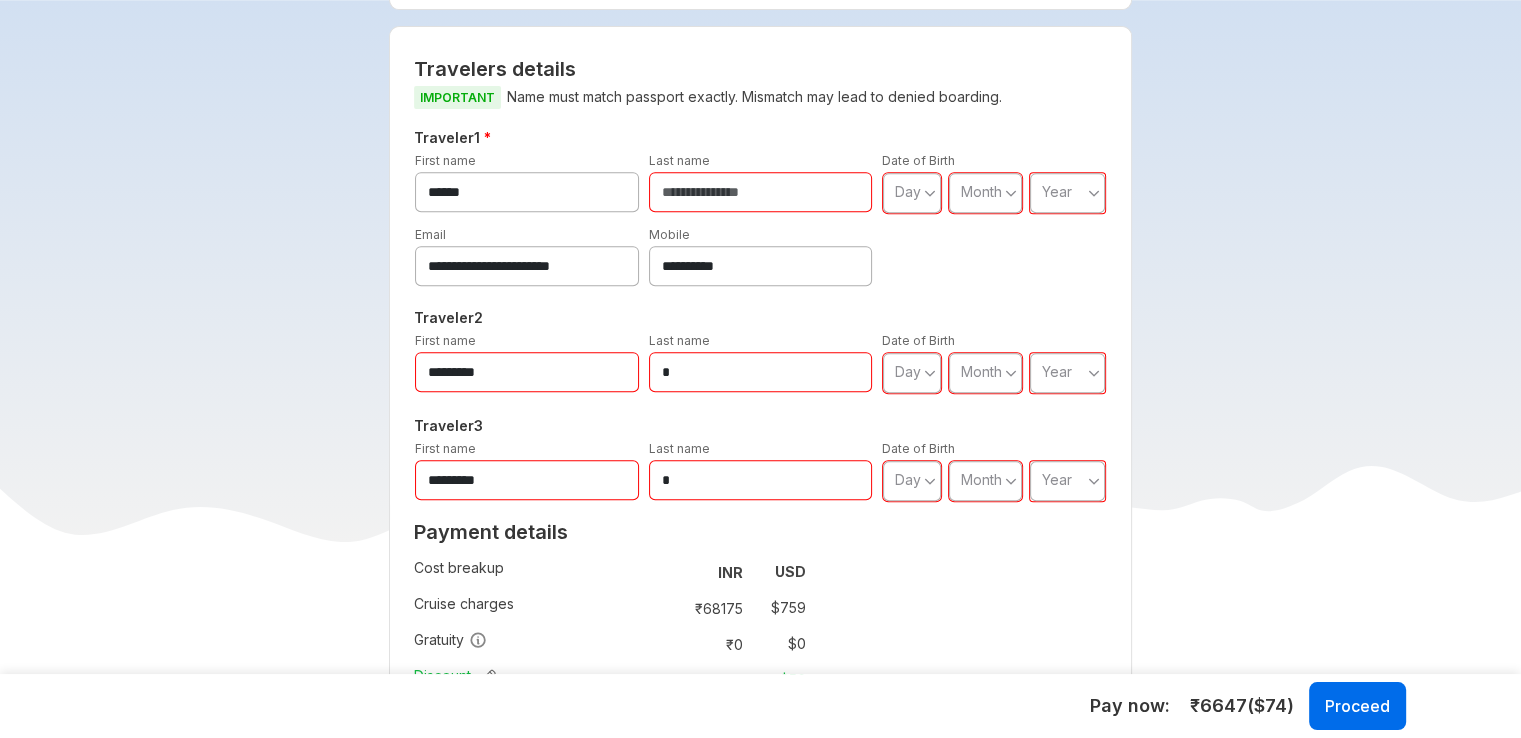 click at bounding box center [761, 192] 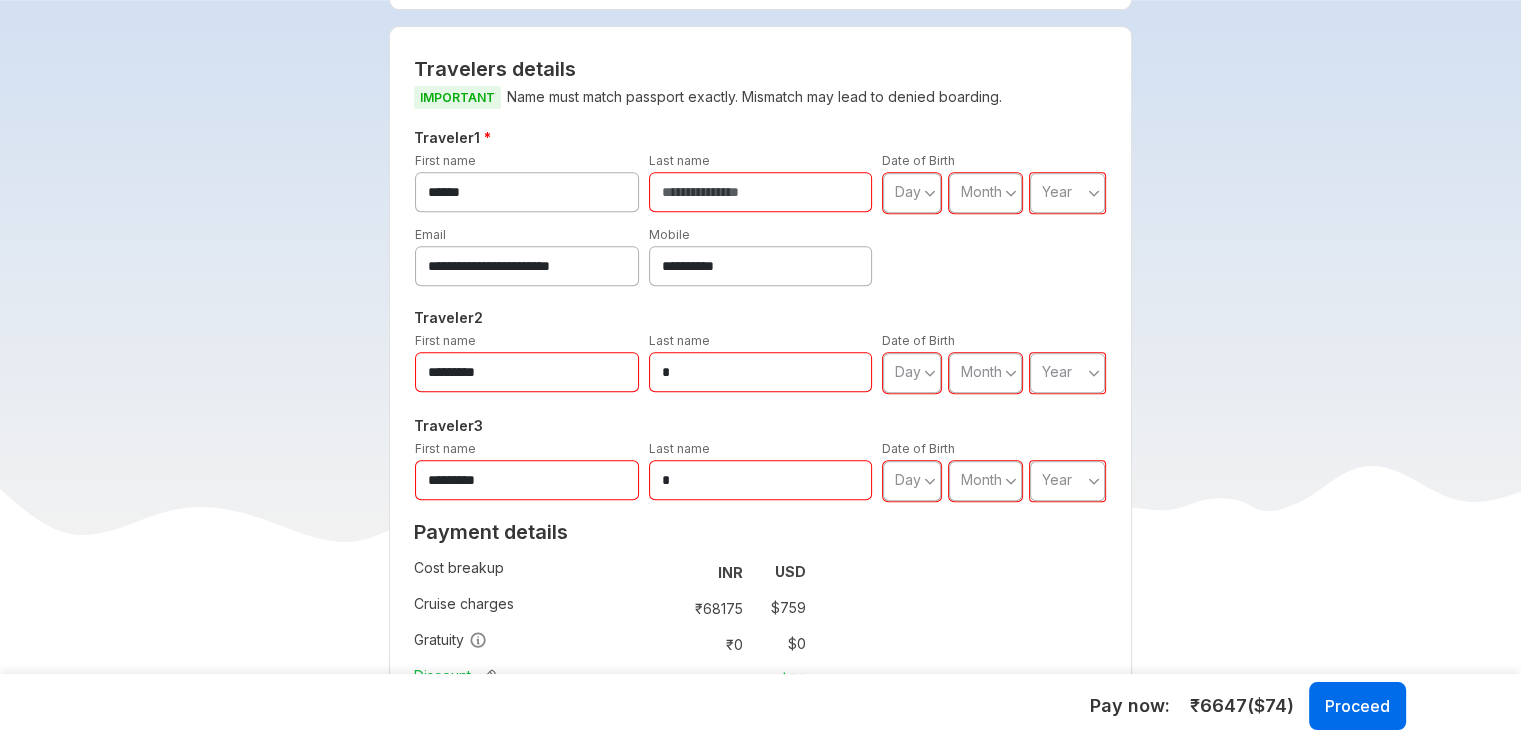 type on "*********" 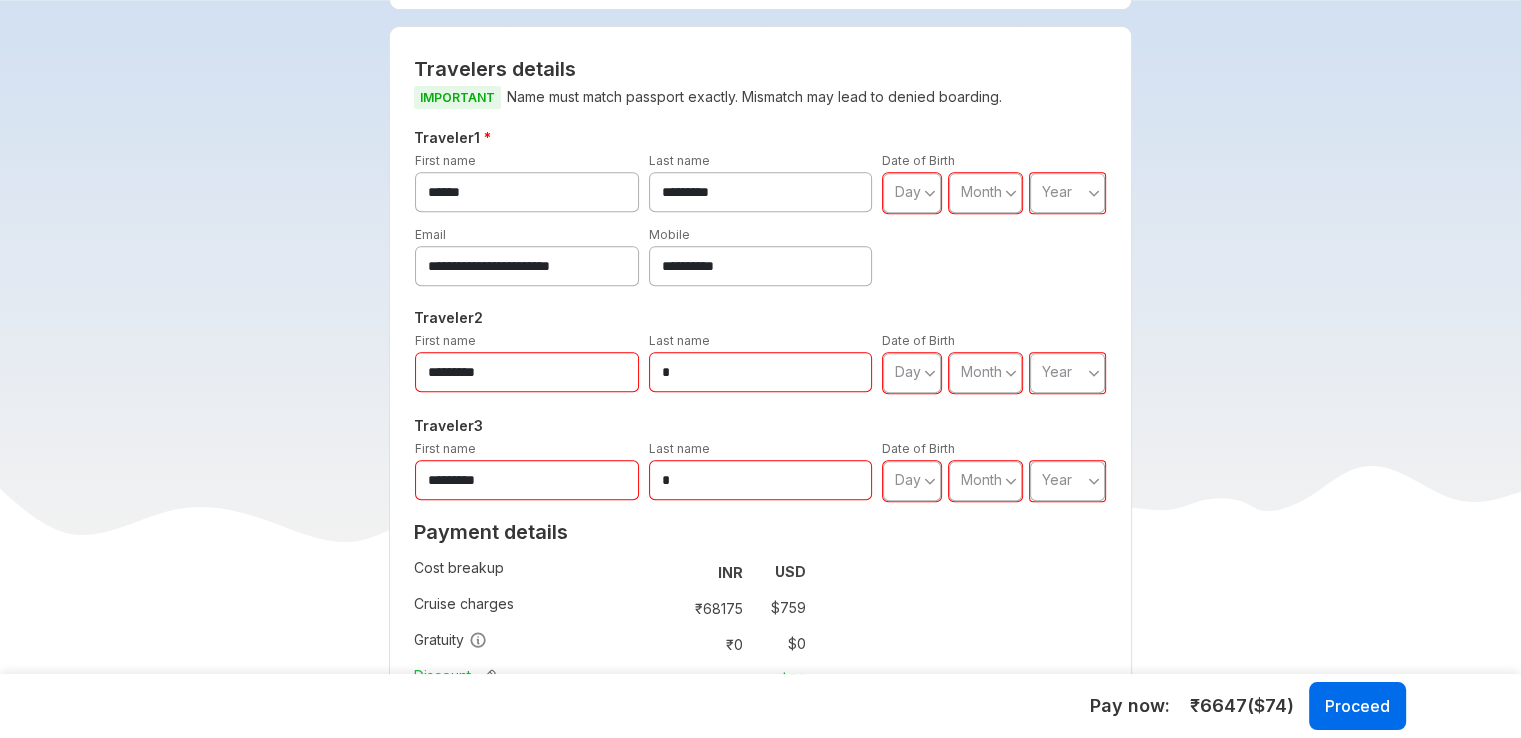 click on "Day" at bounding box center [908, 191] 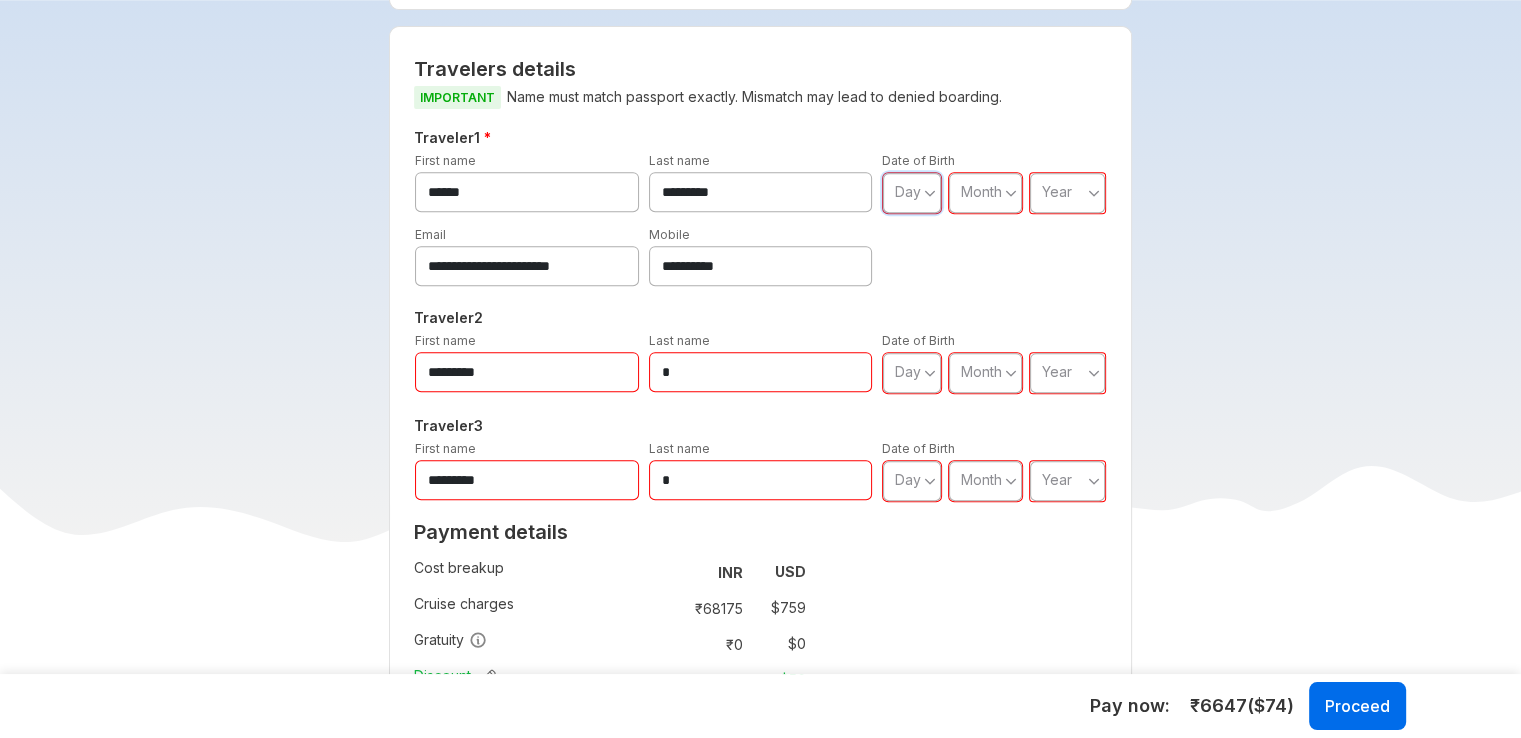 click on "Date of Birth Day Month Year" at bounding box center [994, 362] 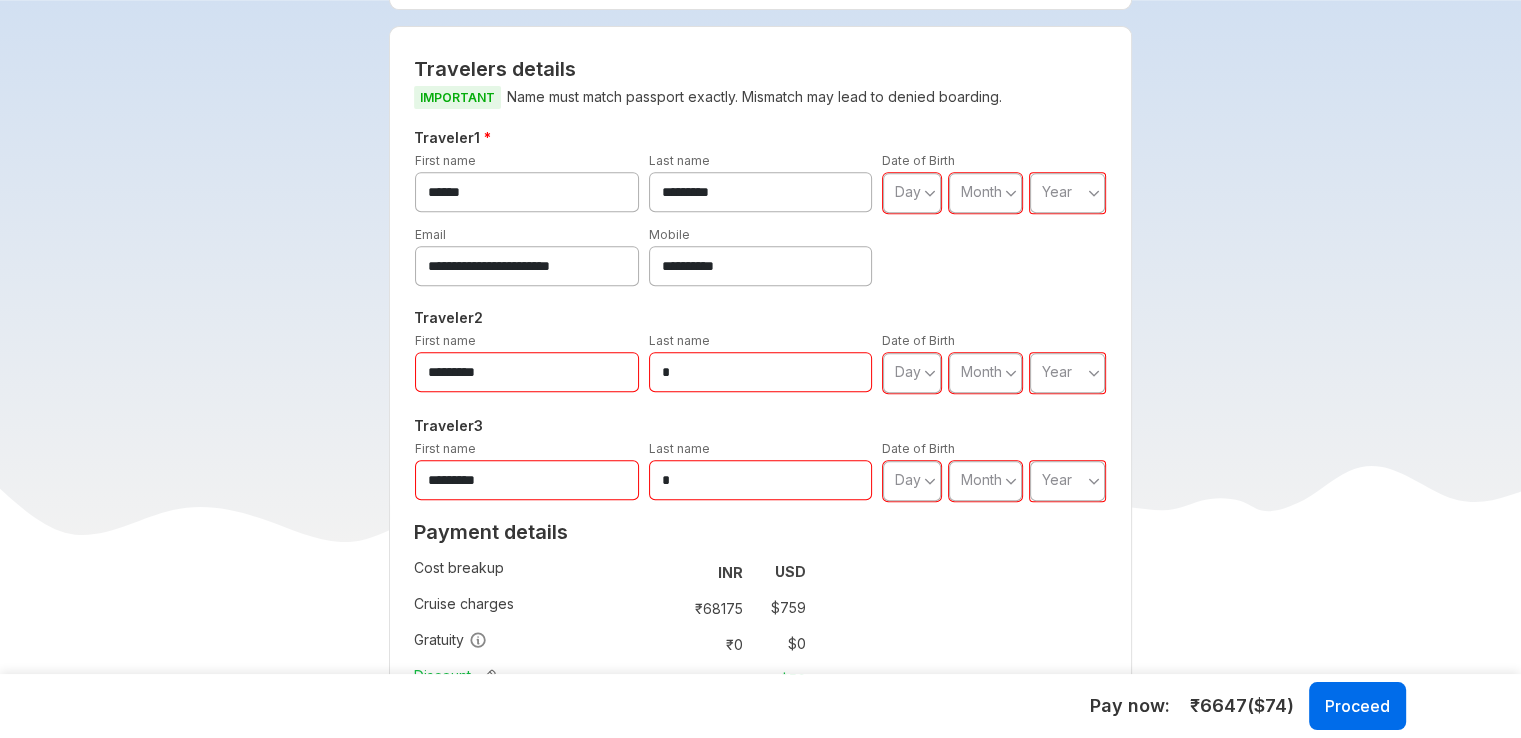 click on "**********" at bounding box center [760, 319] 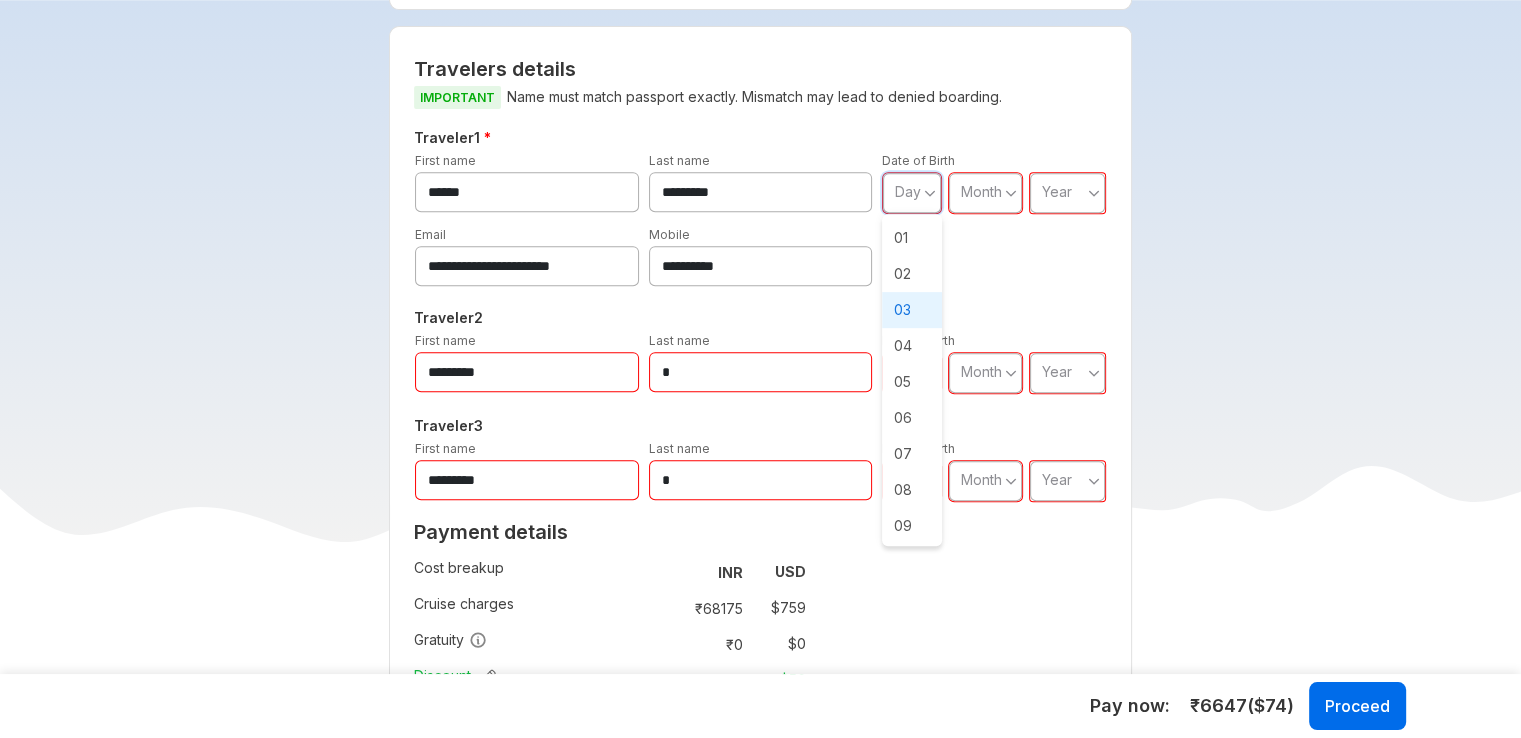 click on "03" at bounding box center (912, 310) 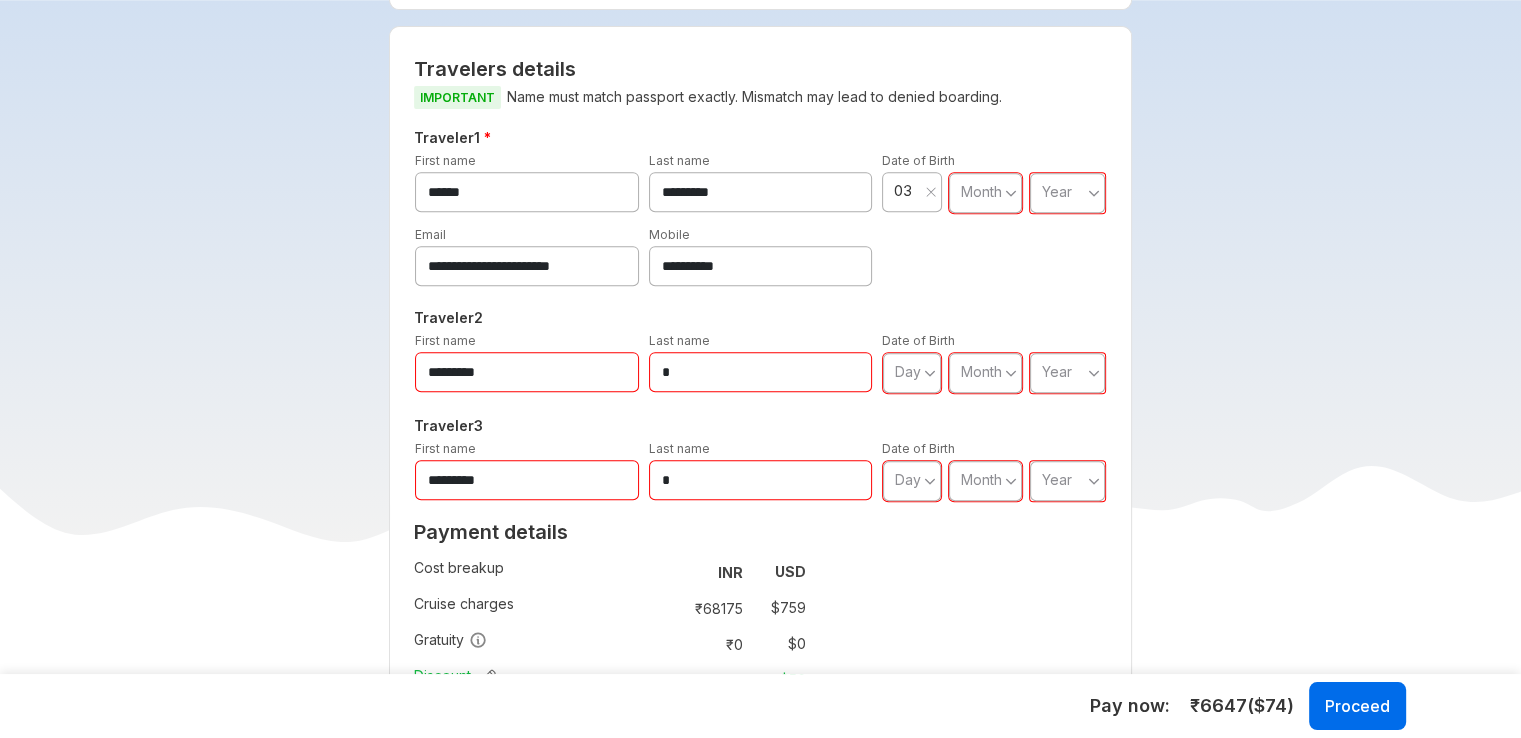 click on "Month" at bounding box center (985, 193) 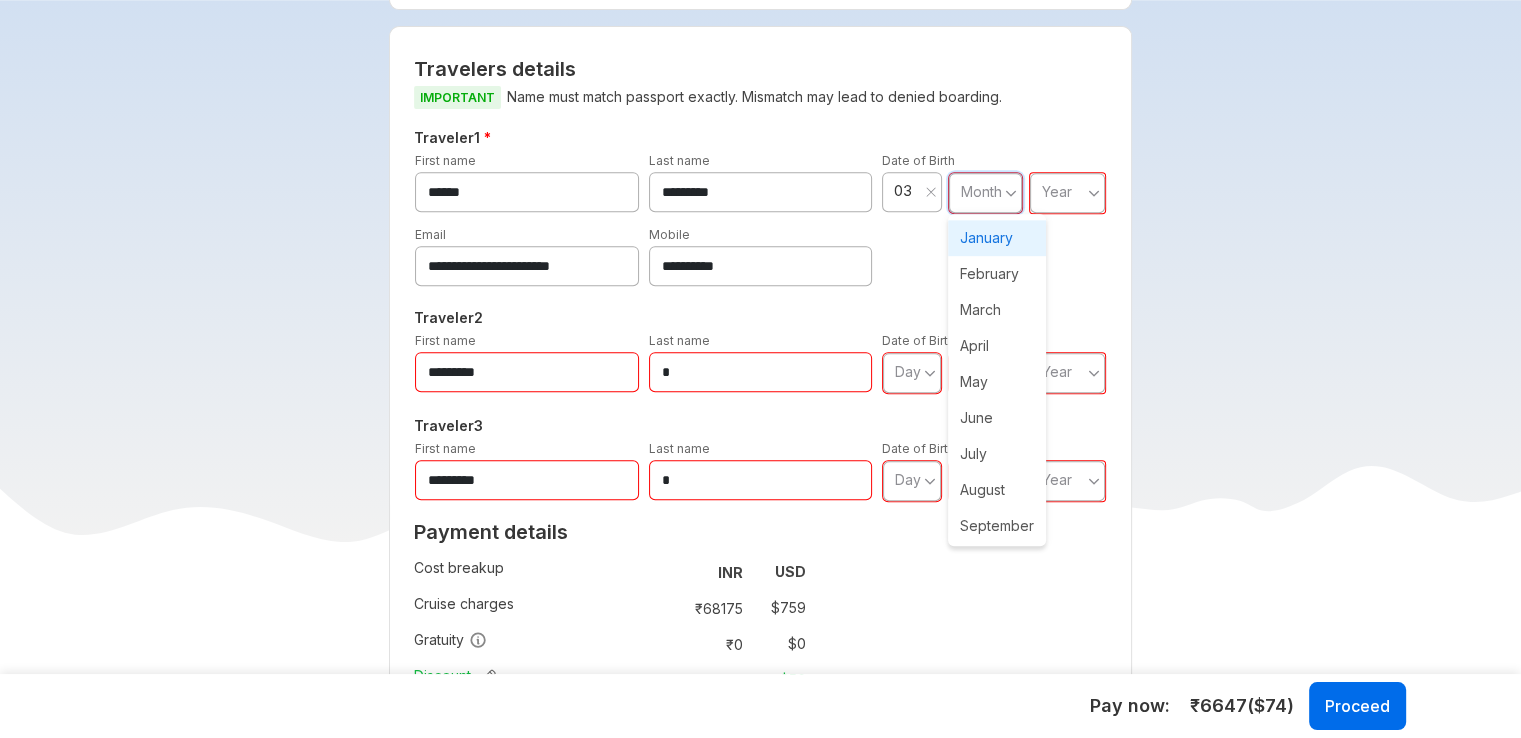 click on "January" at bounding box center [997, 238] 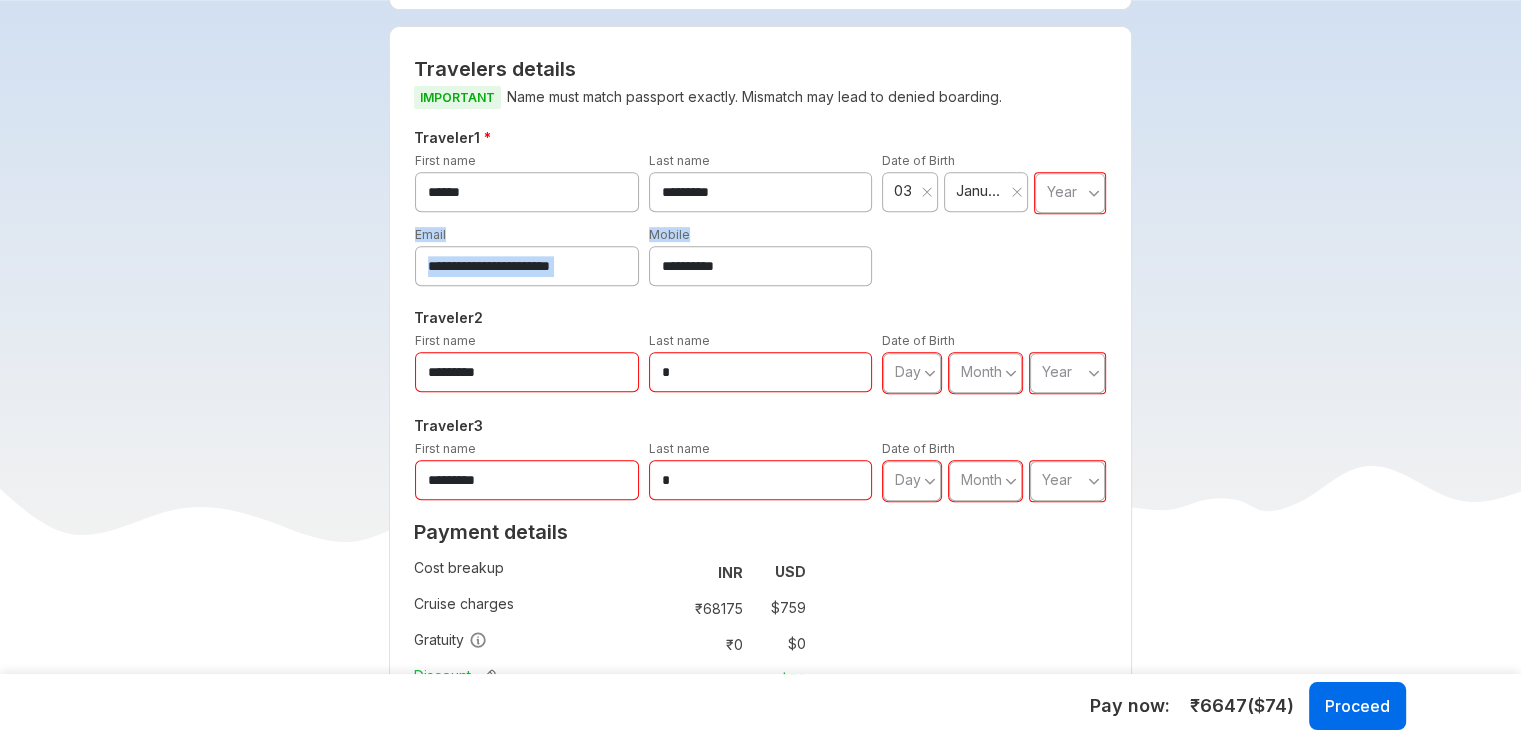 drag, startPoint x: 1044, startPoint y: 219, endPoint x: 1056, endPoint y: 201, distance: 21.633308 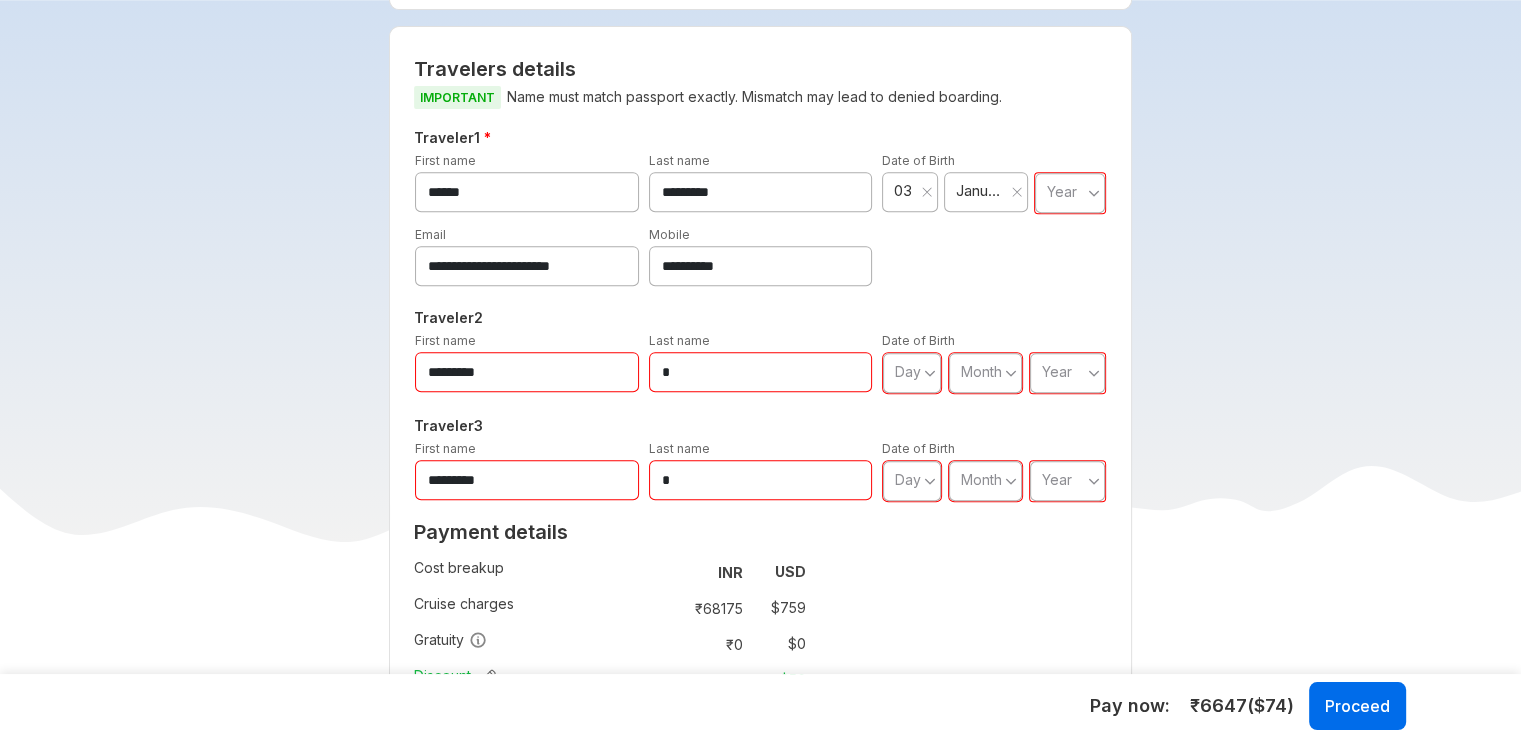 click on "**********" at bounding box center (760, 319) 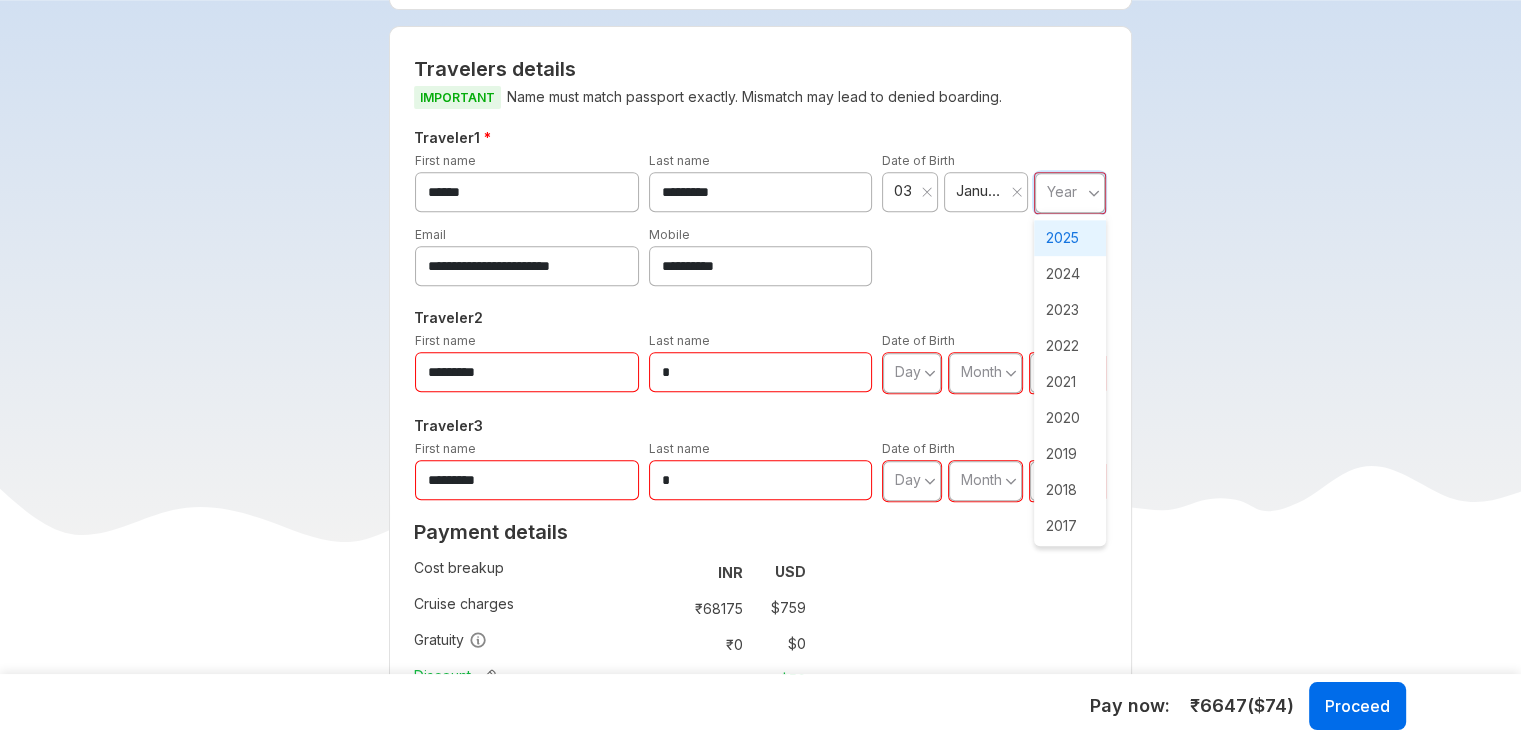 click on "2025" at bounding box center [1070, 238] 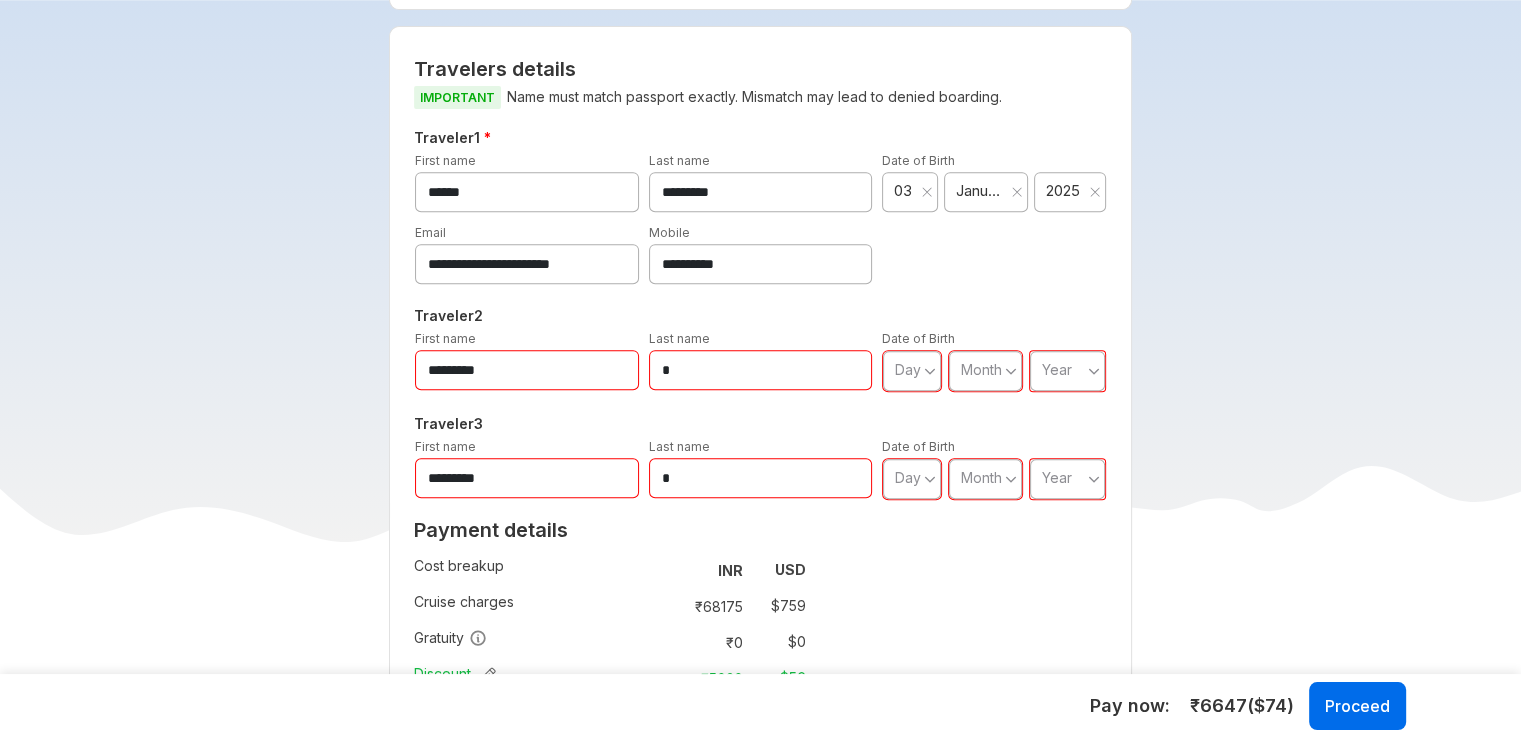 click on "*********" at bounding box center (527, 370) 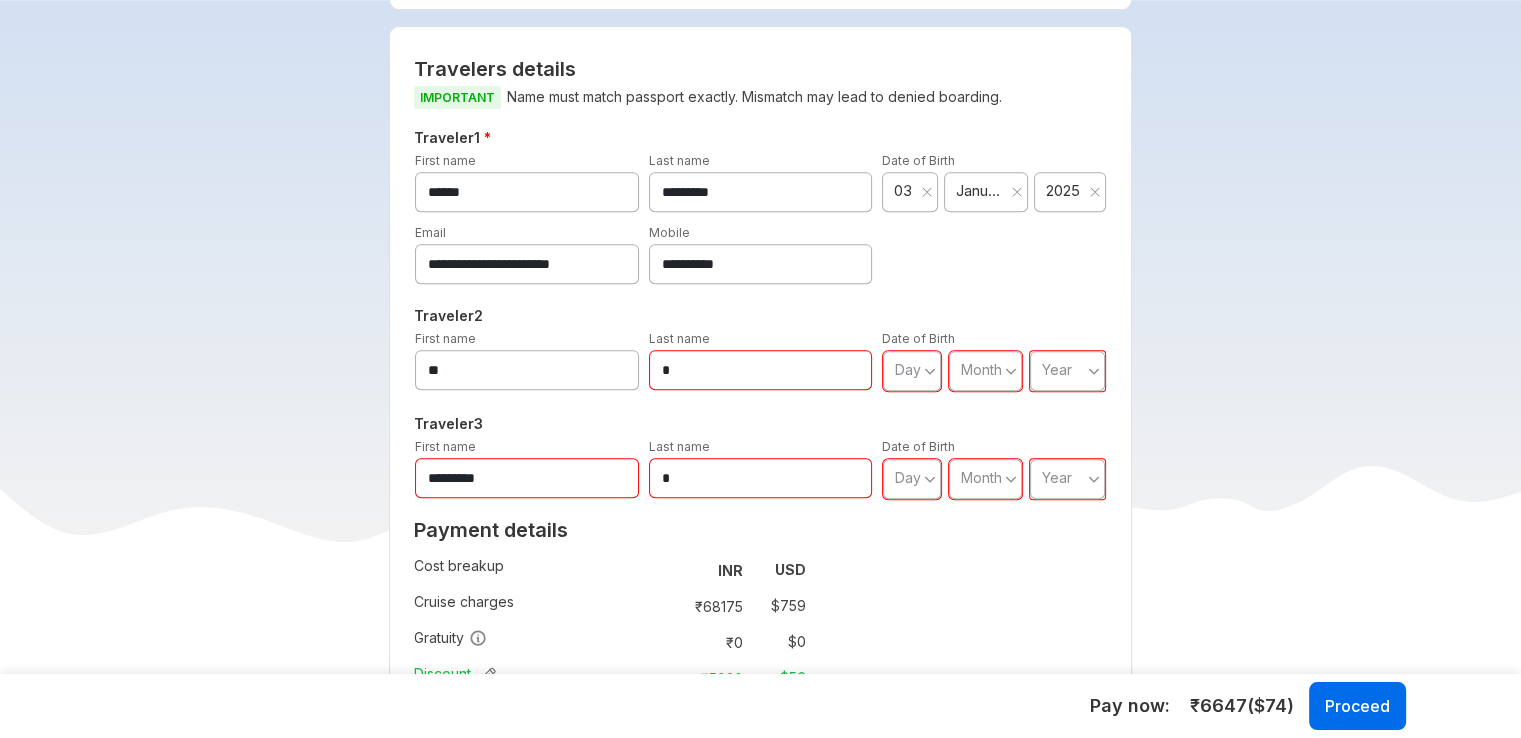 type on "*" 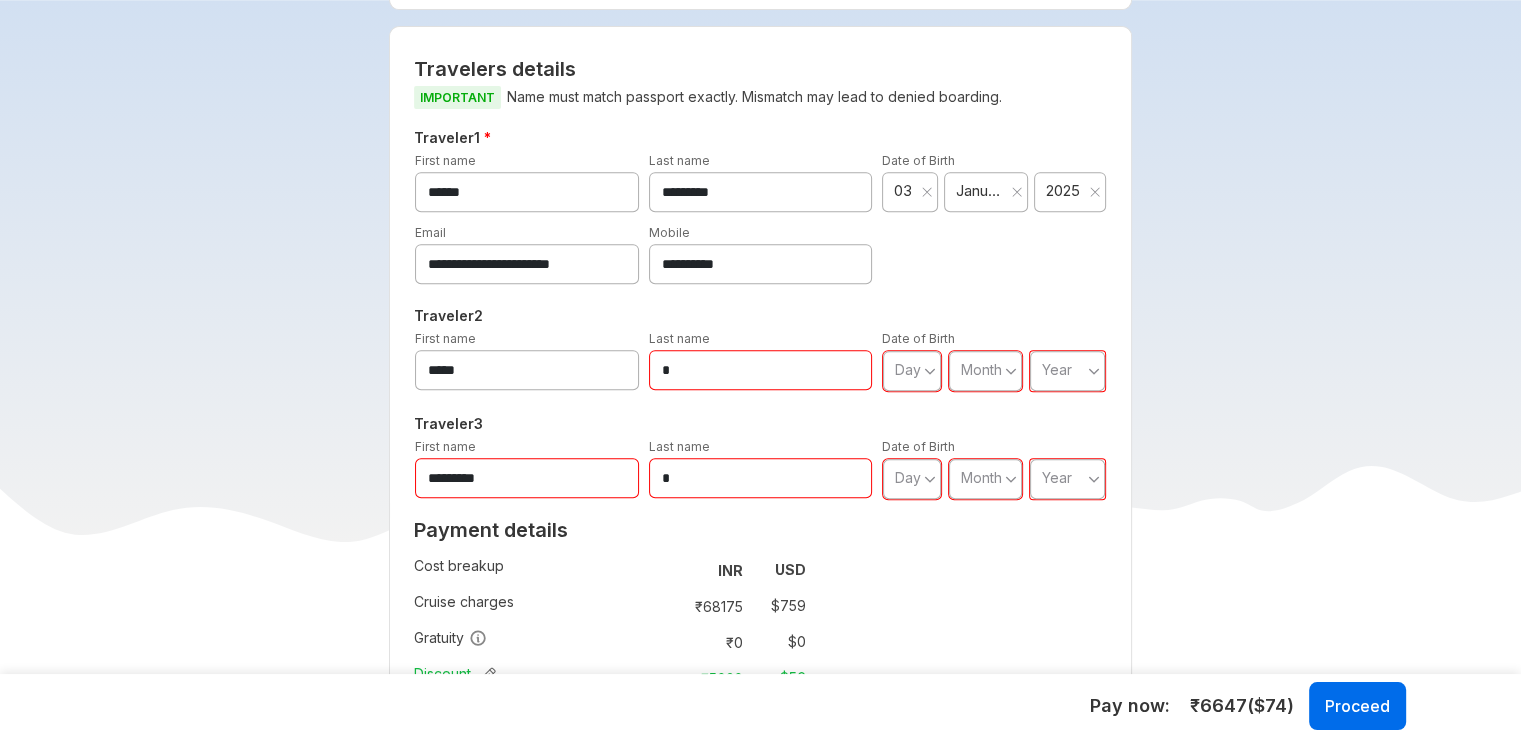 type on "*****" 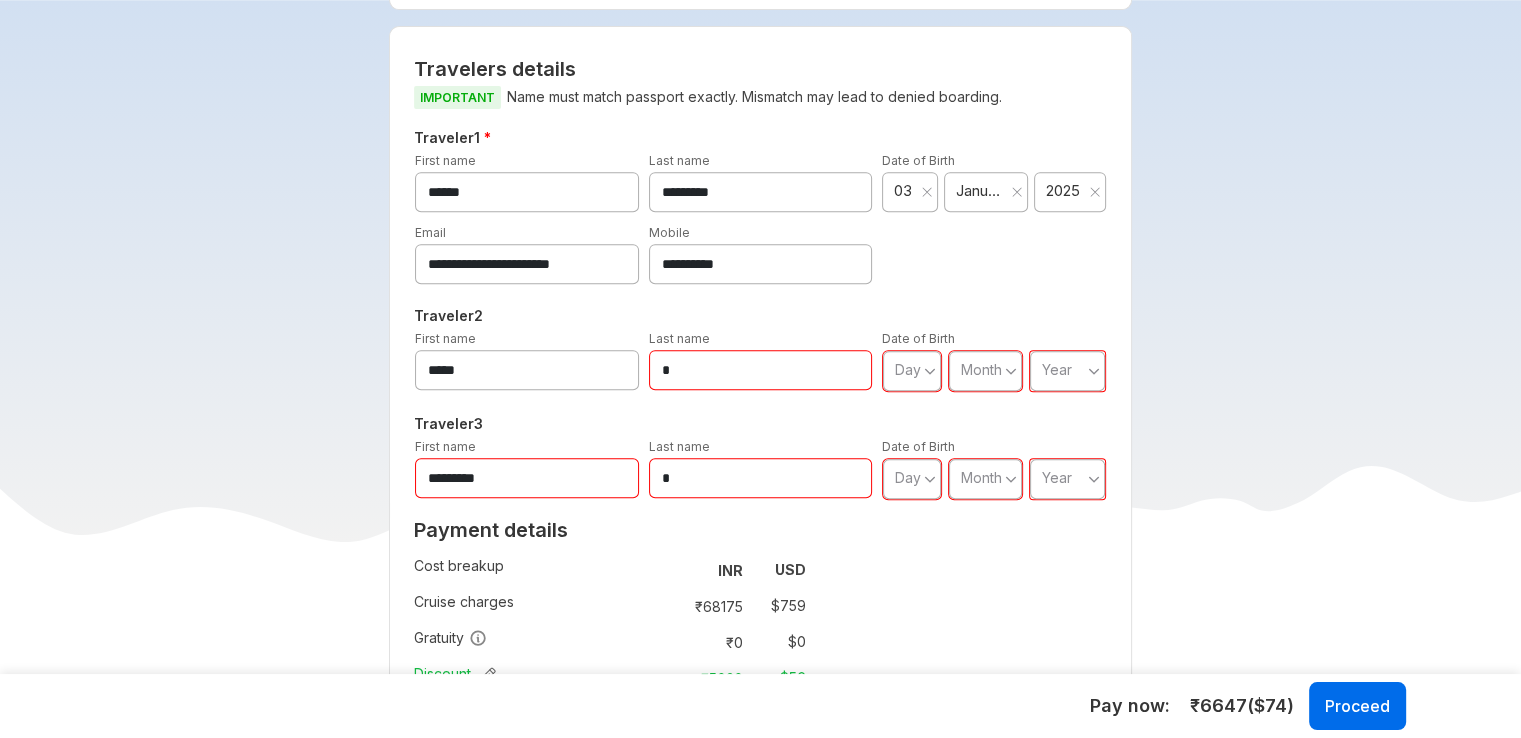 click on "*" at bounding box center [761, 370] 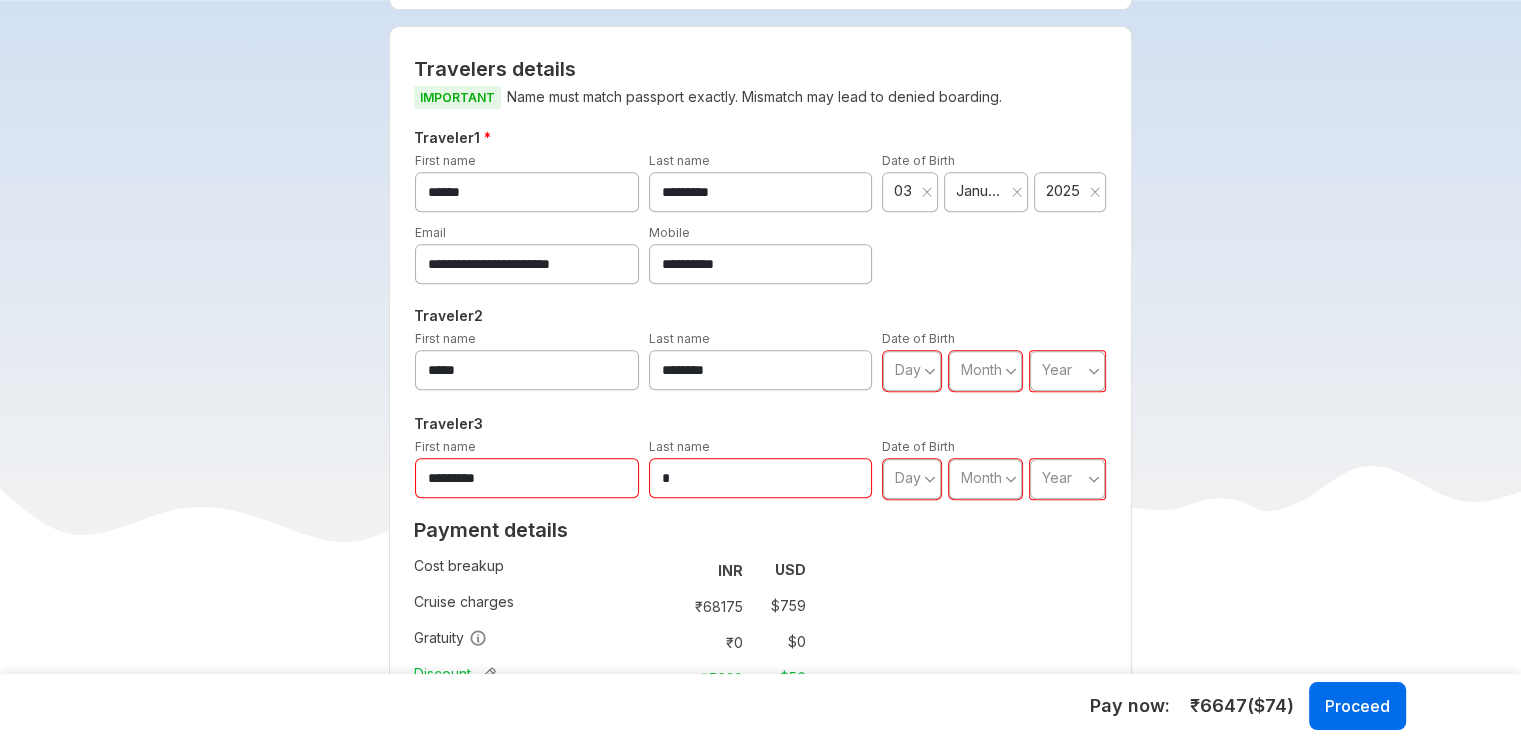 type on "********" 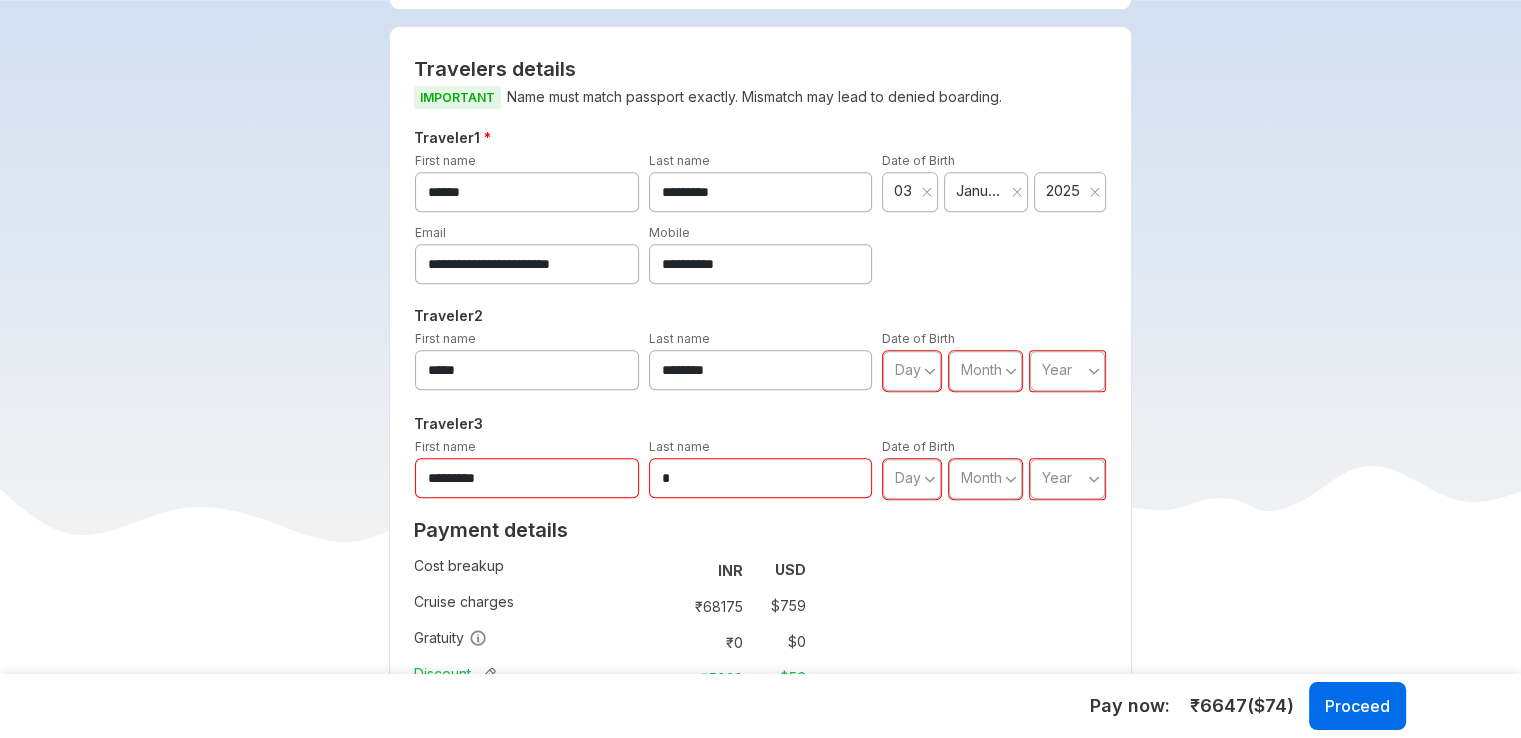 click on "Day" at bounding box center (908, 369) 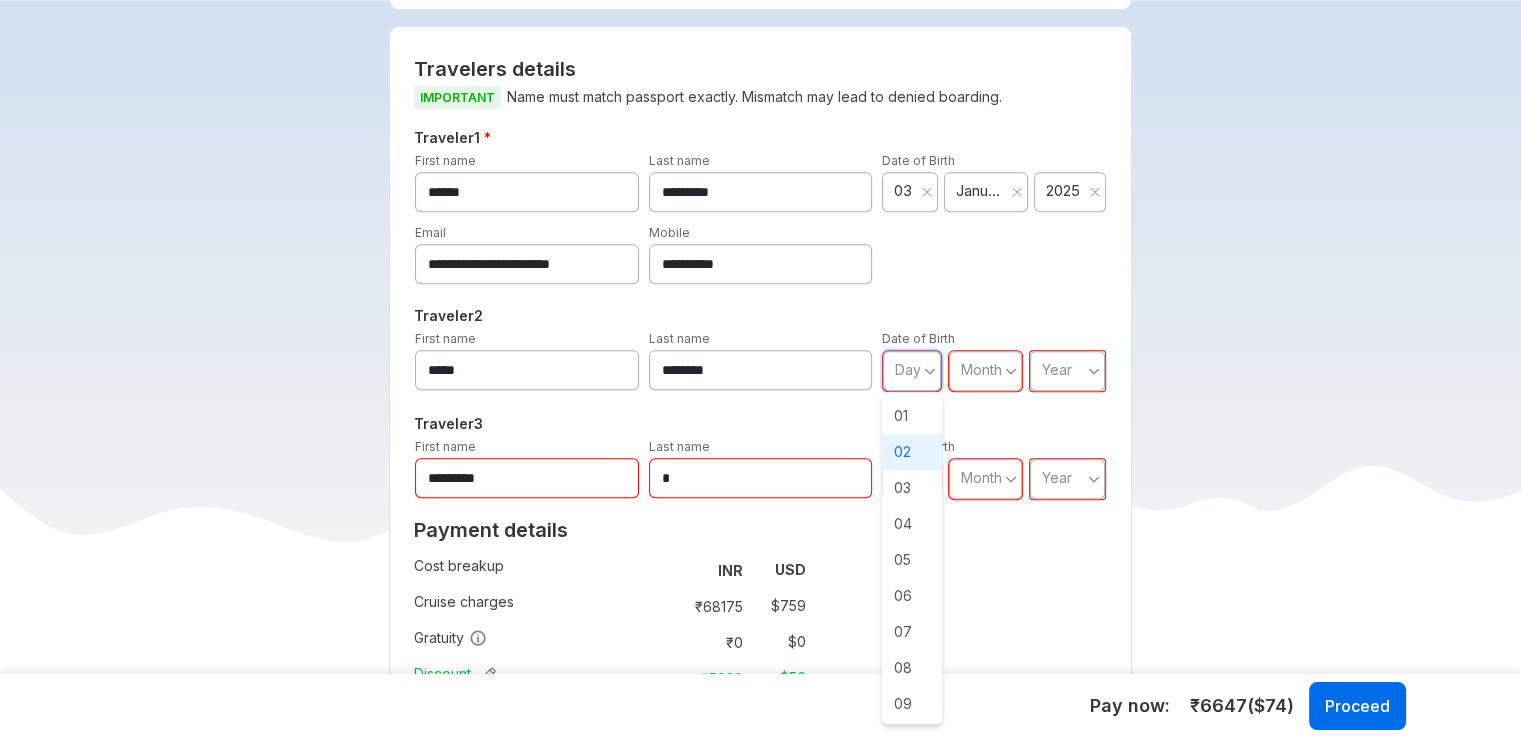 click on "02" at bounding box center [912, 452] 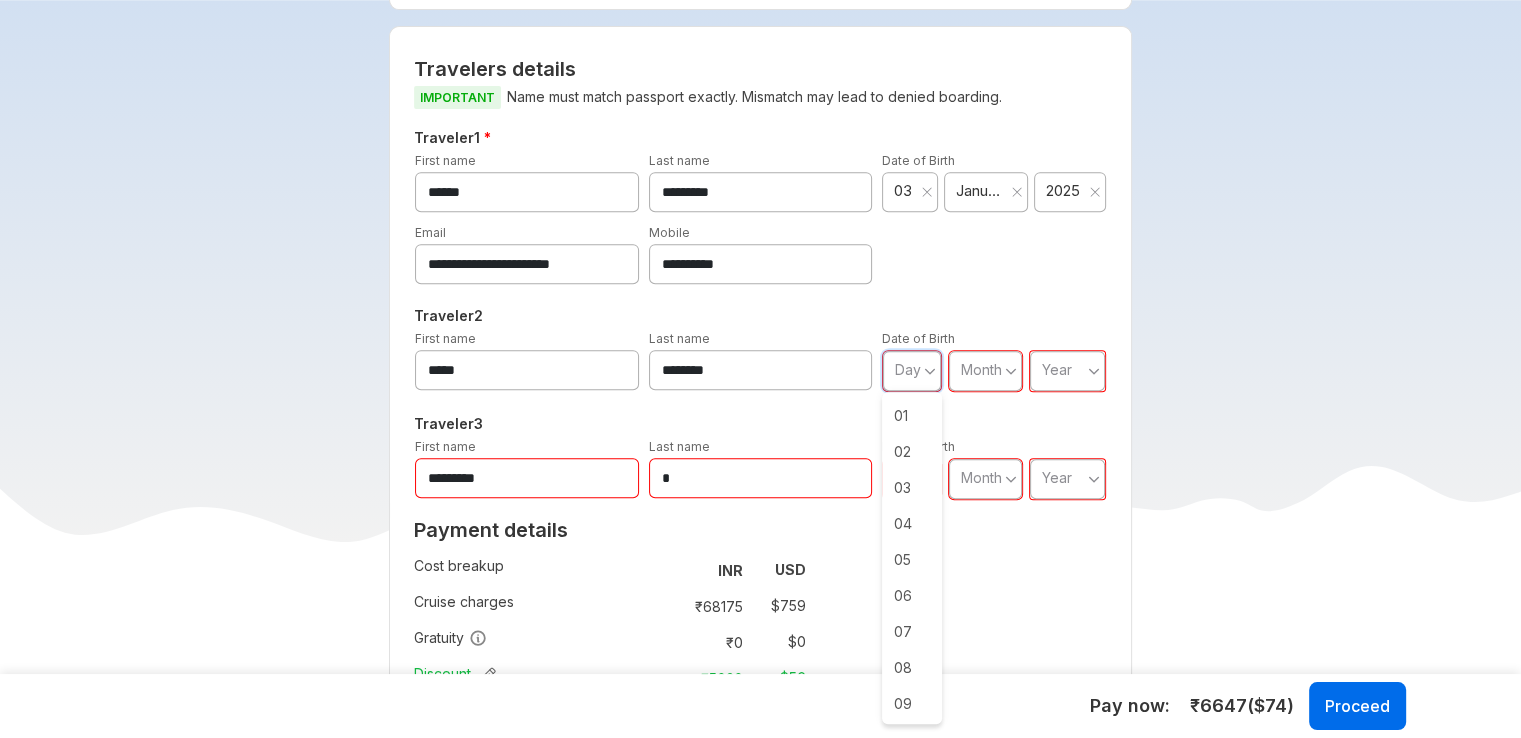 type on "**" 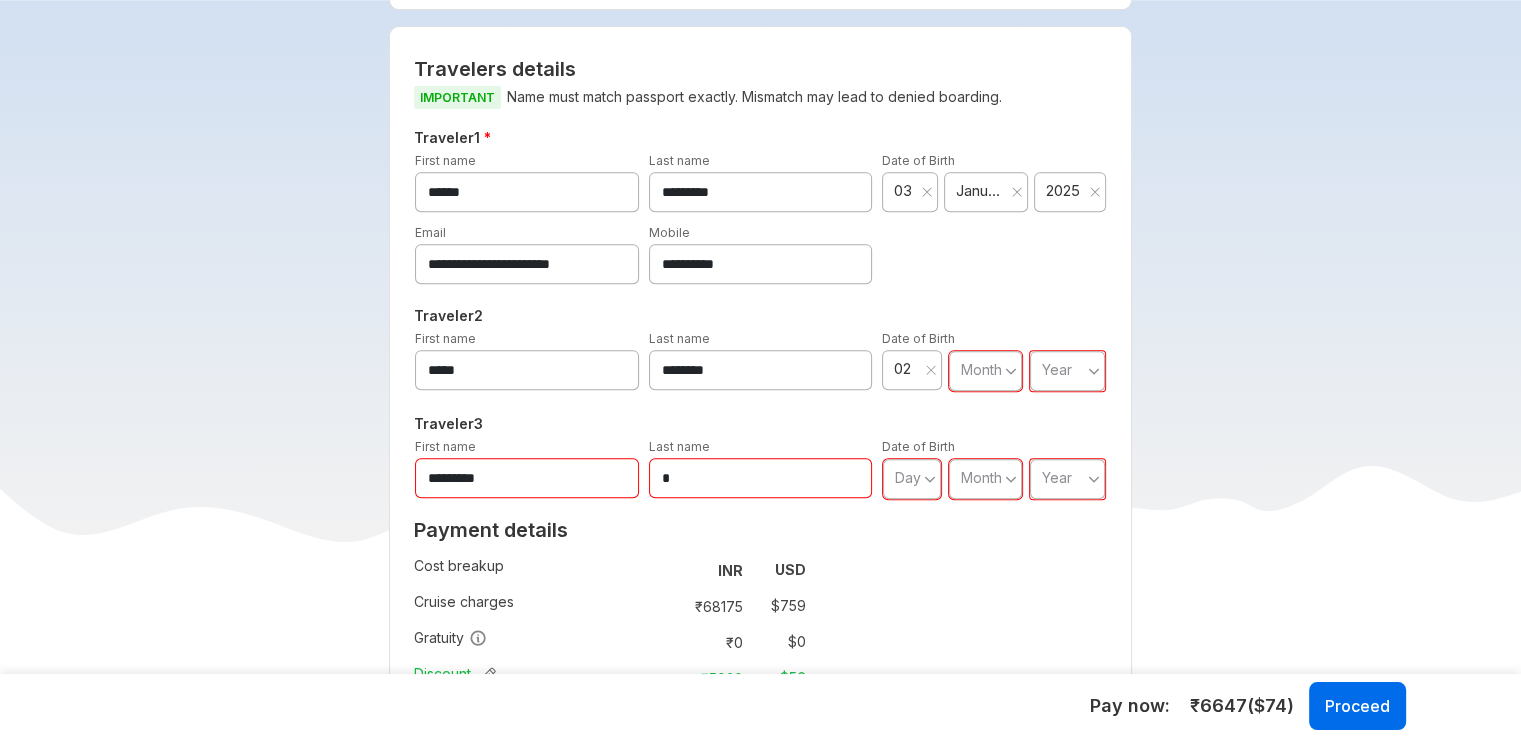 click on "Month" at bounding box center [985, 371] 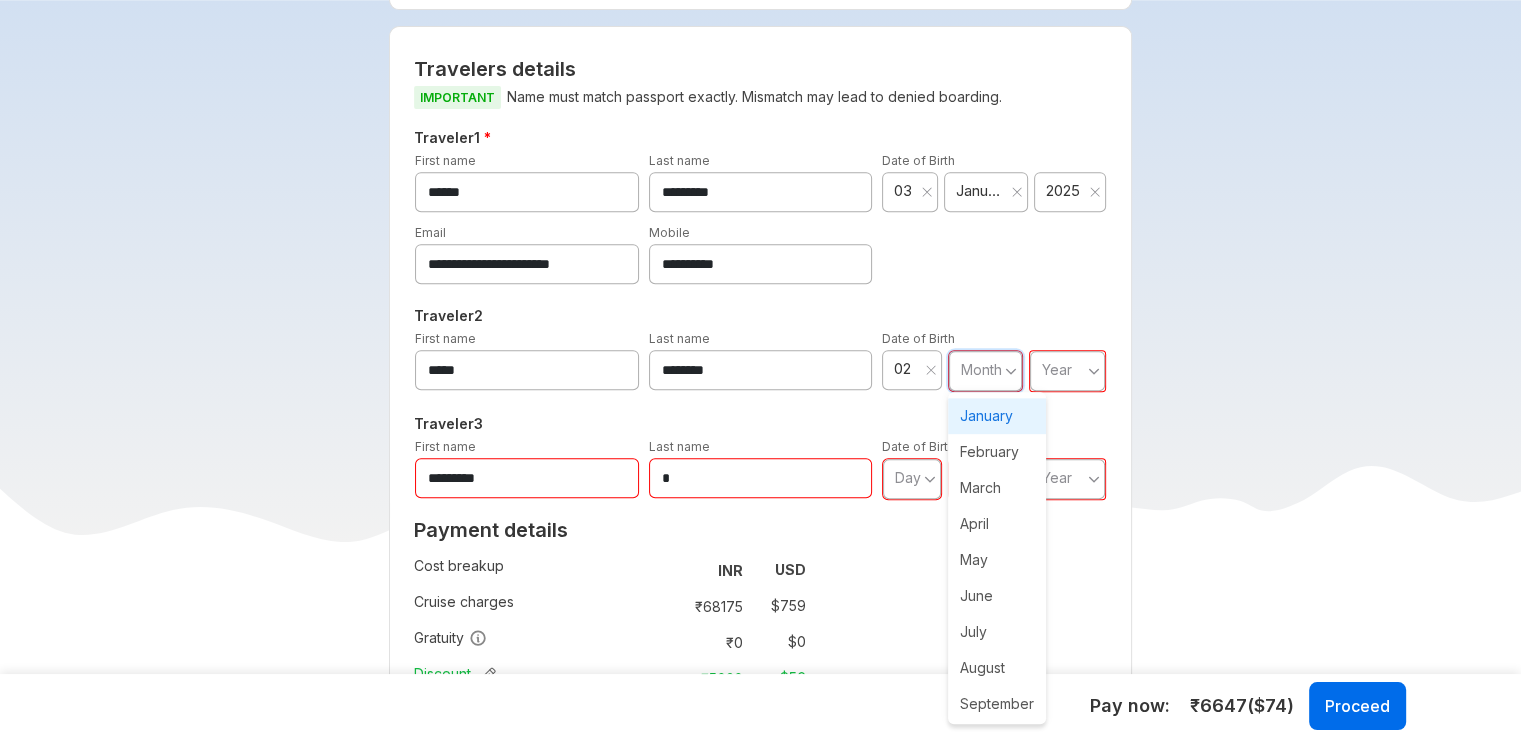 click on "January" at bounding box center [997, 416] 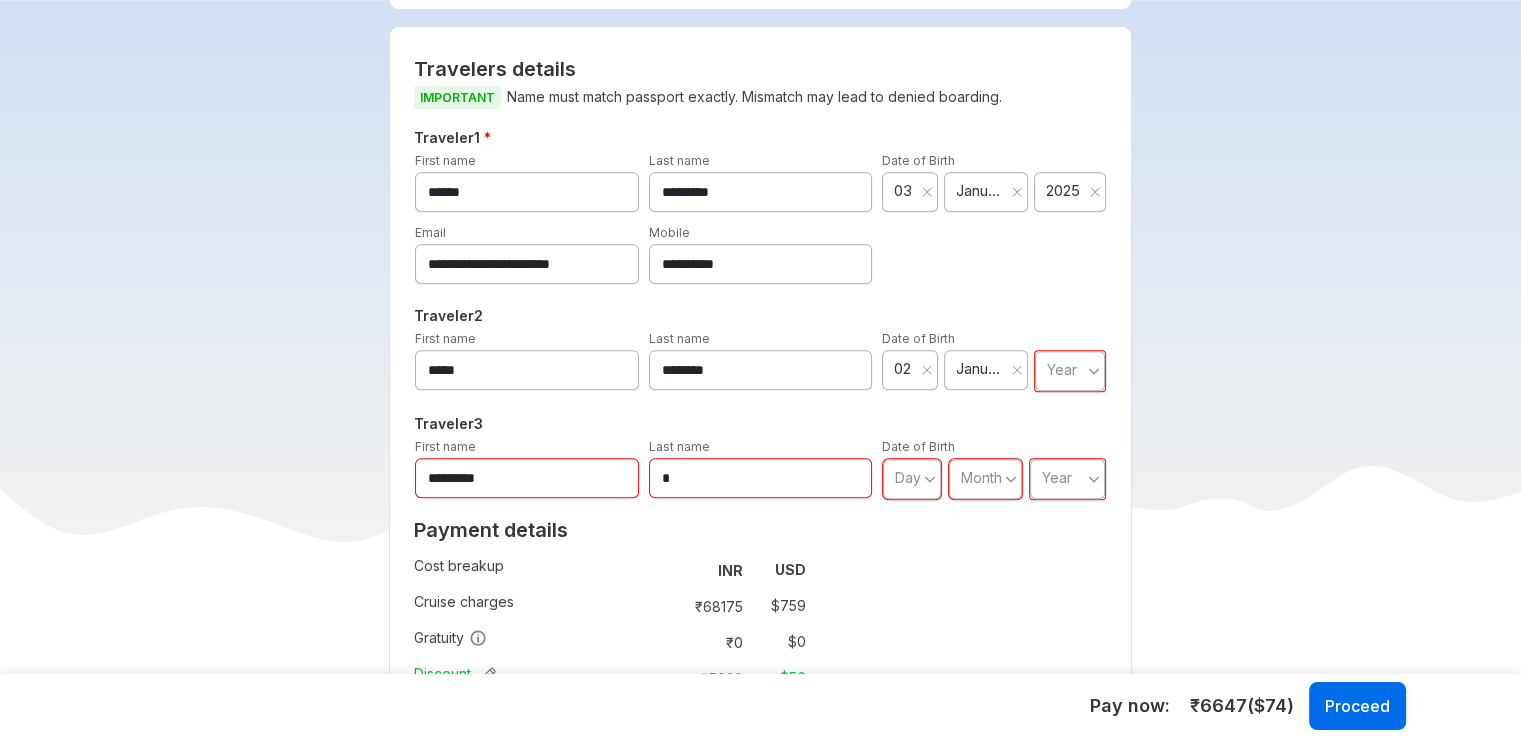 click on "Year" at bounding box center (1070, 371) 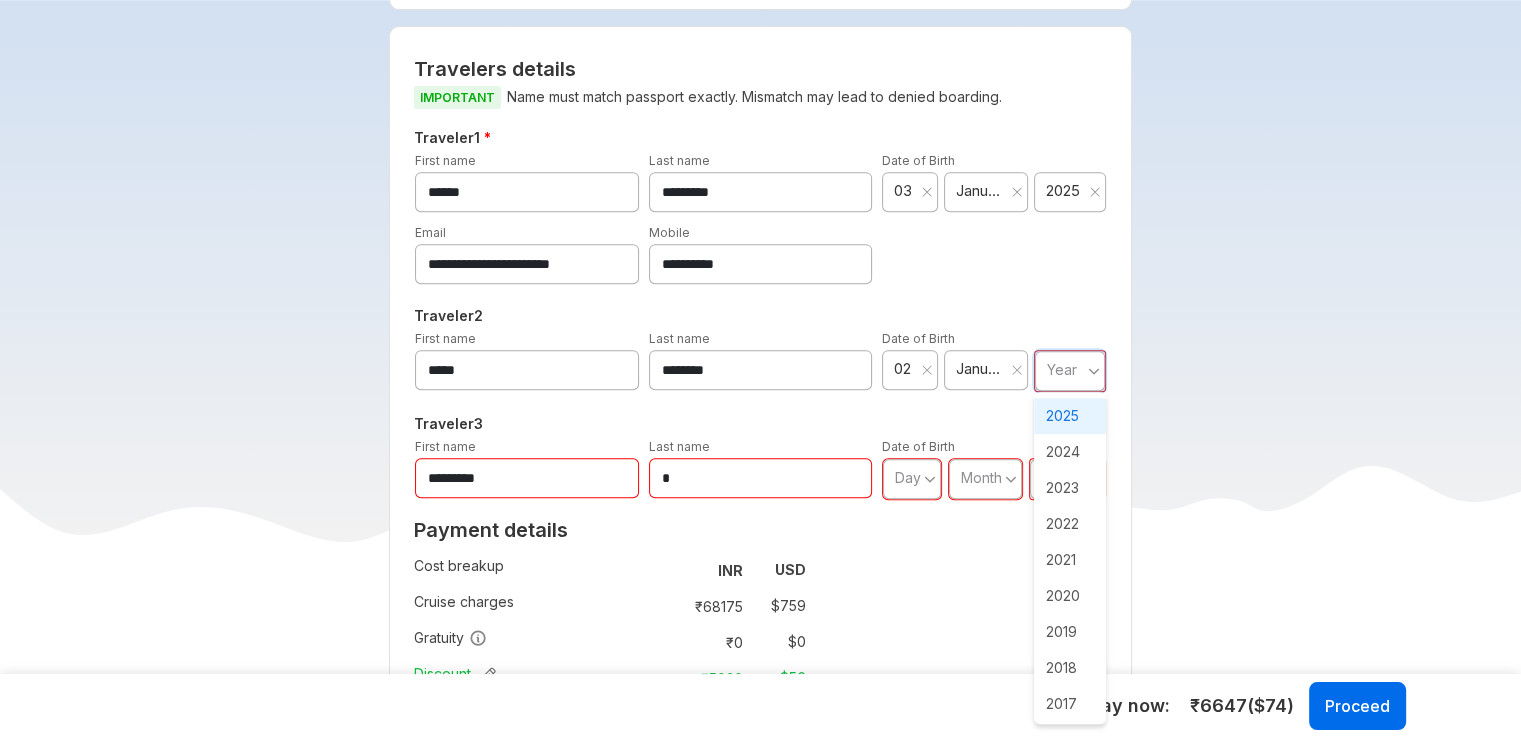 click on "2025" at bounding box center [1070, 416] 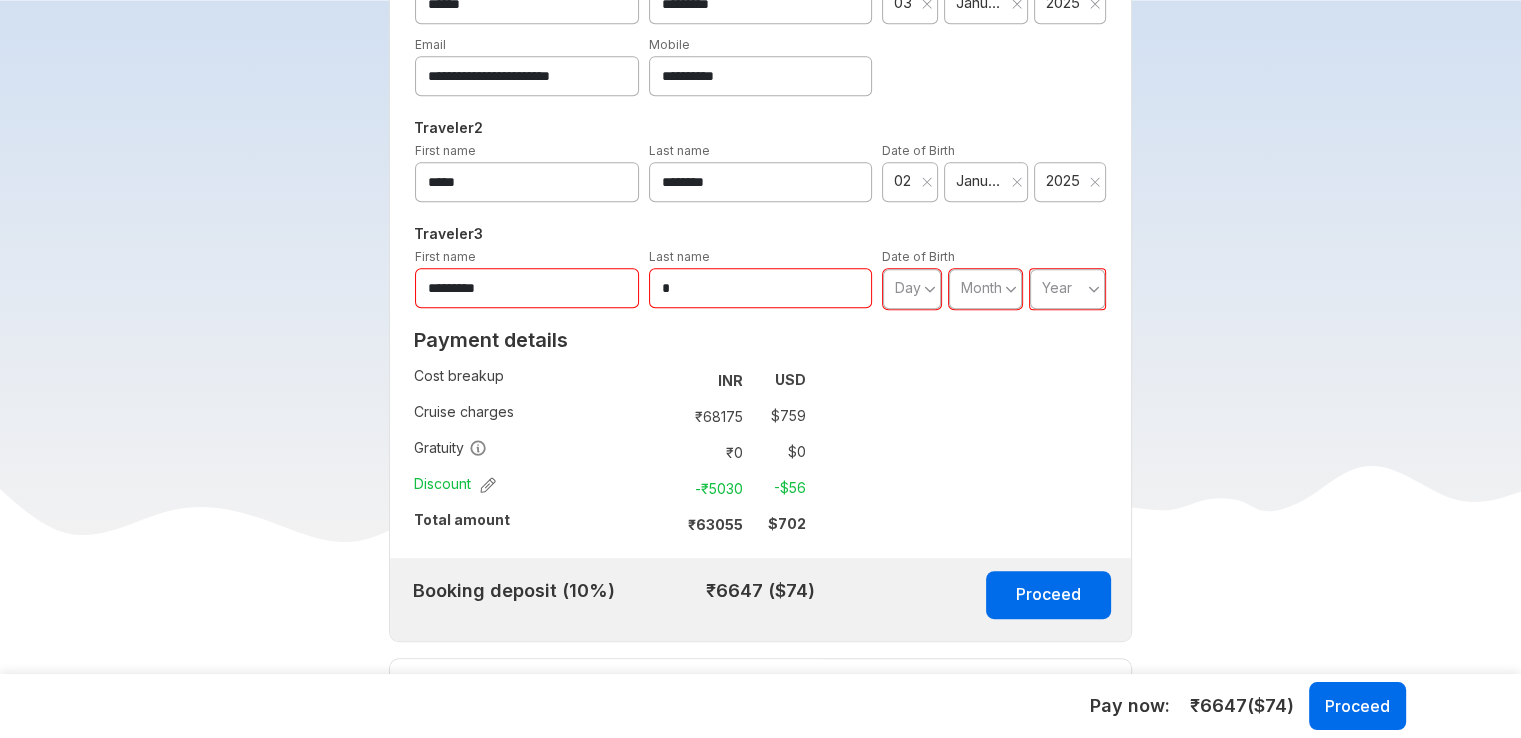 scroll, scrollTop: 1136, scrollLeft: 0, axis: vertical 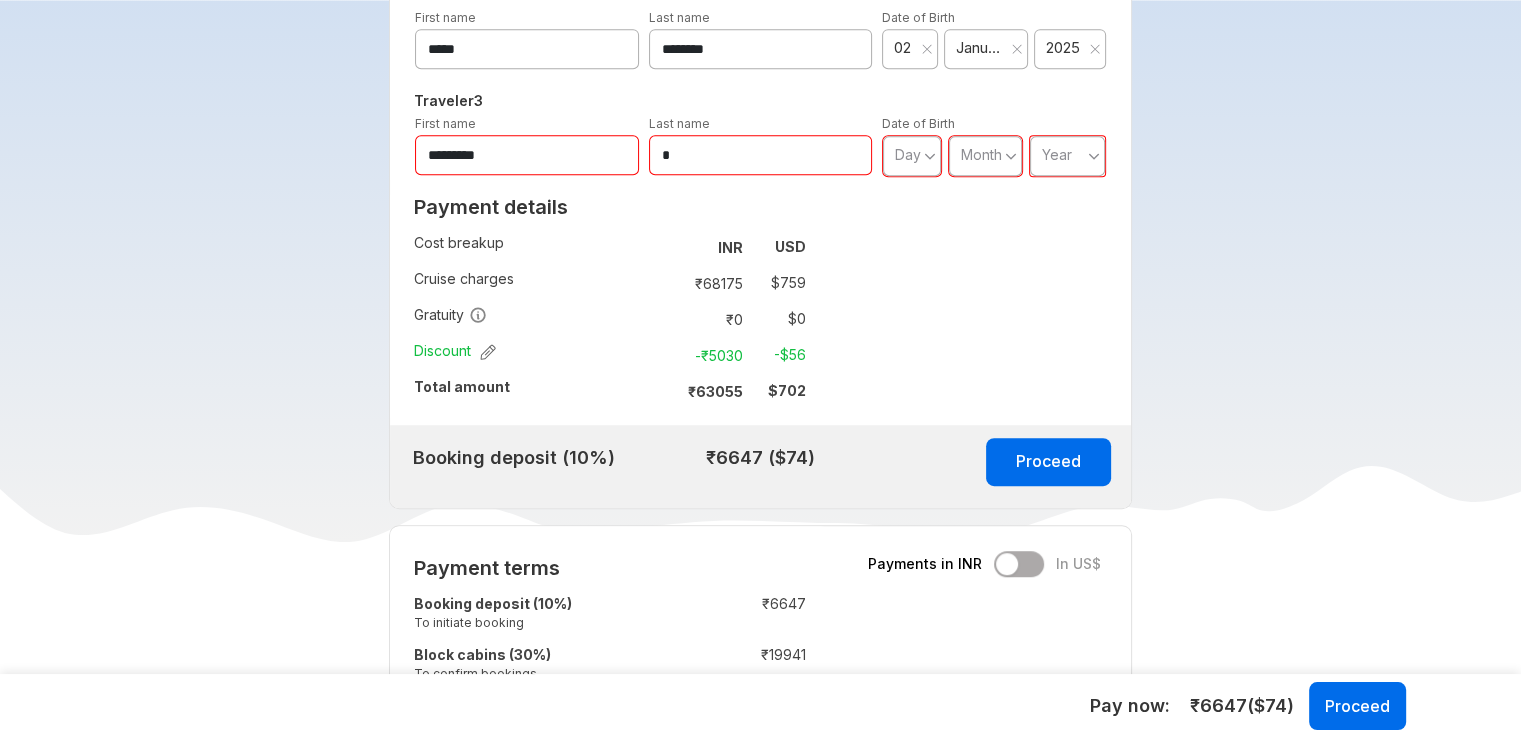 click on "*********" at bounding box center (527, 155) 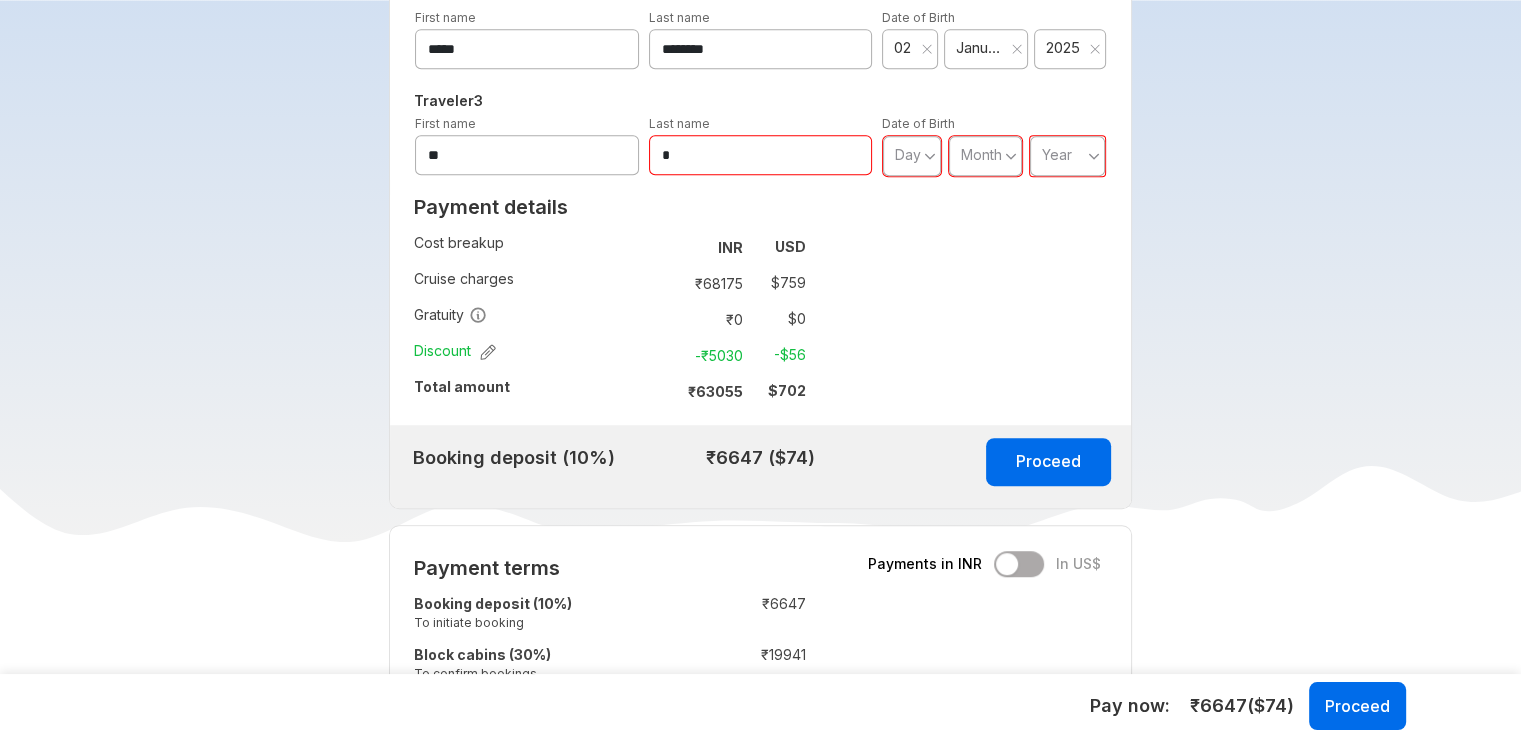 type on "*" 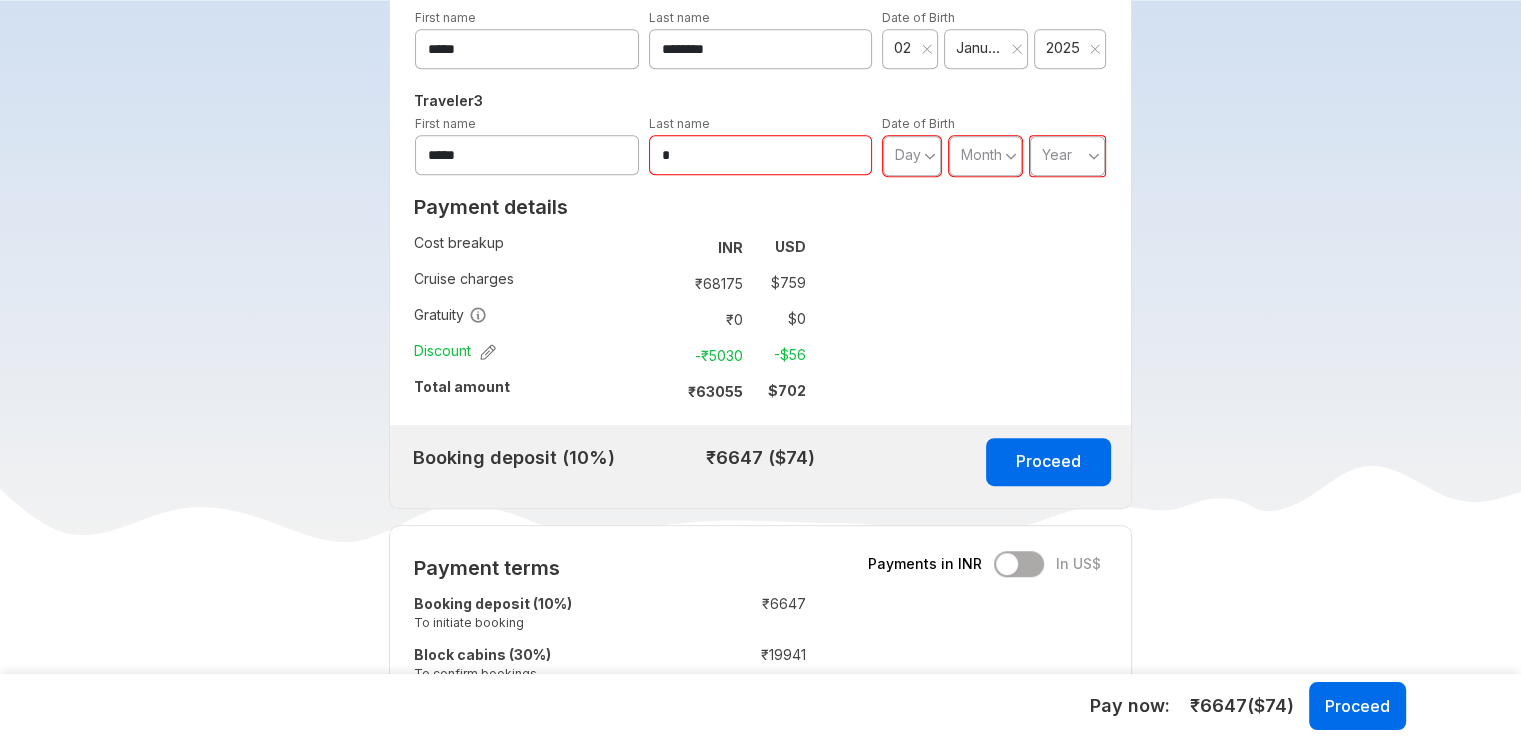 type on "*****" 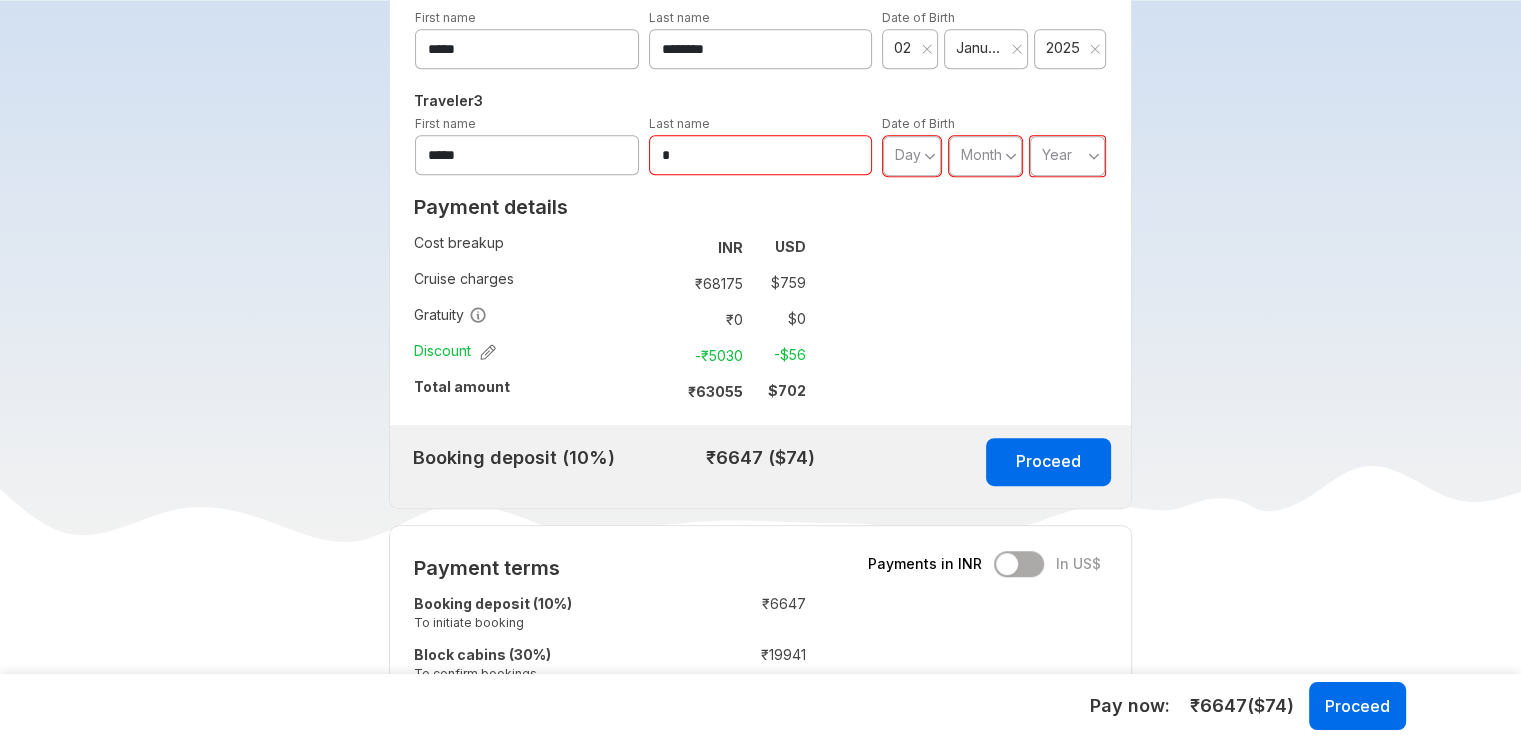 click on "*" at bounding box center [761, 155] 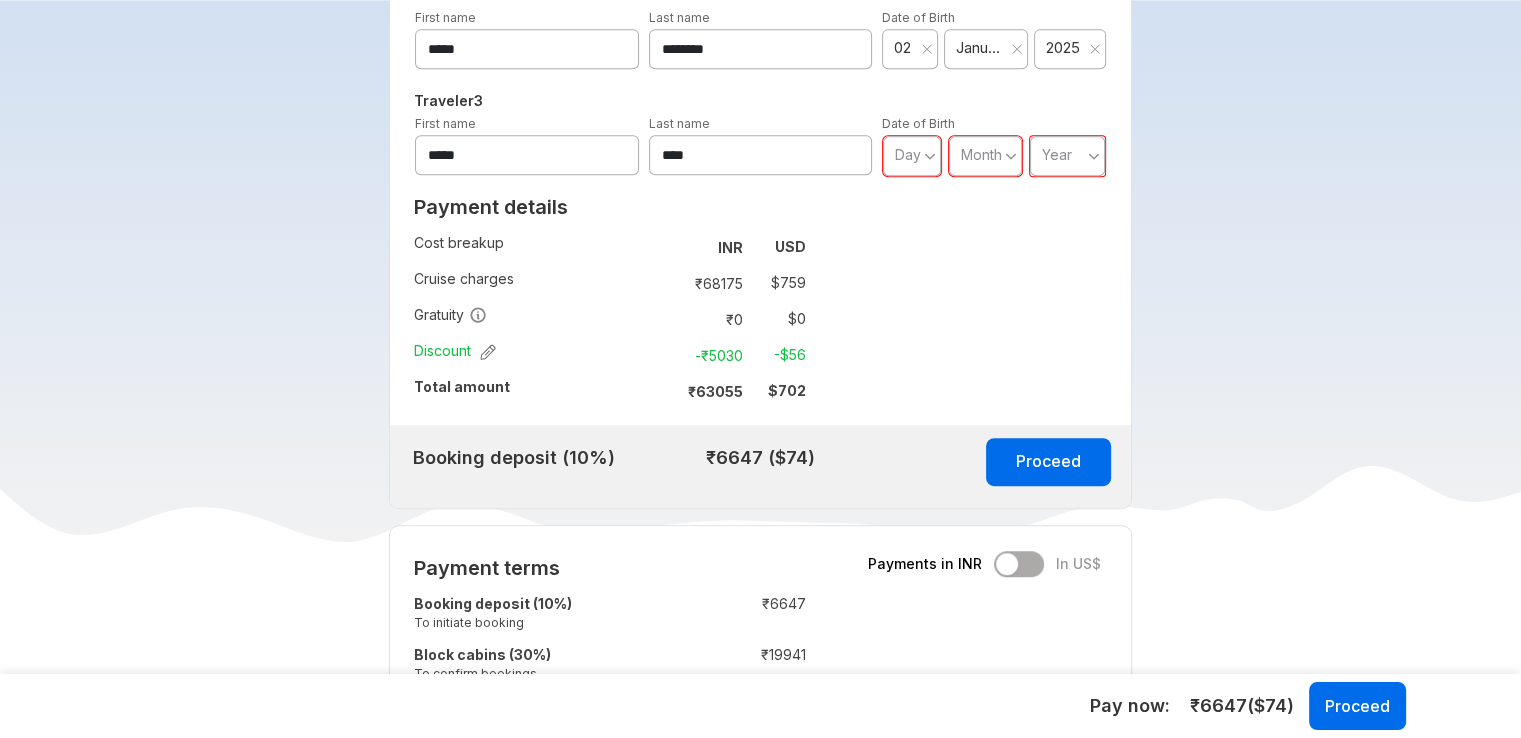 type on "****" 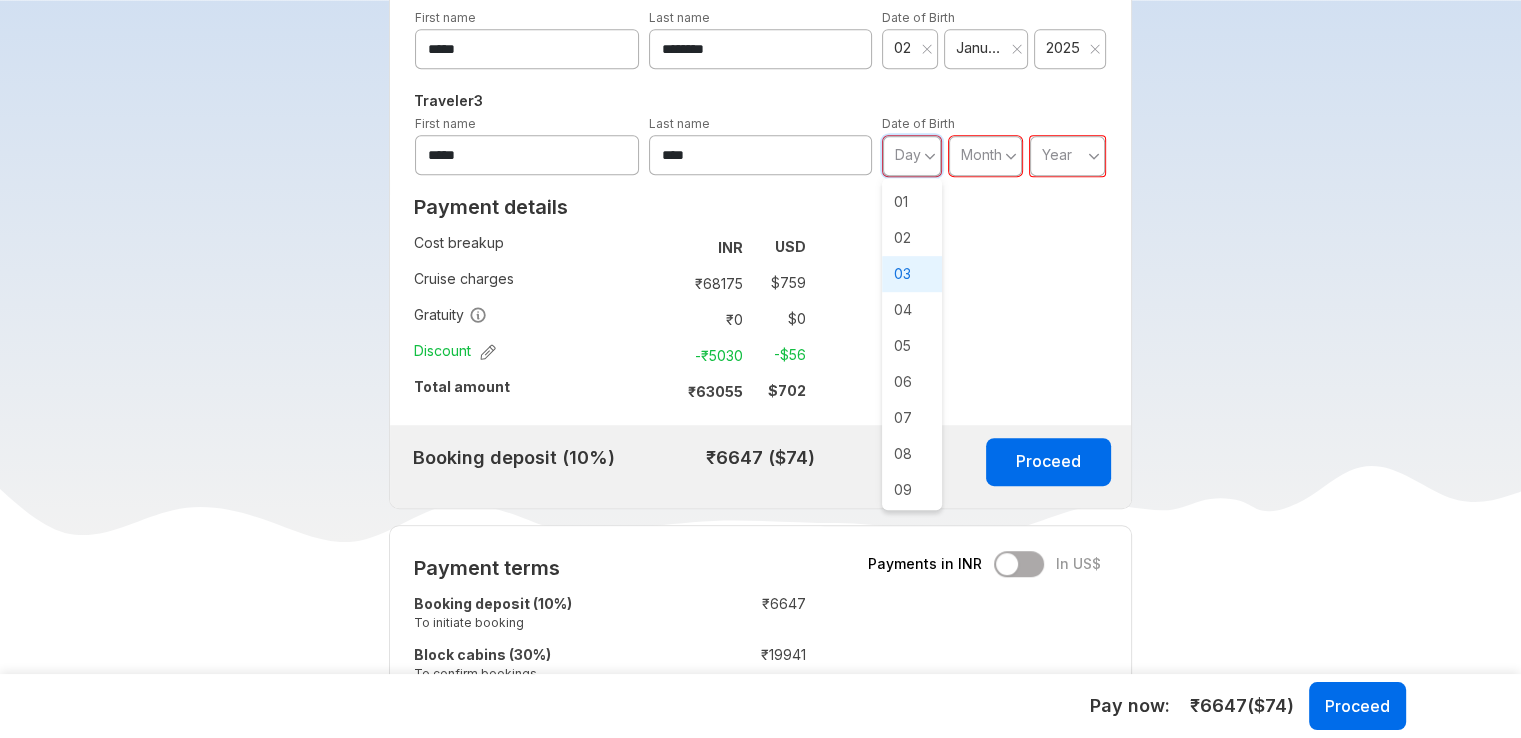 click on "03" at bounding box center (912, 274) 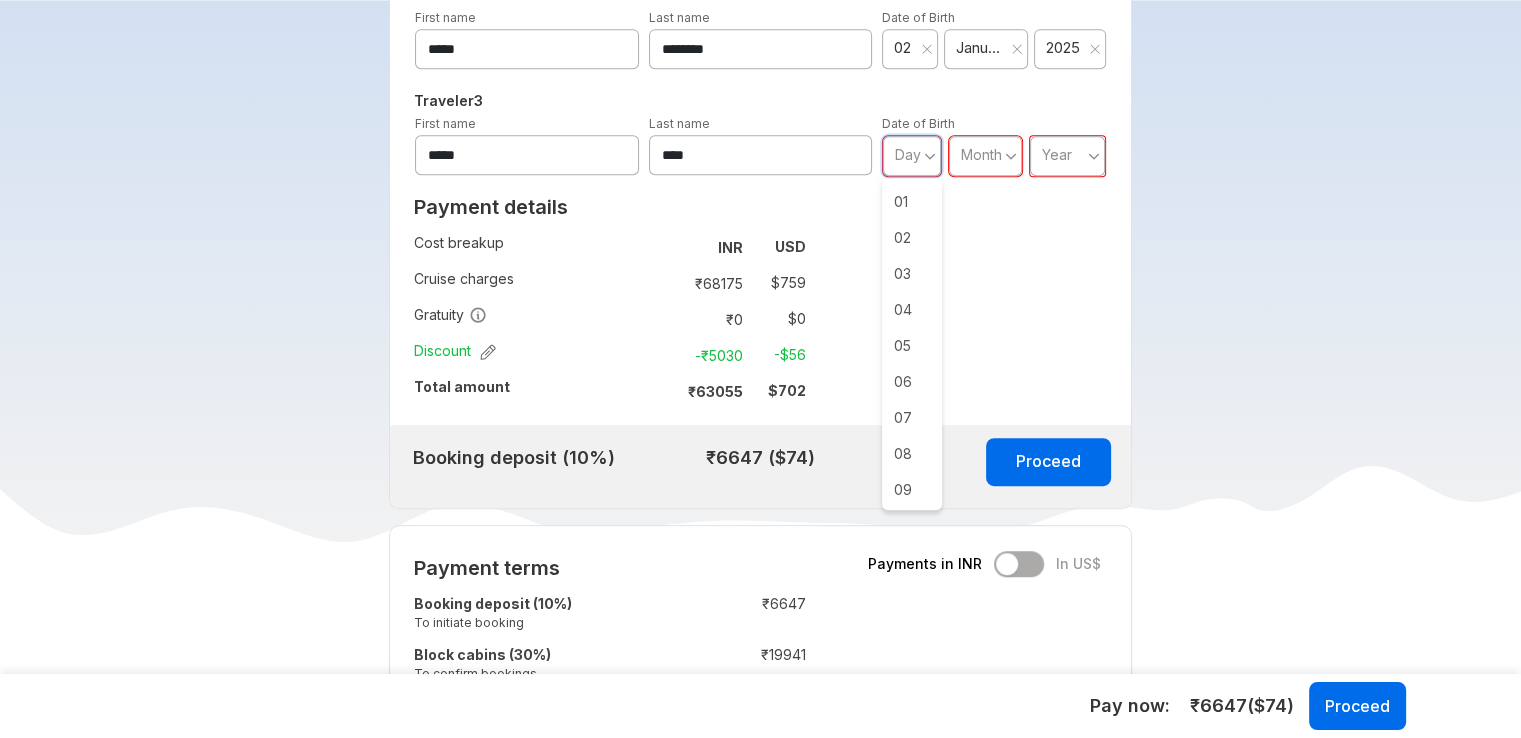 type on "**" 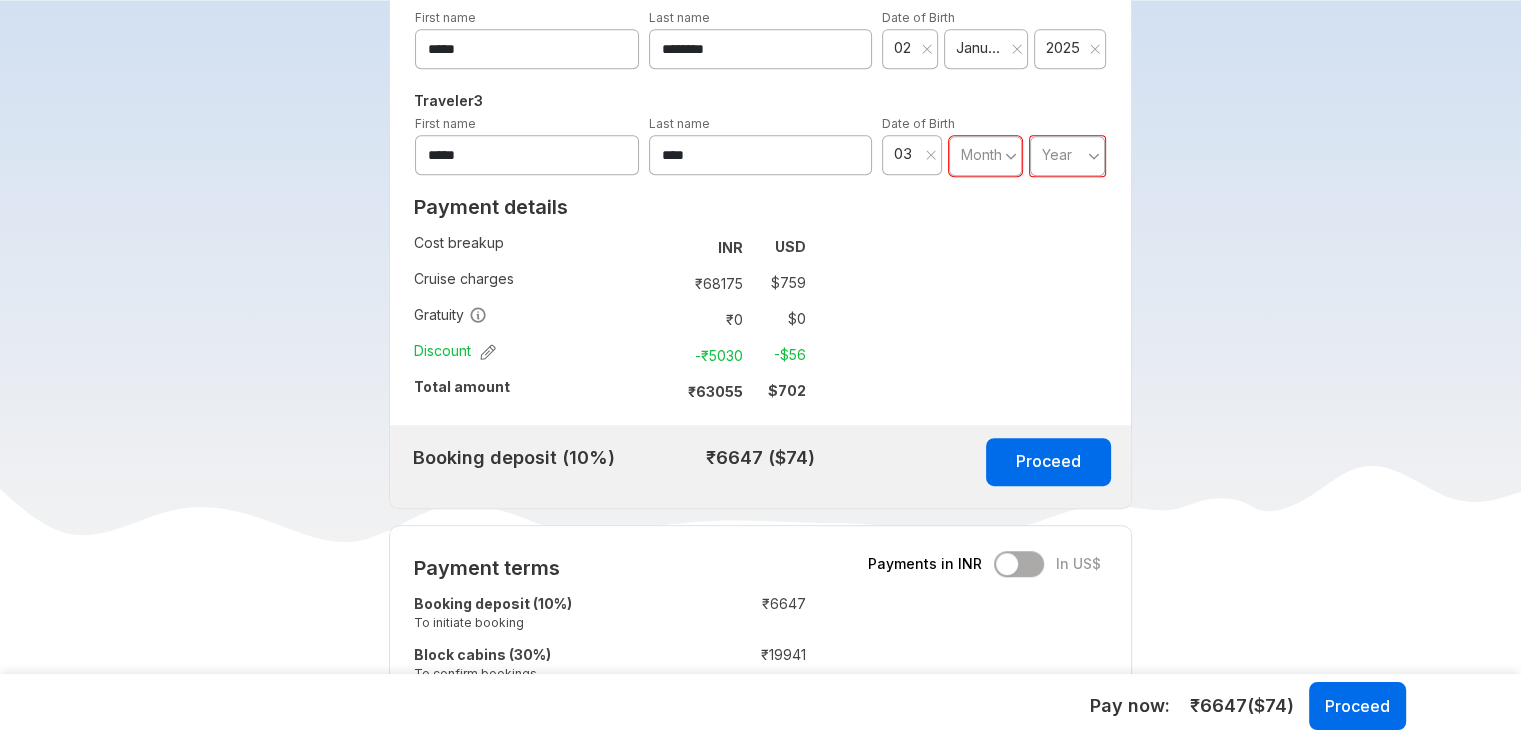 click on "Month" at bounding box center (985, 156) 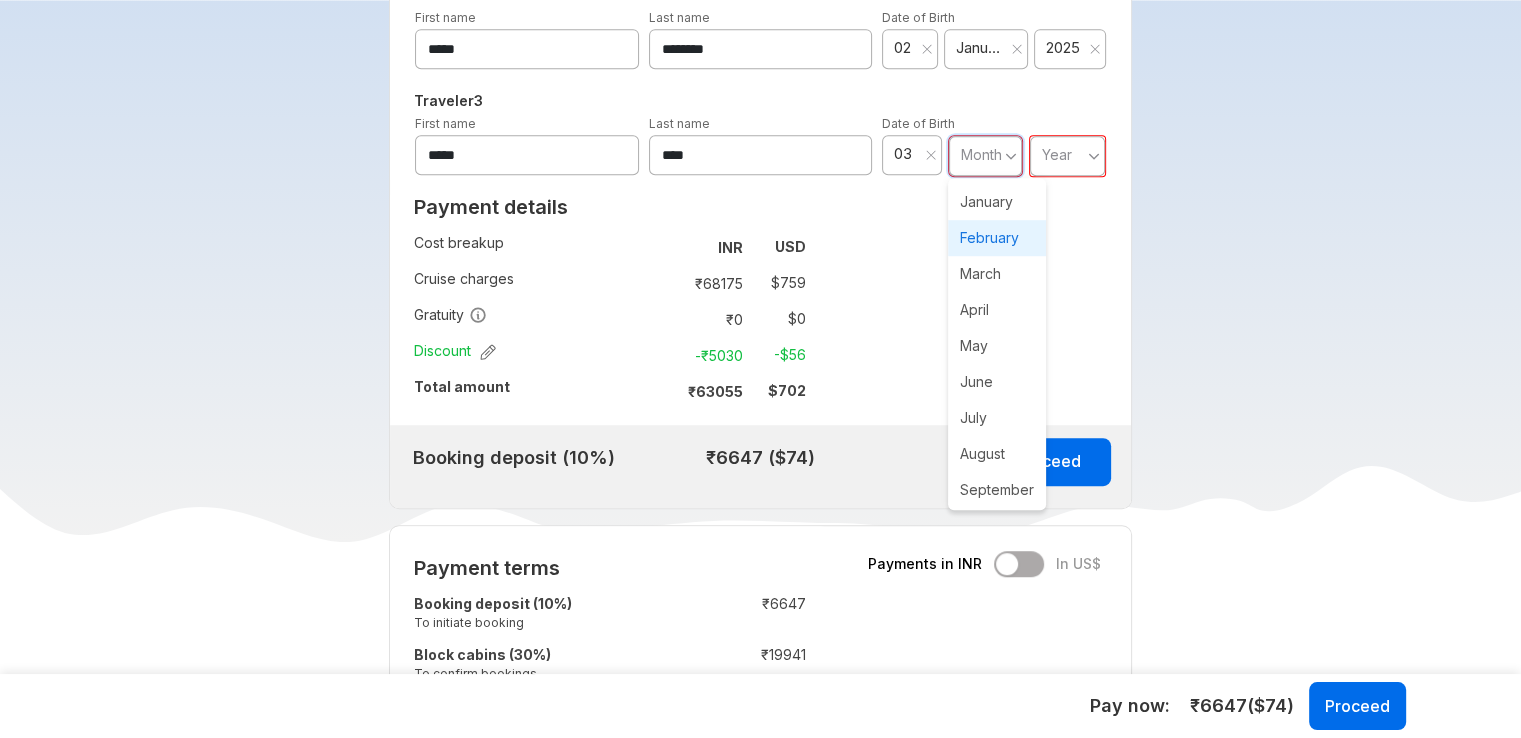 click on "February" at bounding box center (997, 238) 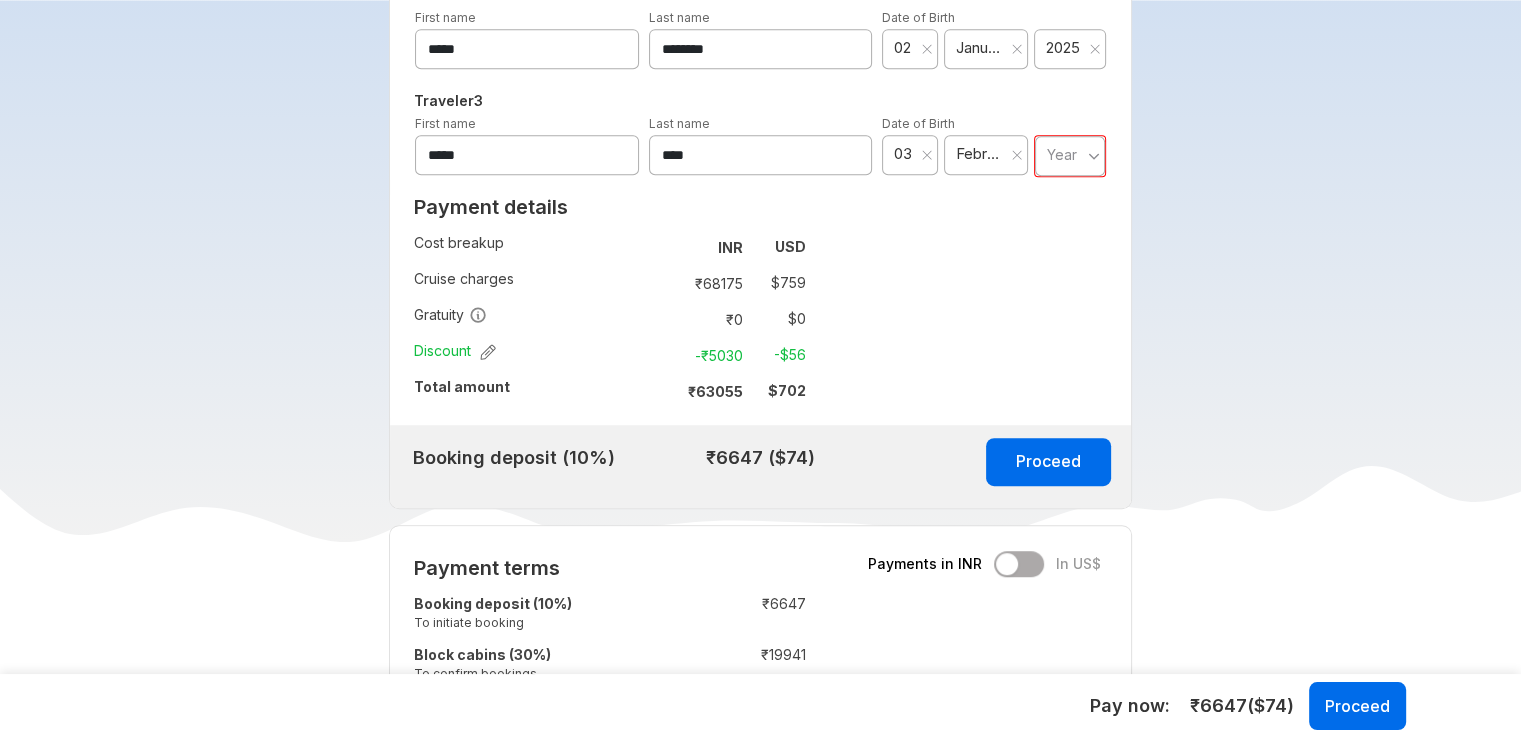 click on "**** 2025" at bounding box center (1066, 48) 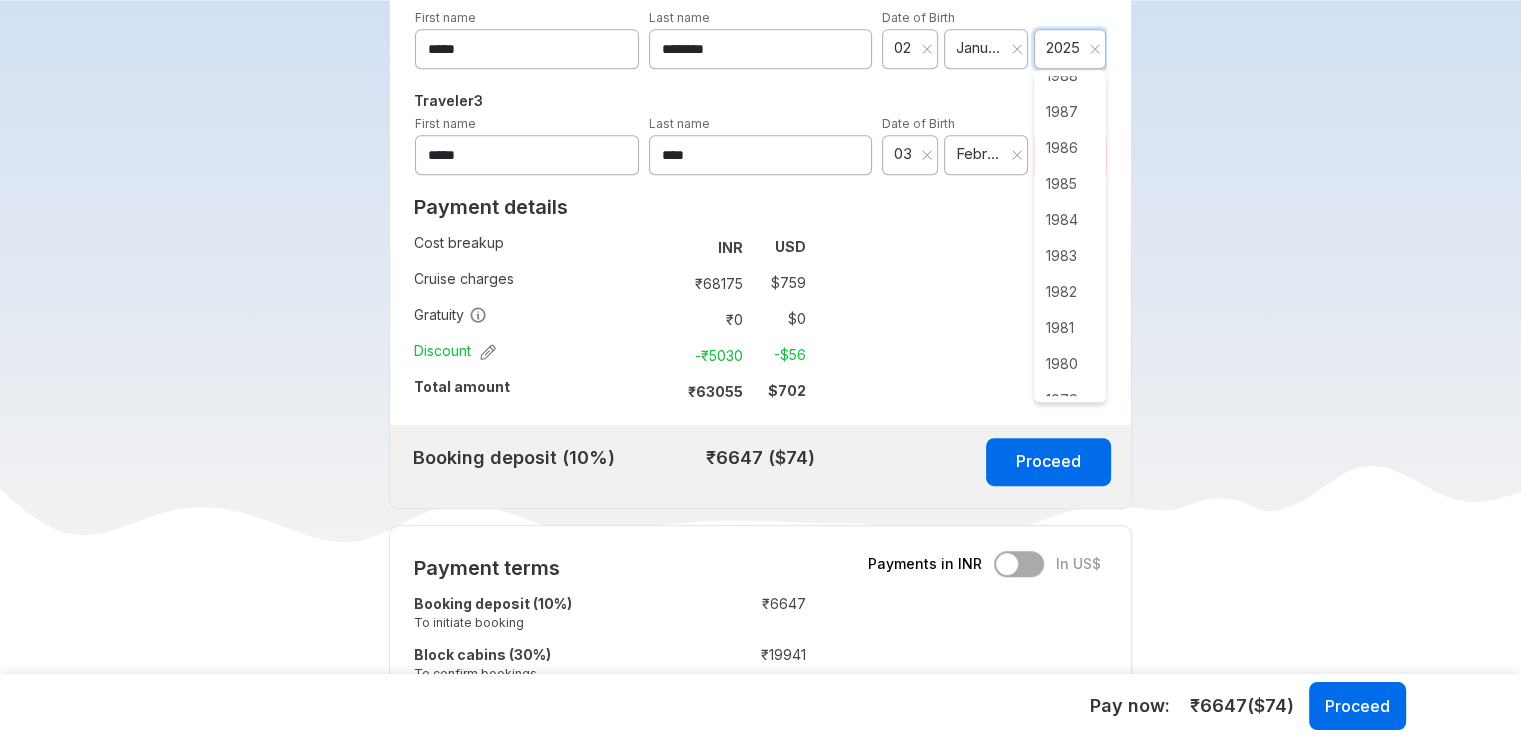 scroll, scrollTop: 1351, scrollLeft: 0, axis: vertical 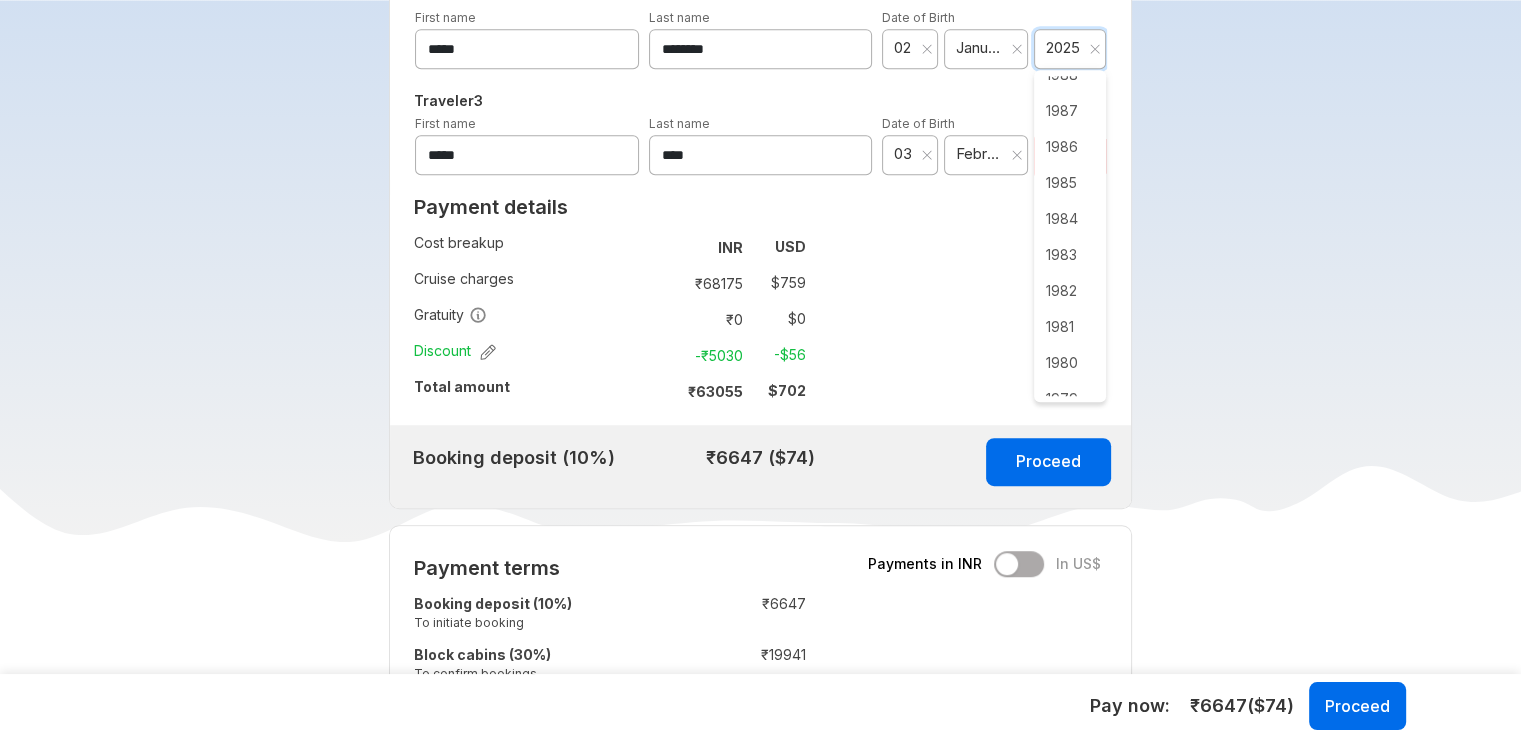 click on "1982" at bounding box center (1070, 291) 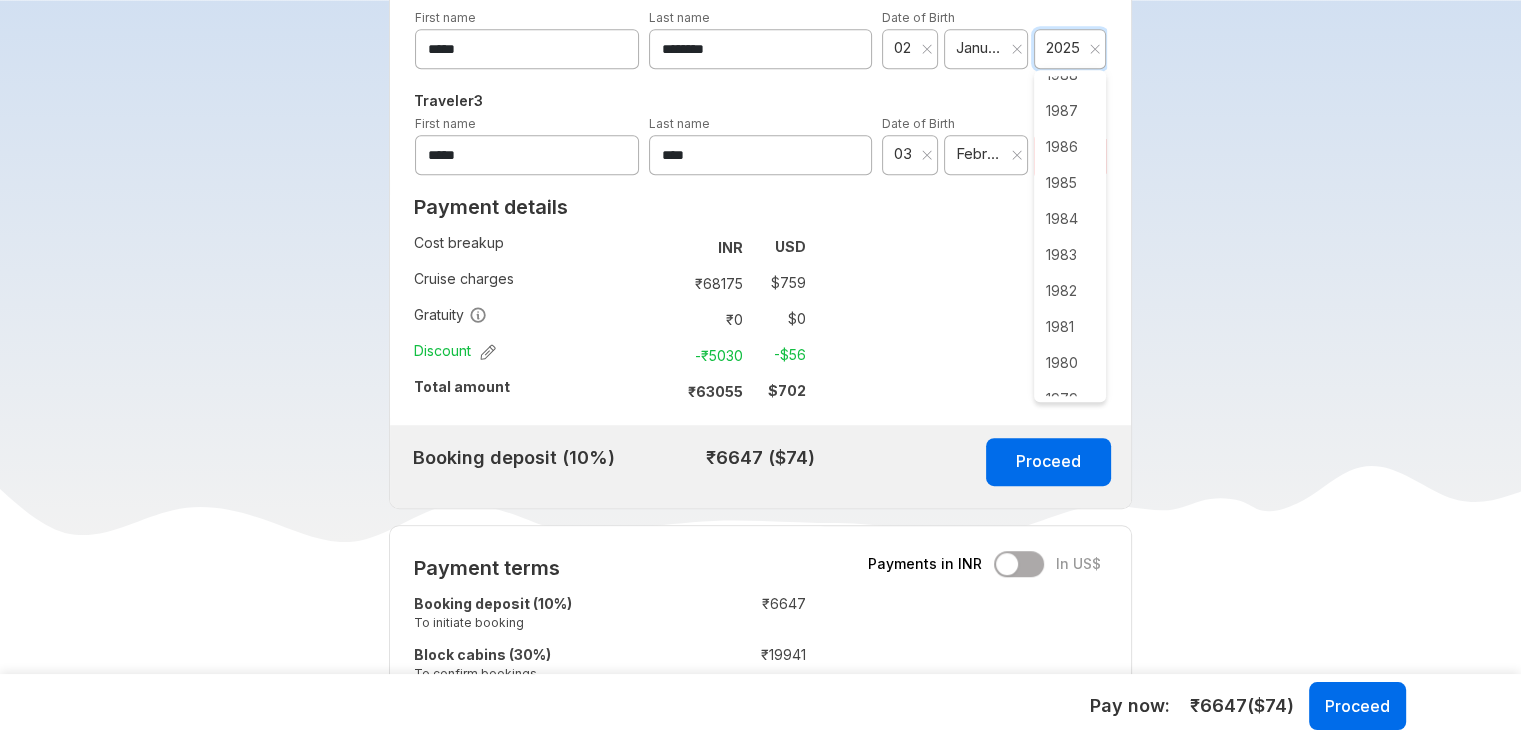 type on "****" 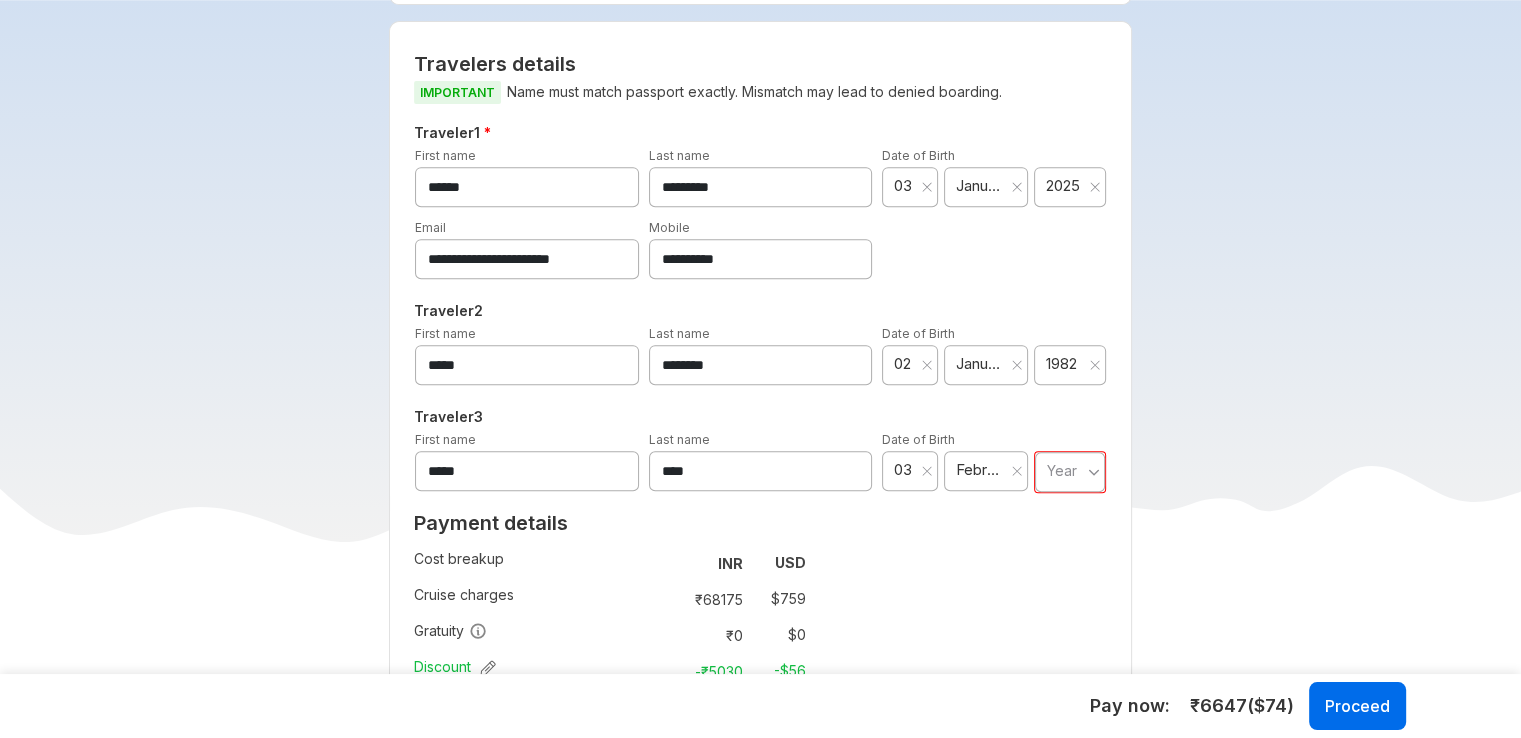 scroll, scrollTop: 820, scrollLeft: 0, axis: vertical 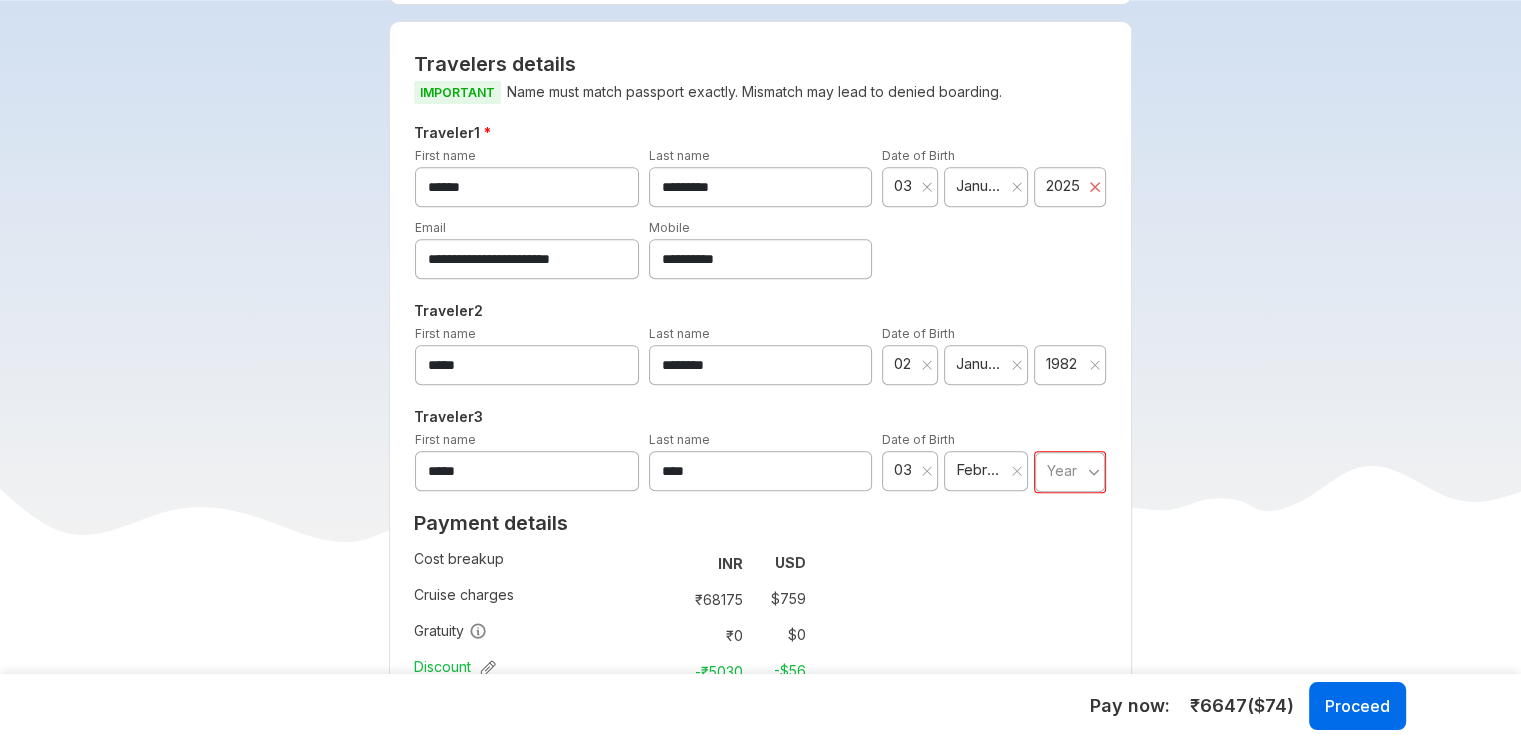 click 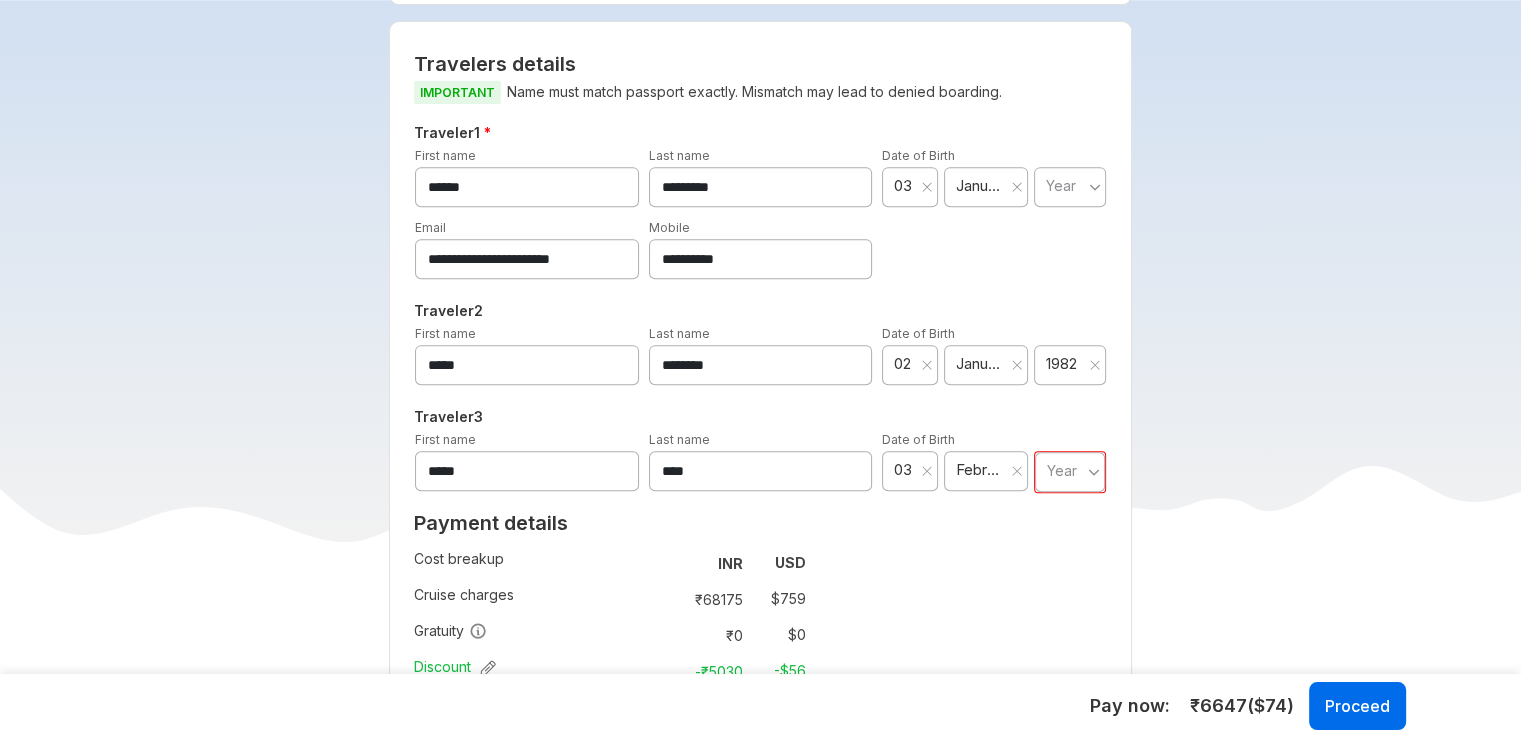 click on "**** Year" at bounding box center [1066, 186] 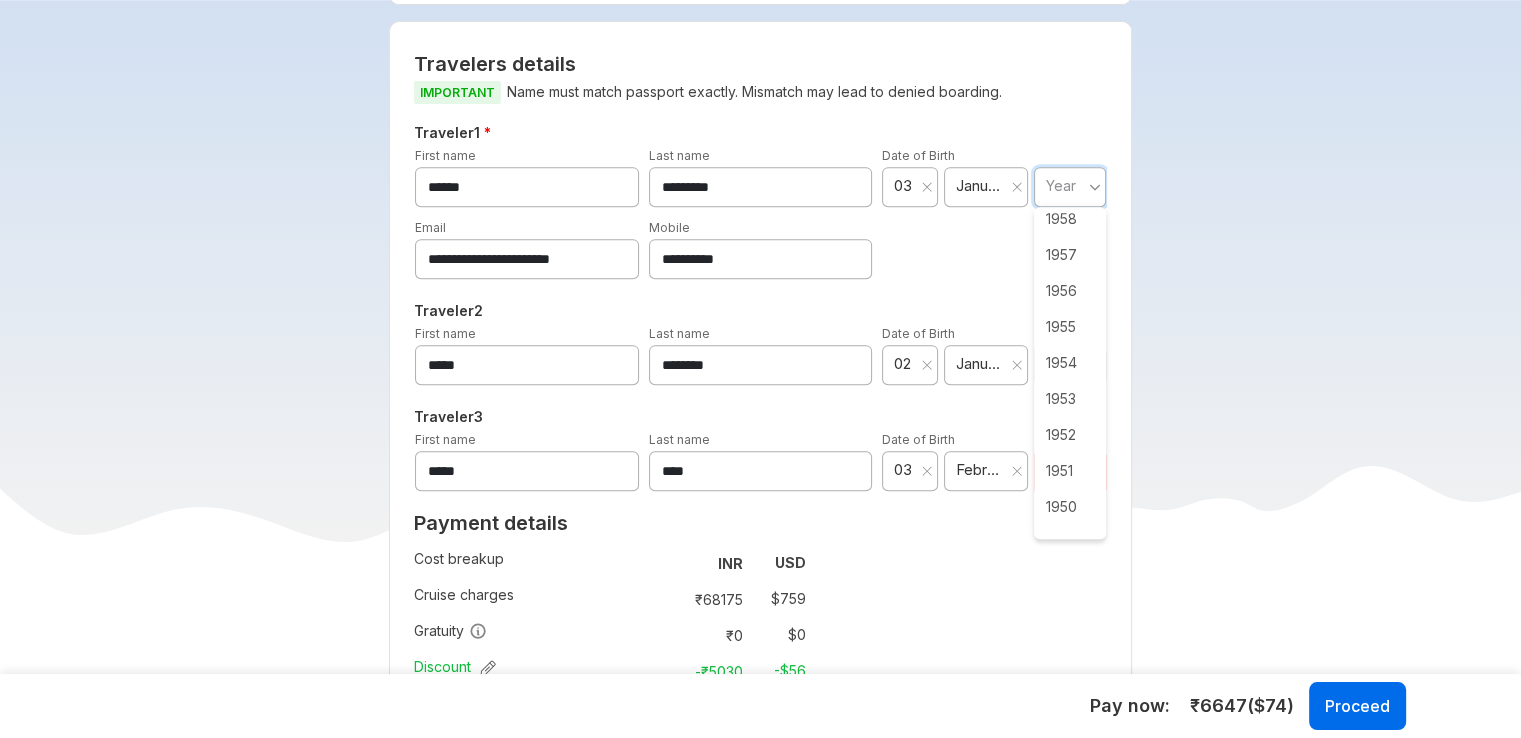 scroll, scrollTop: 2507, scrollLeft: 0, axis: vertical 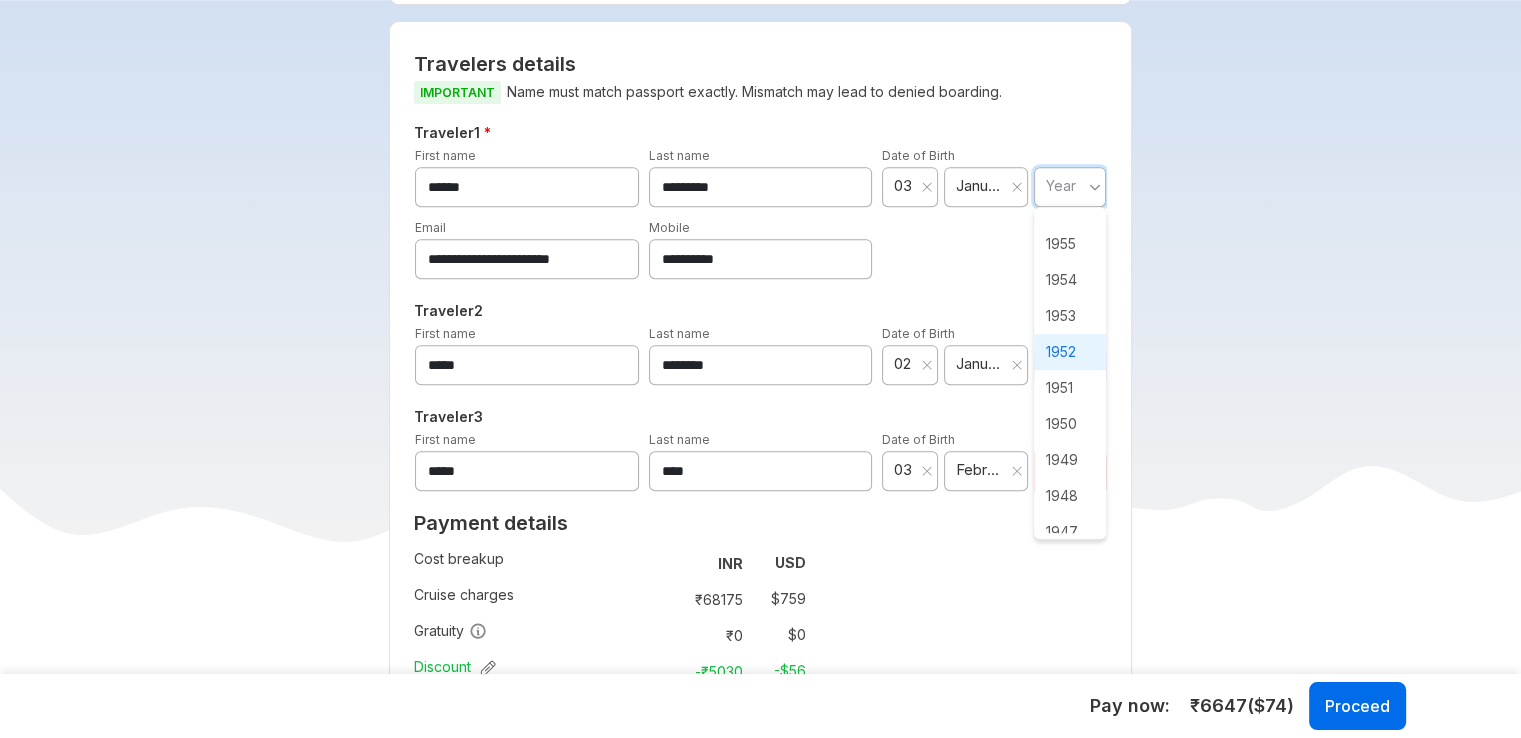 click on "1952" at bounding box center [1070, 352] 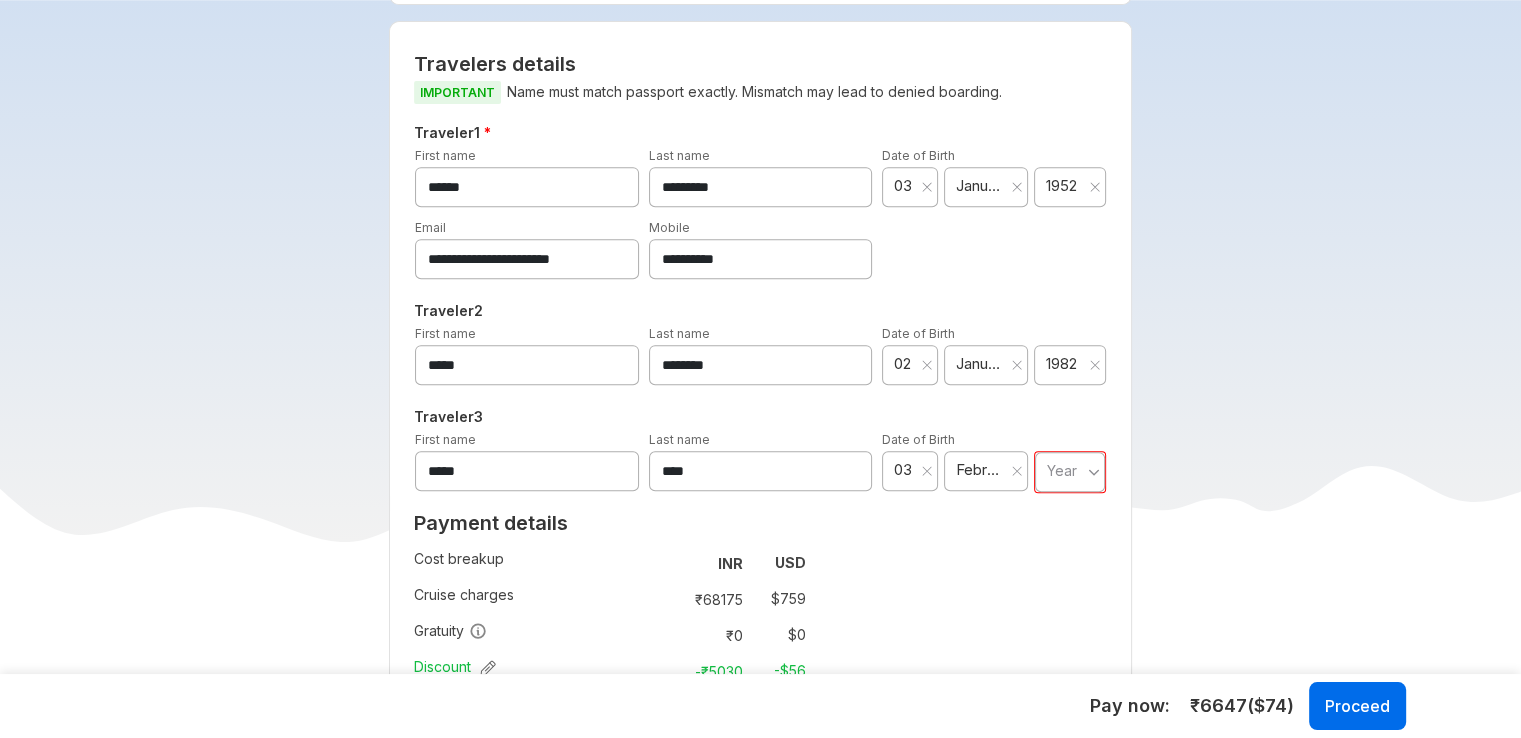 click on "** February" at bounding box center [986, 471] 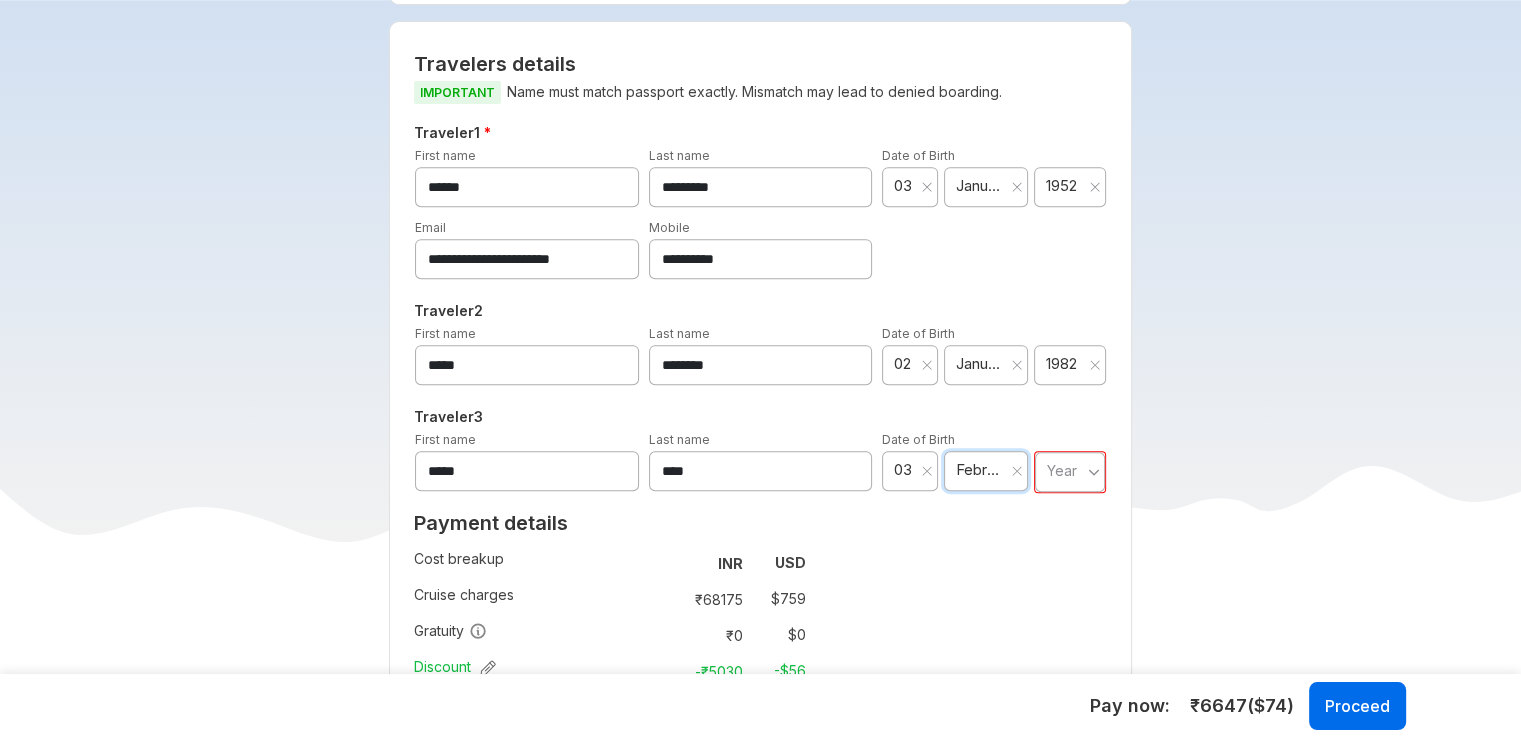 click on "Year" at bounding box center [1070, 472] 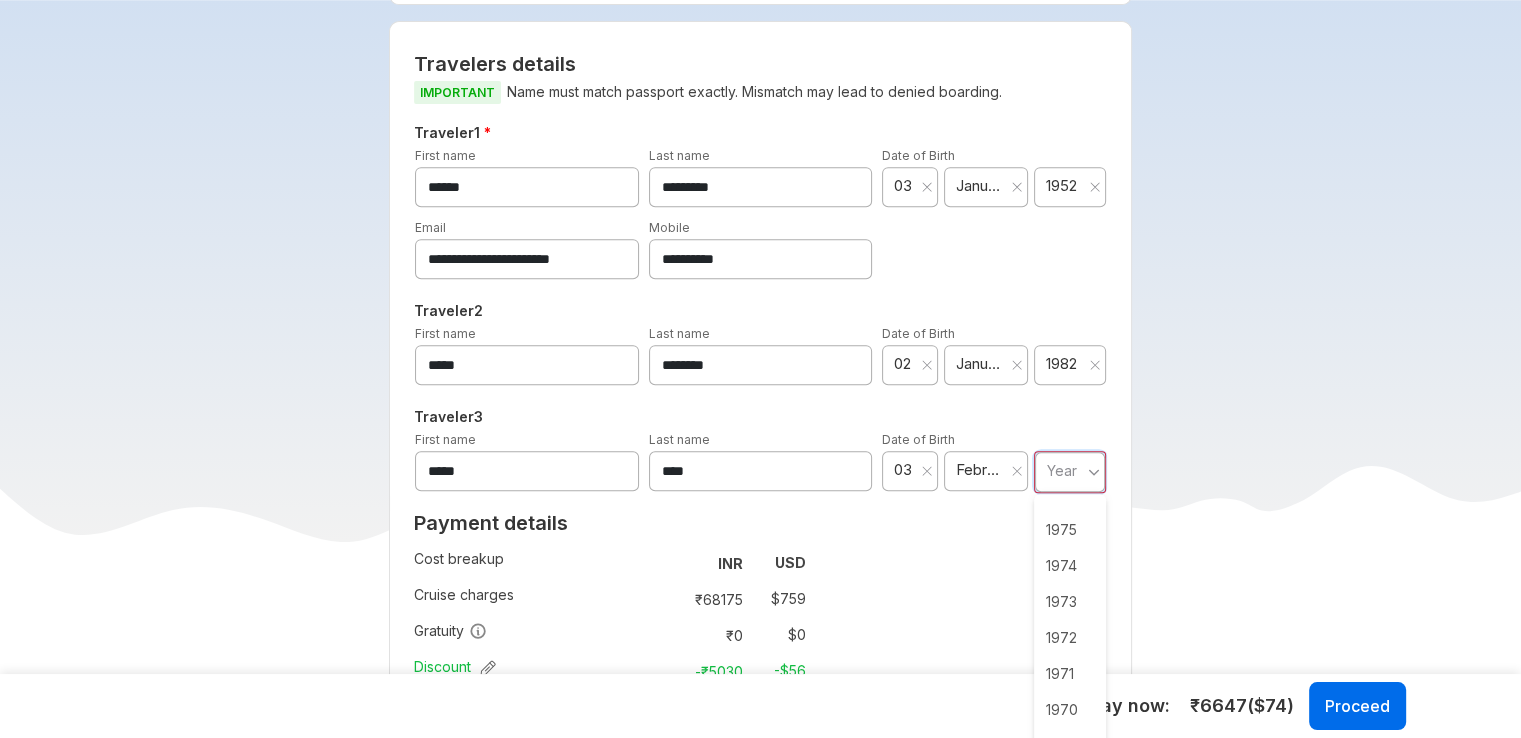 scroll, scrollTop: 1964, scrollLeft: 0, axis: vertical 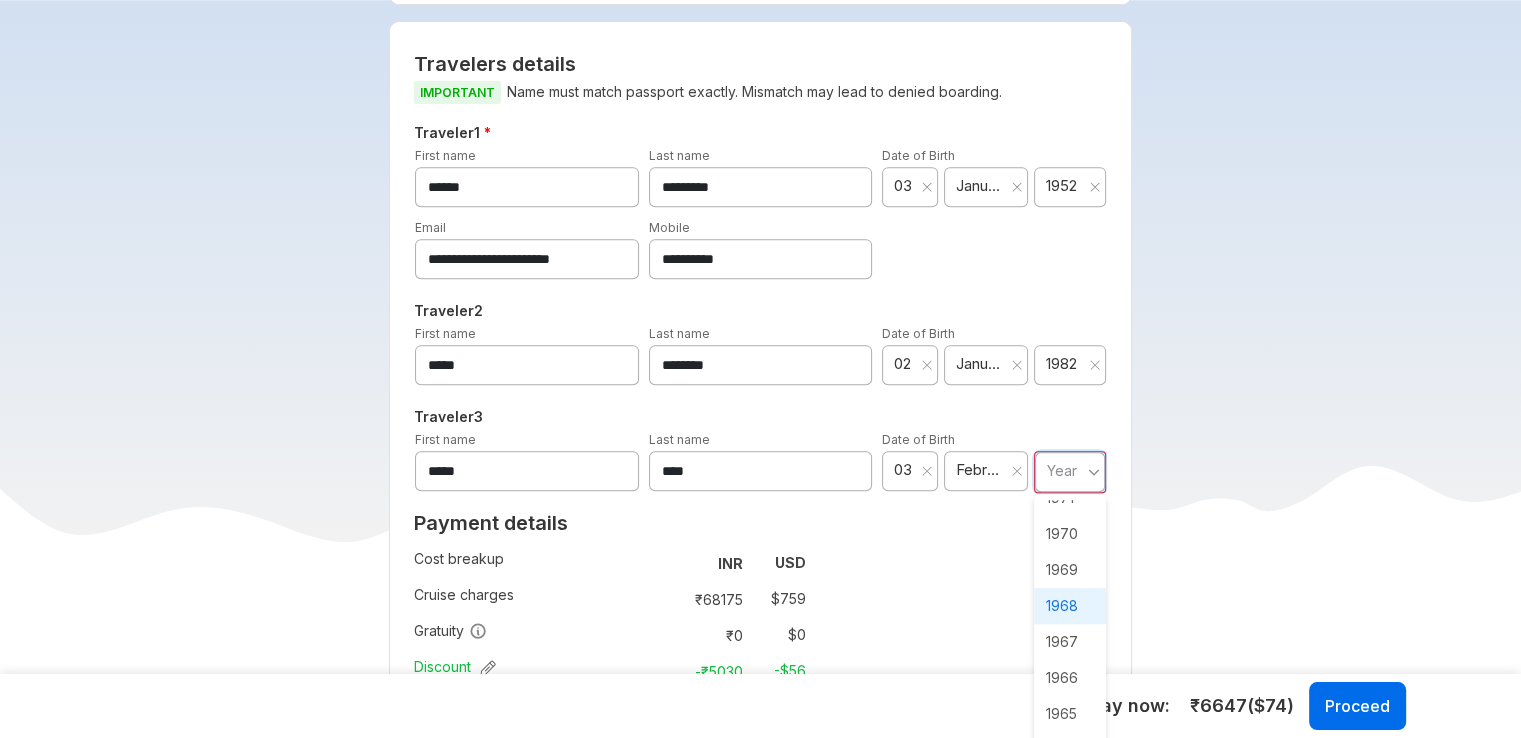 click on "1968" at bounding box center [1070, 606] 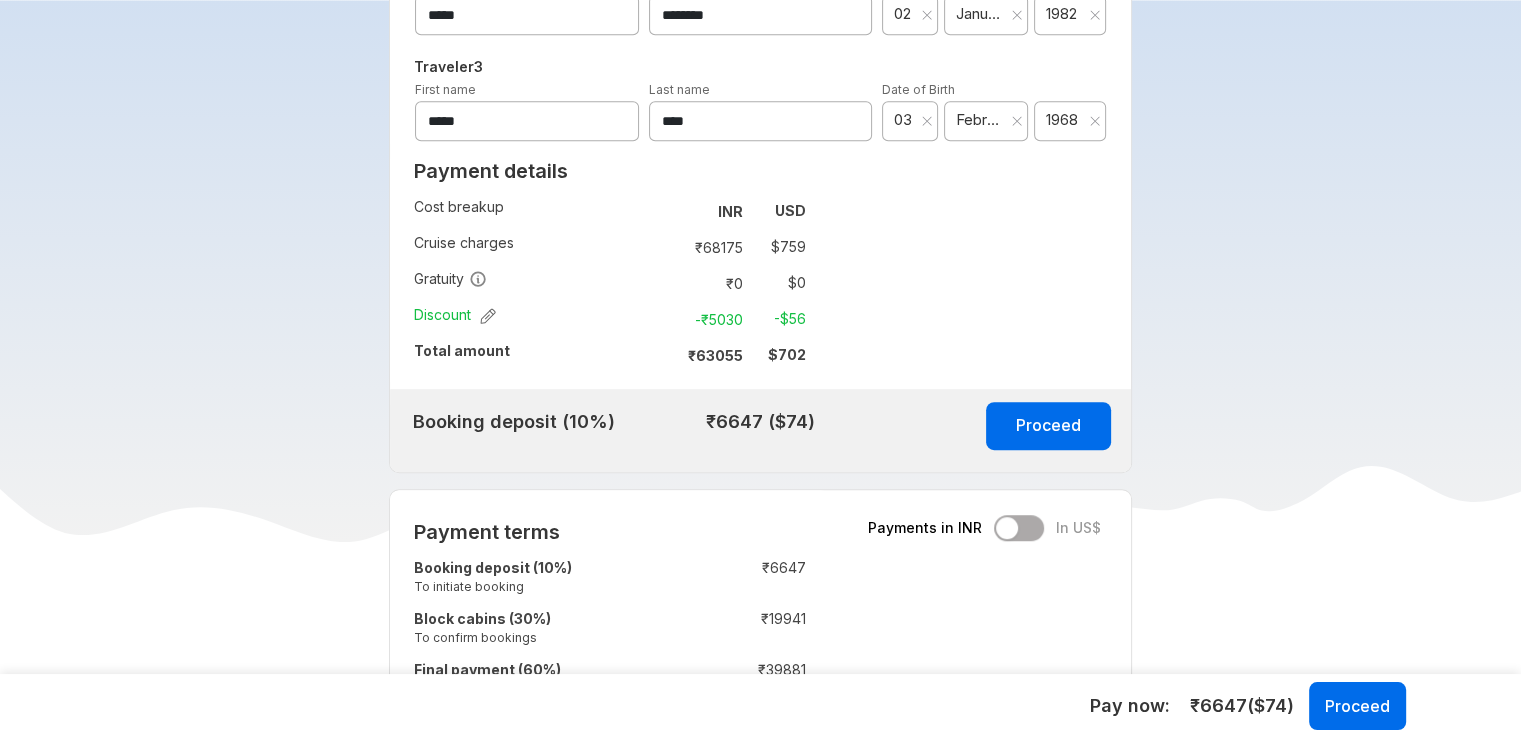 scroll, scrollTop: 1259, scrollLeft: 0, axis: vertical 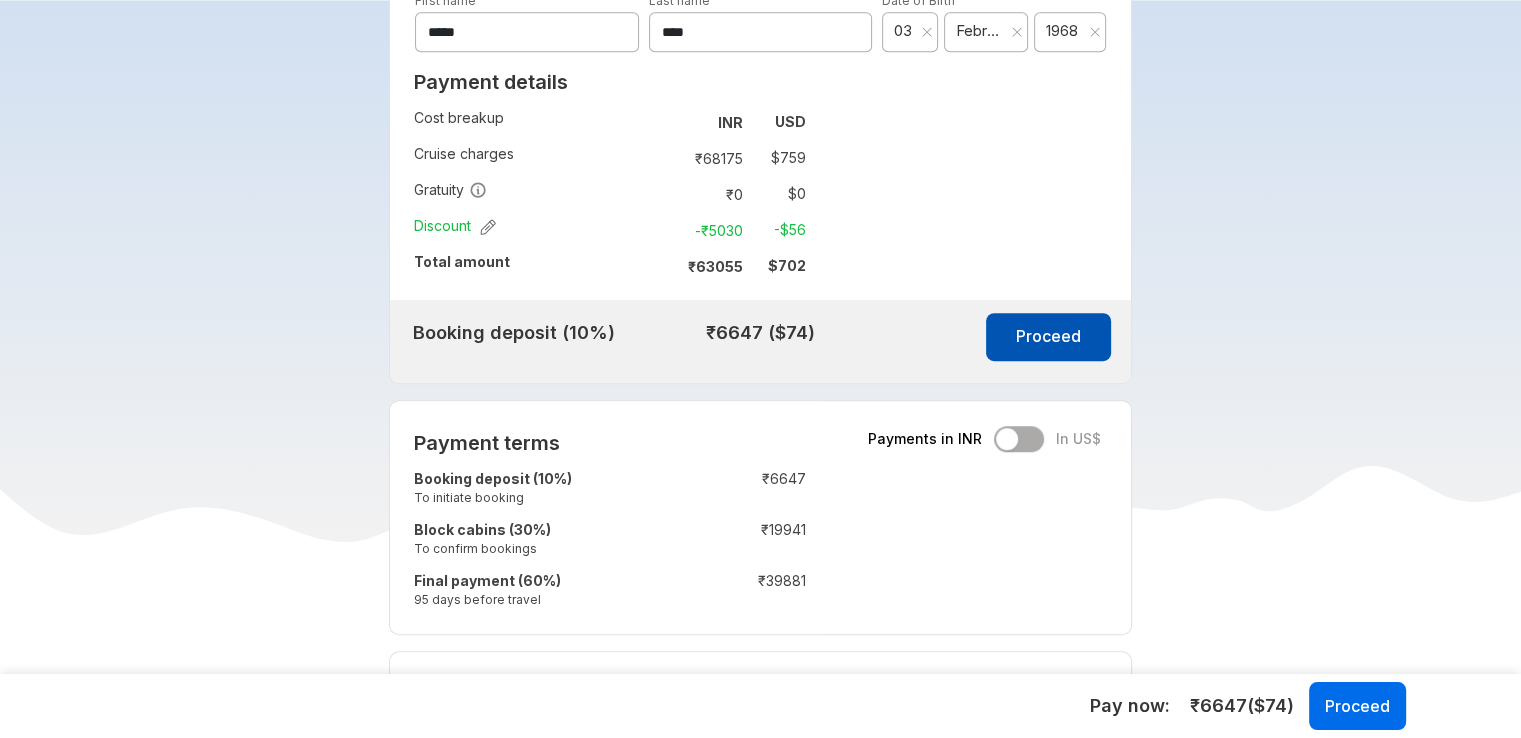 click on "Proceed" at bounding box center (1048, 337) 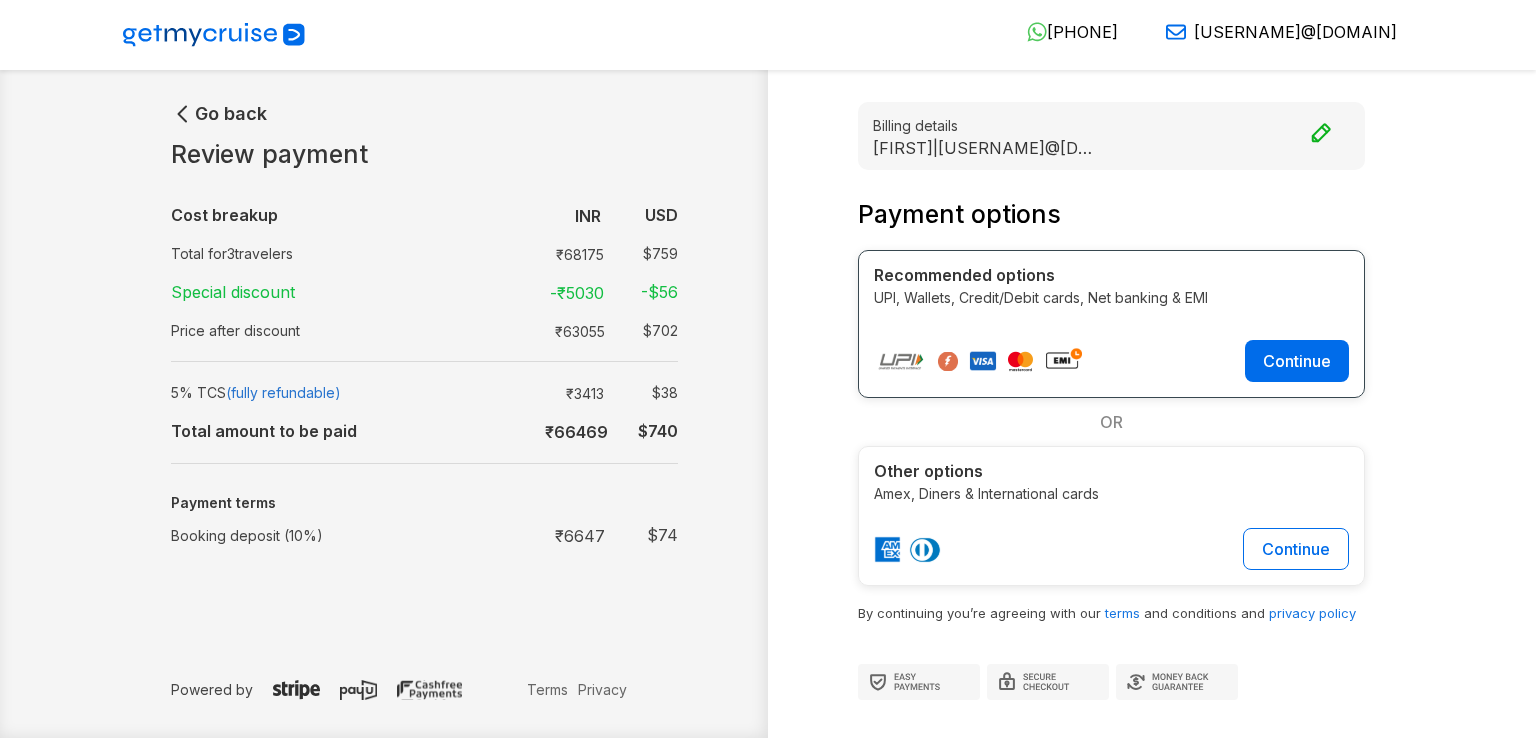 scroll, scrollTop: 0, scrollLeft: 0, axis: both 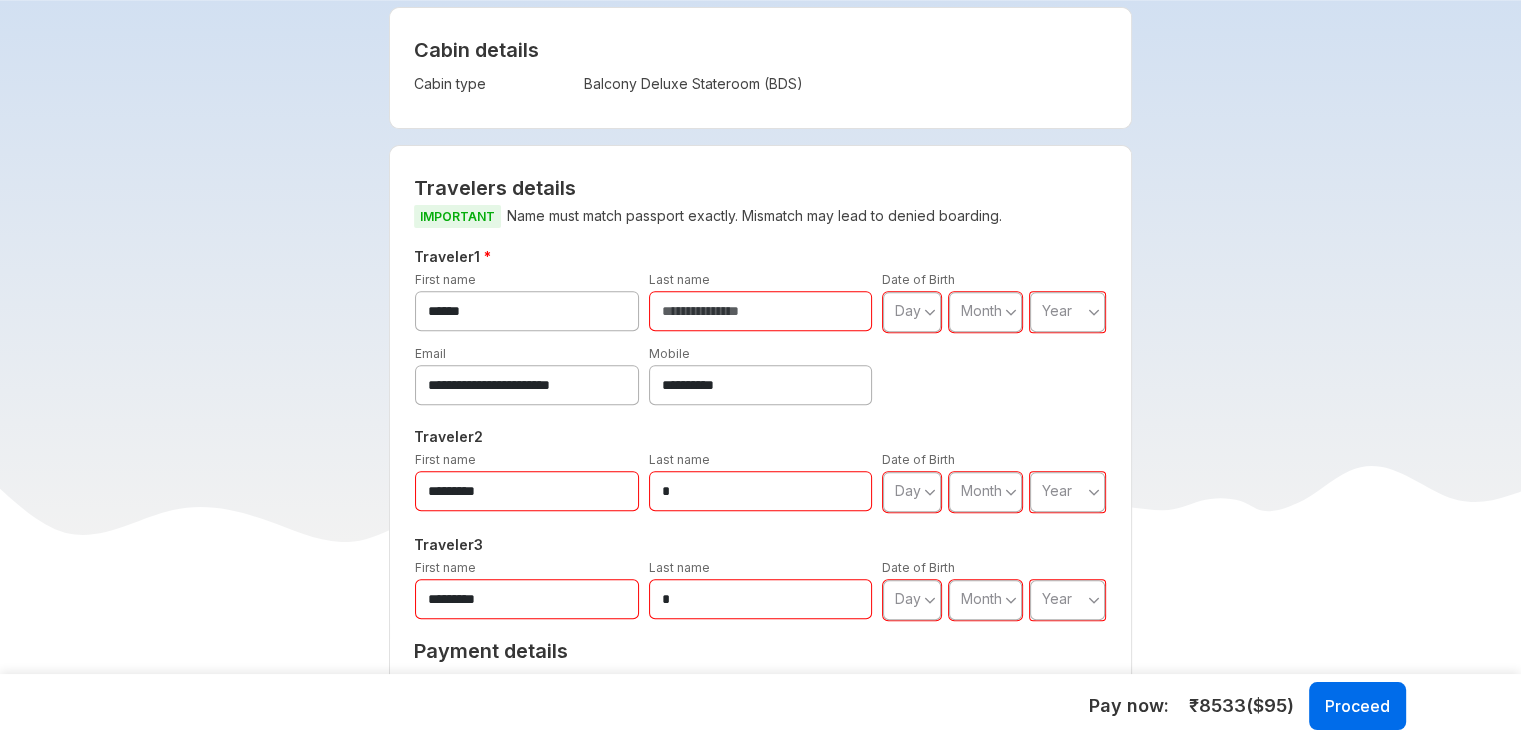 click on "Day" at bounding box center [908, 310] 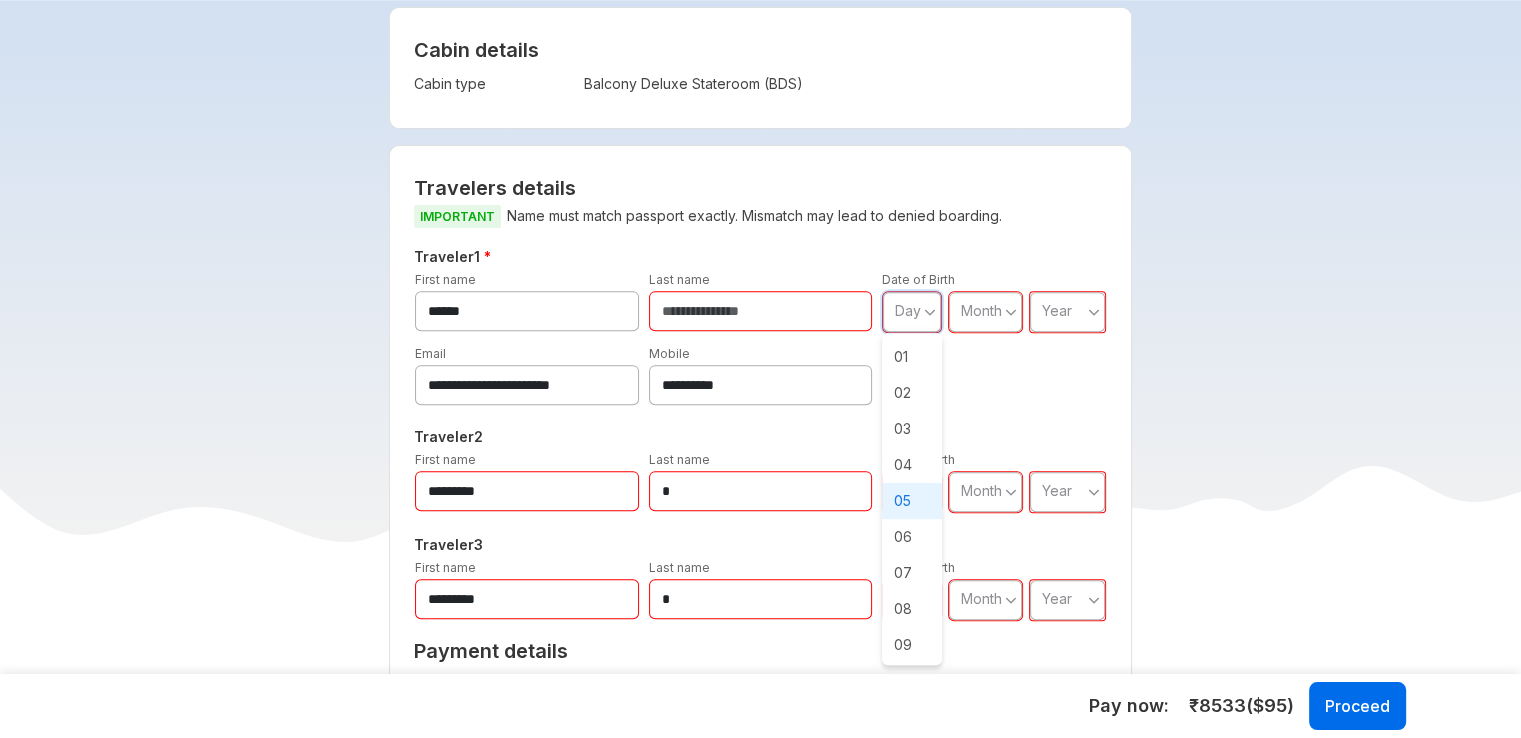 click on "05" at bounding box center [912, 501] 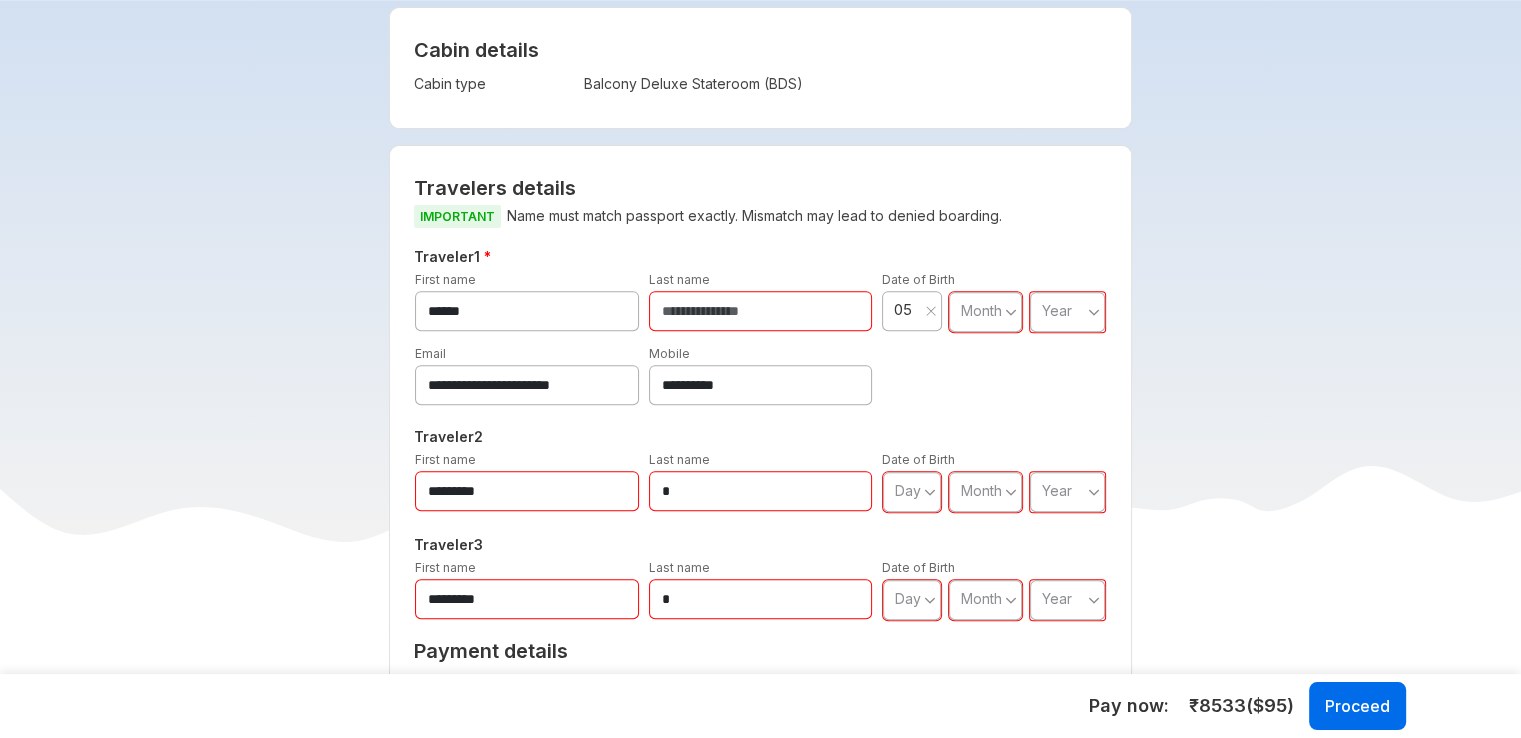 click on "Month" at bounding box center (981, 310) 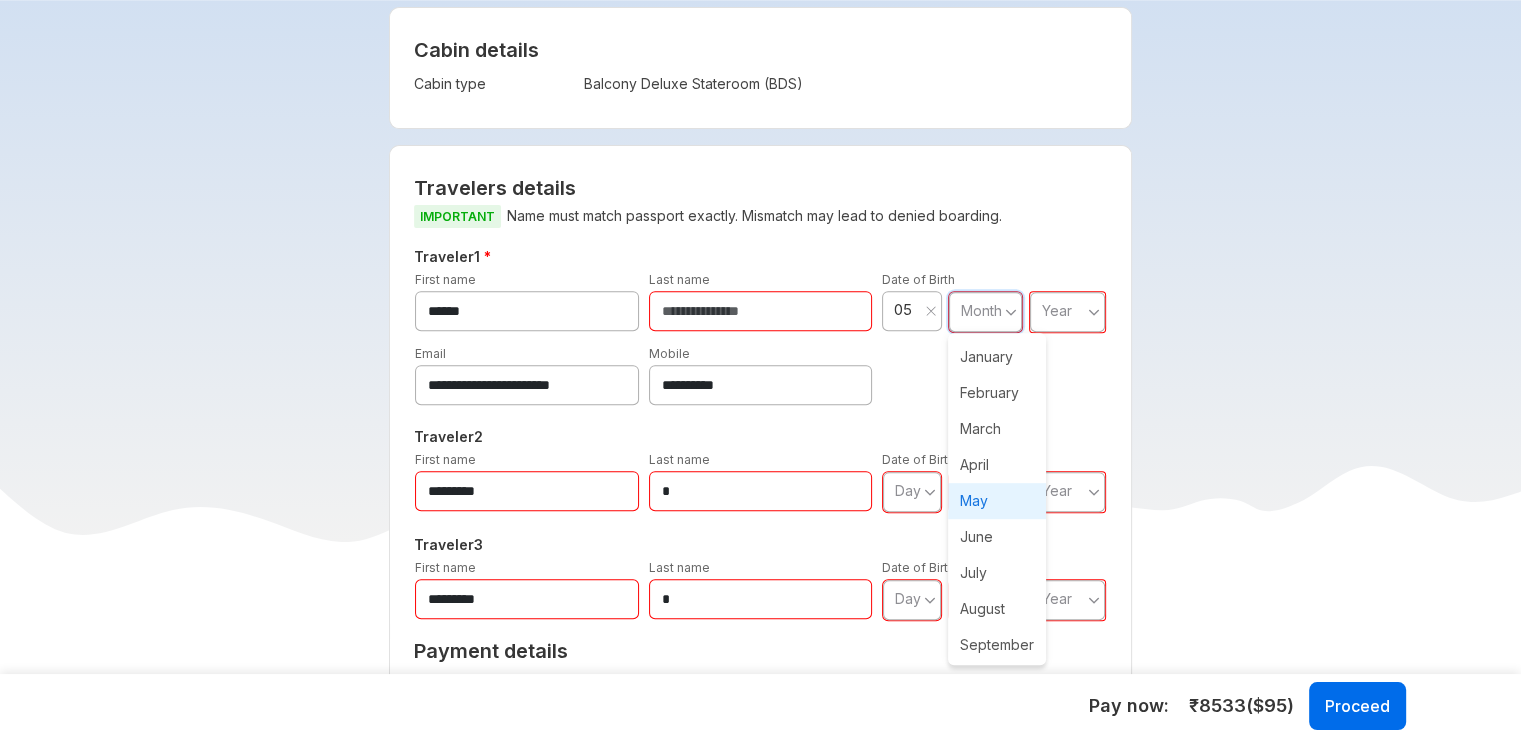 click on "May" at bounding box center (997, 501) 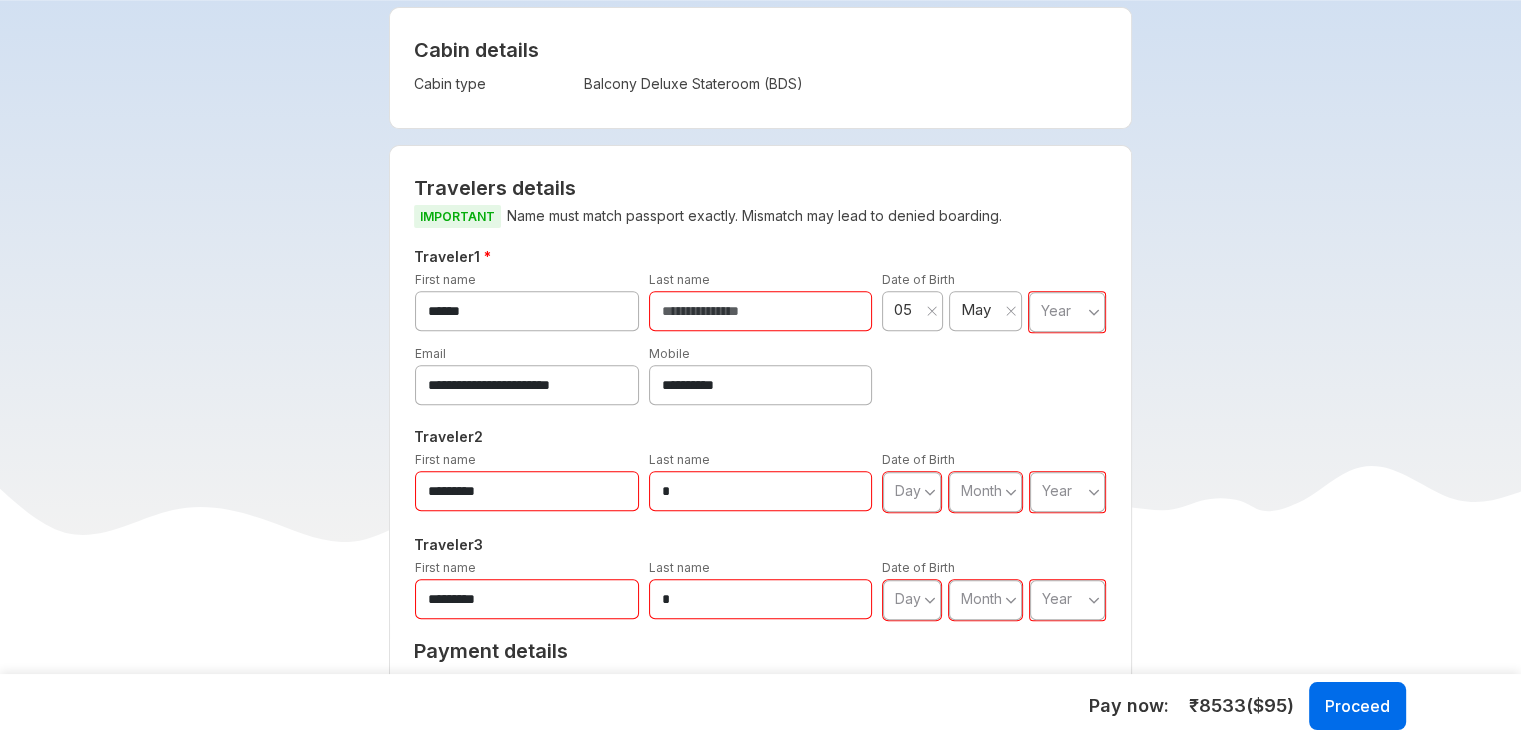 click on "Year" at bounding box center (1056, 310) 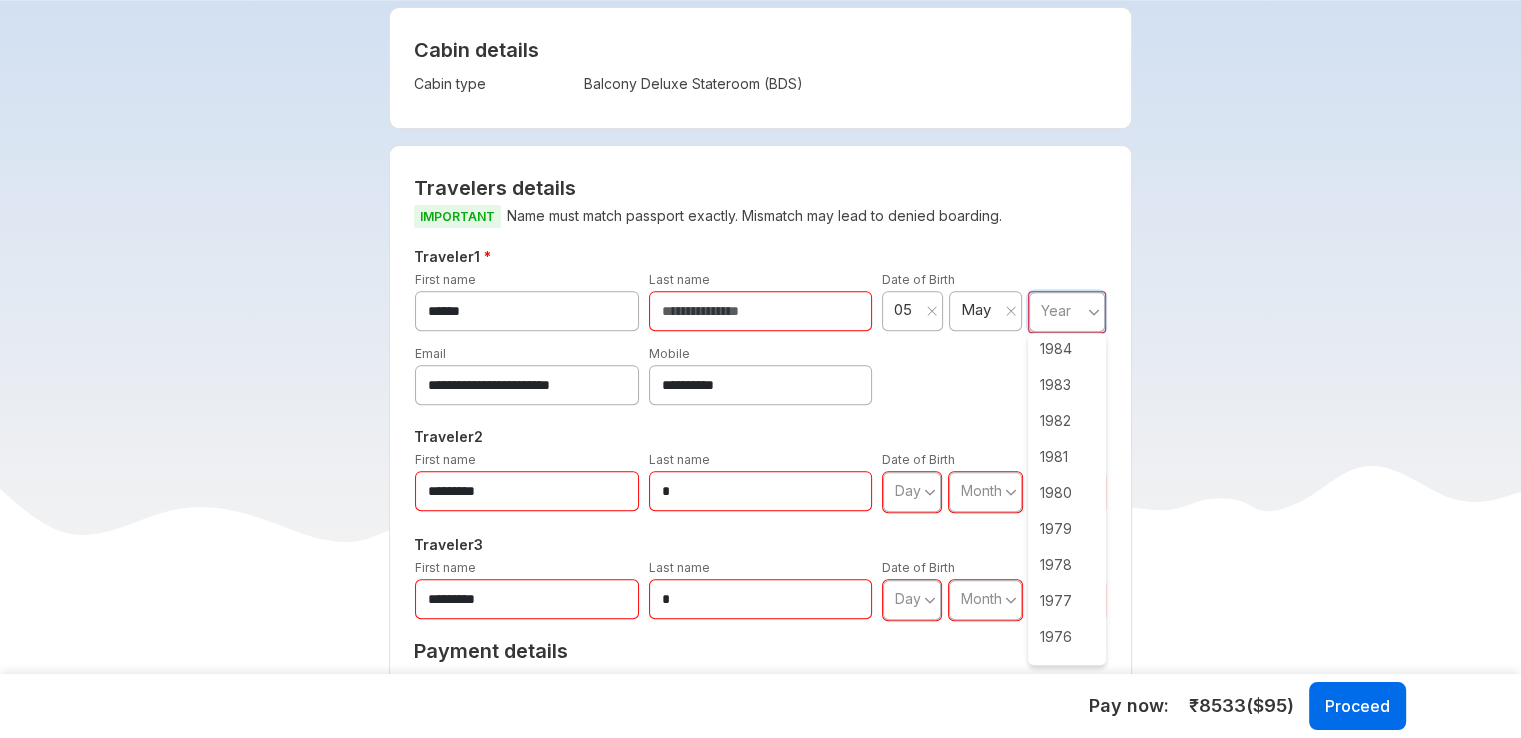 scroll, scrollTop: 1536, scrollLeft: 0, axis: vertical 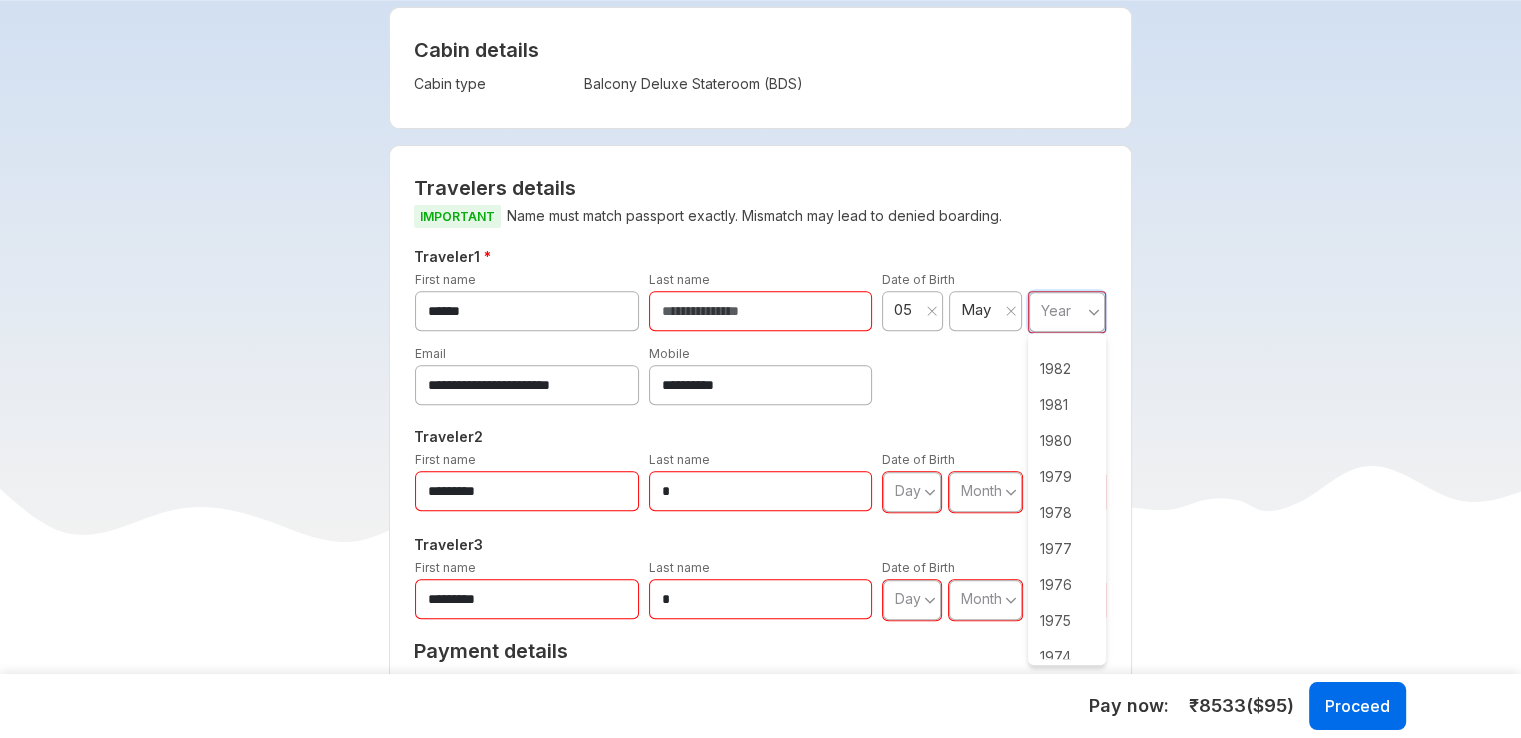 click on "1977" at bounding box center (1067, 549) 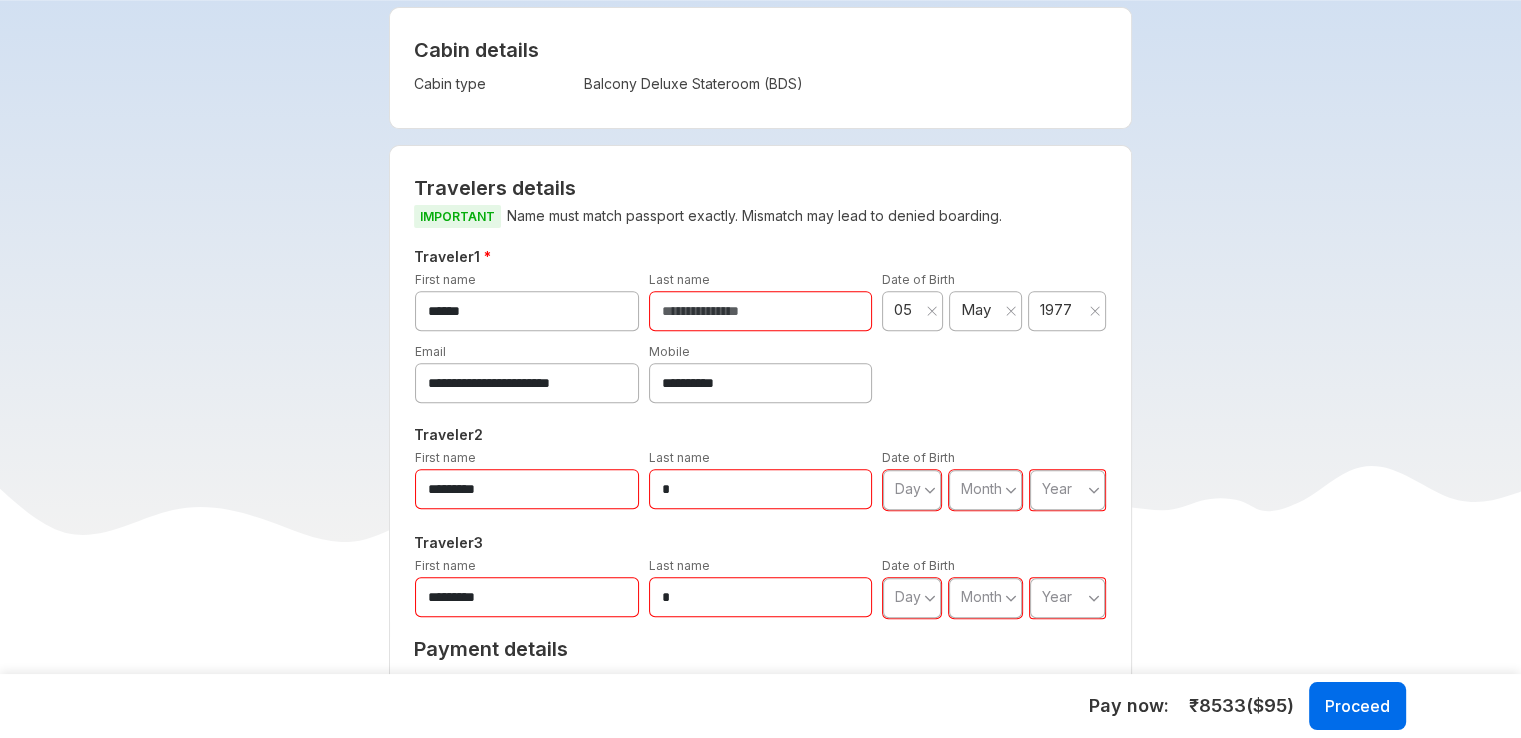 click on "*********" at bounding box center [527, 489] 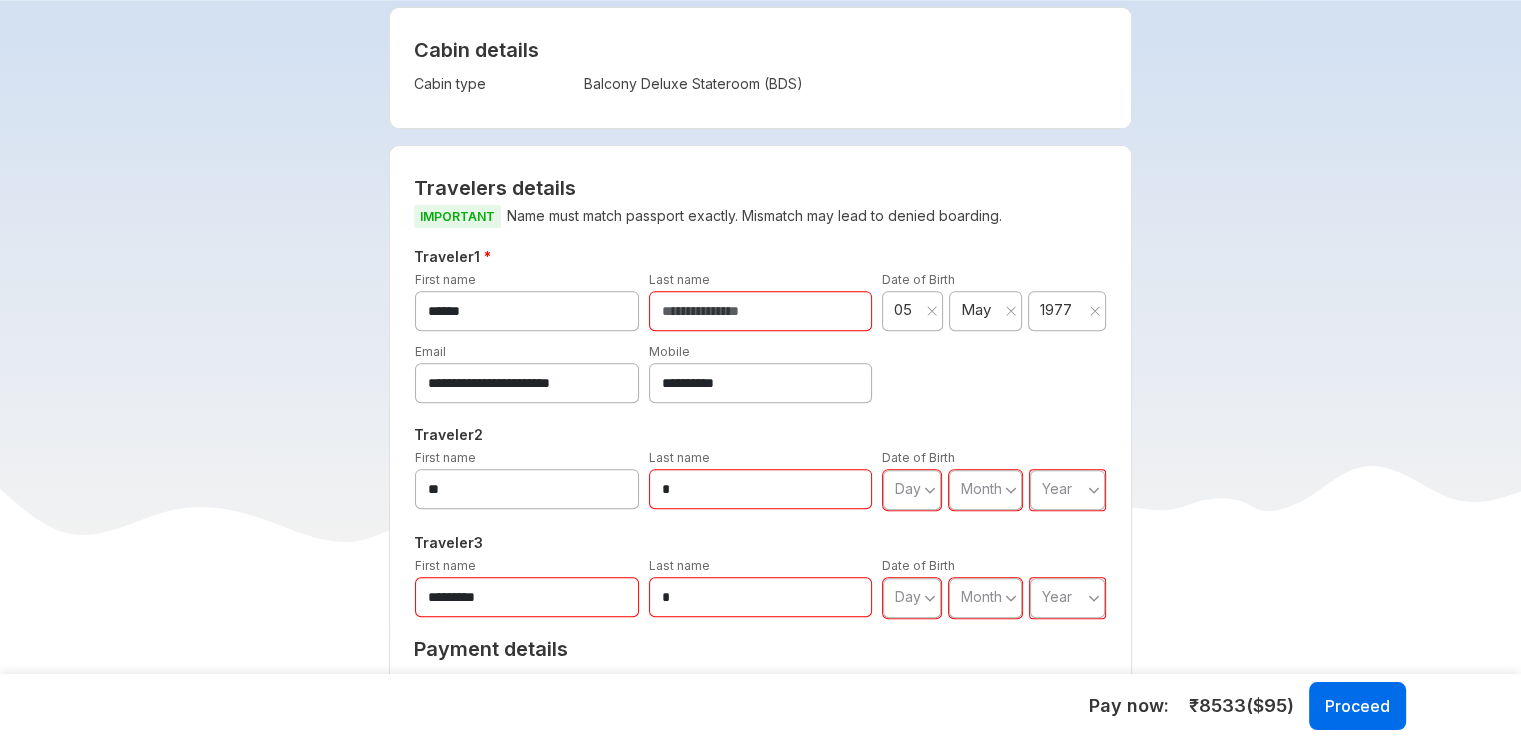 type on "*" 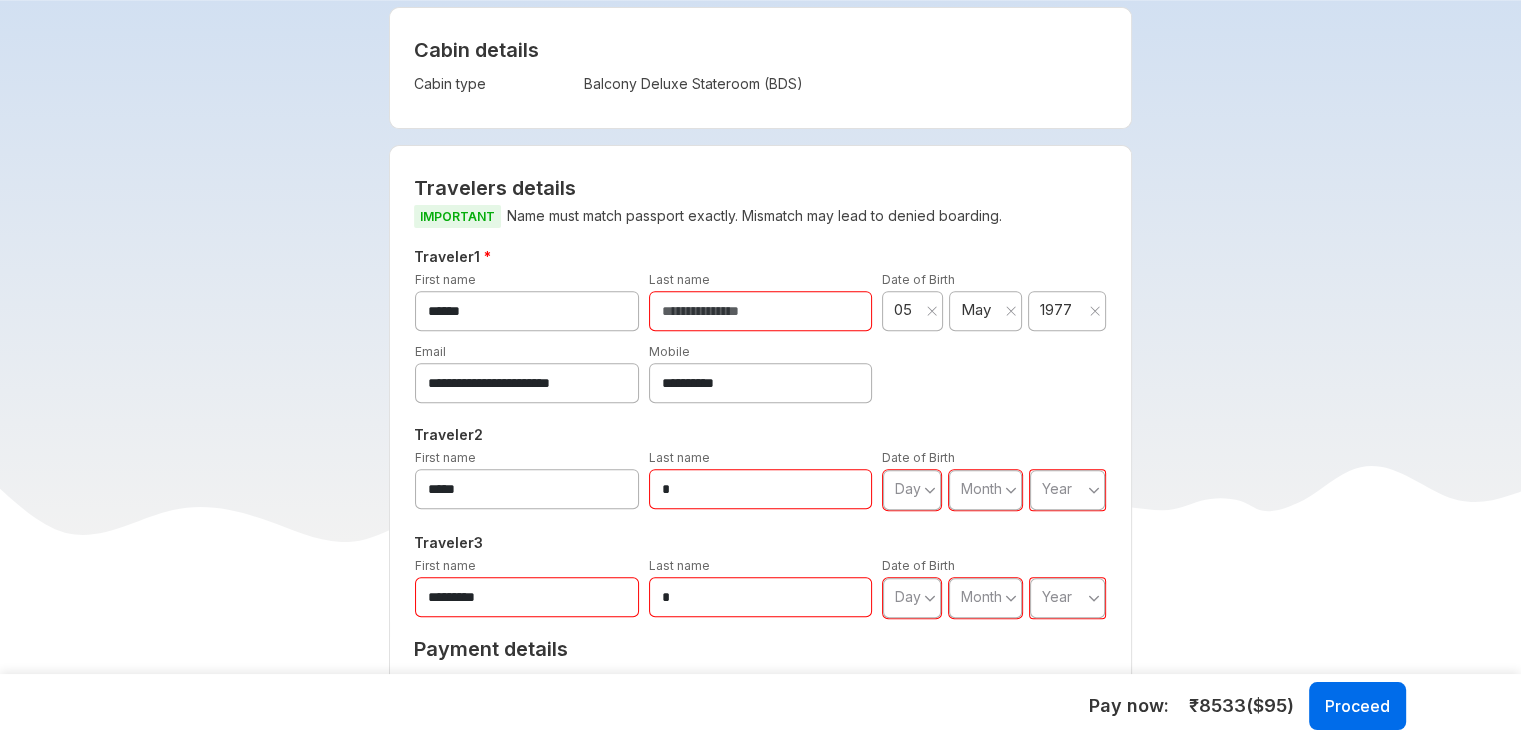 type on "*****" 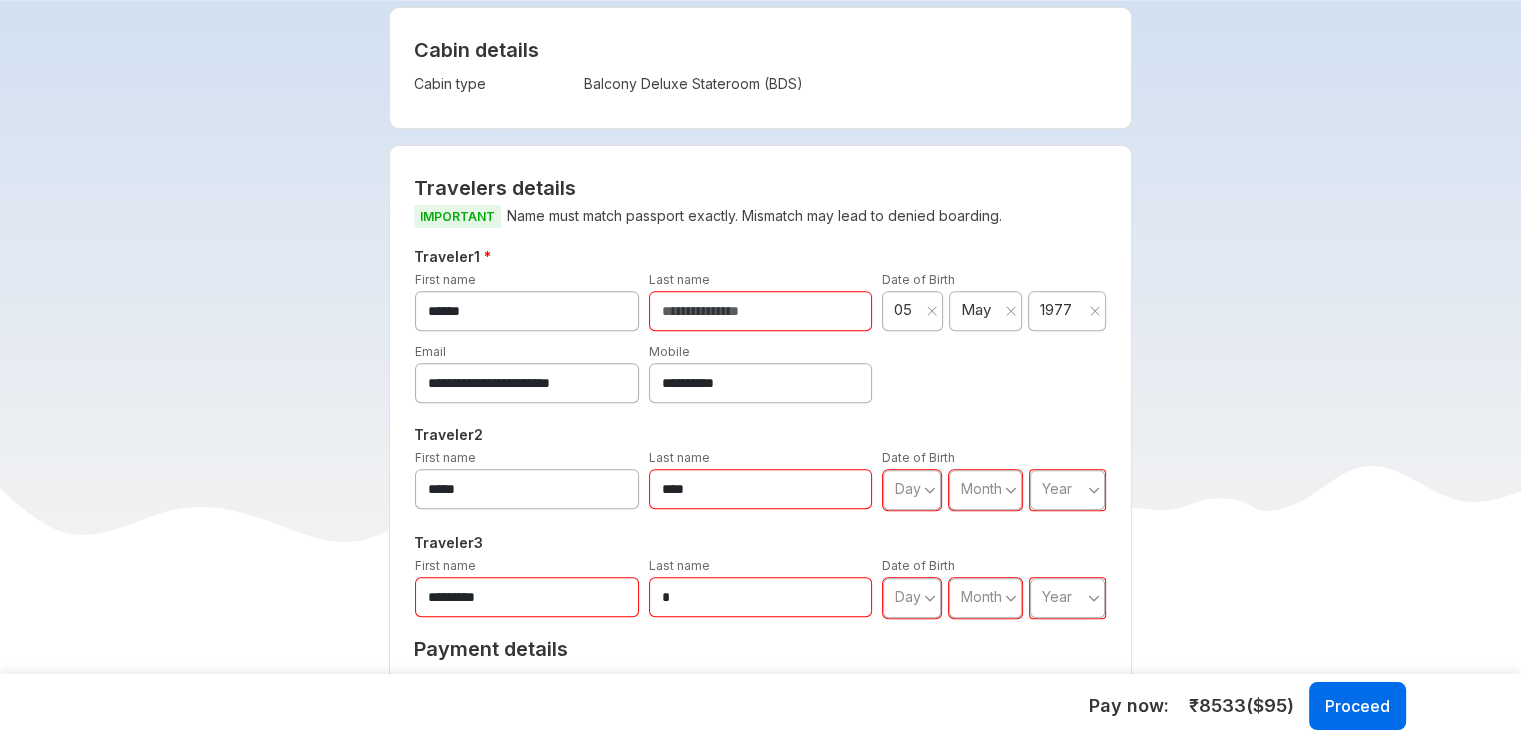 type on "****" 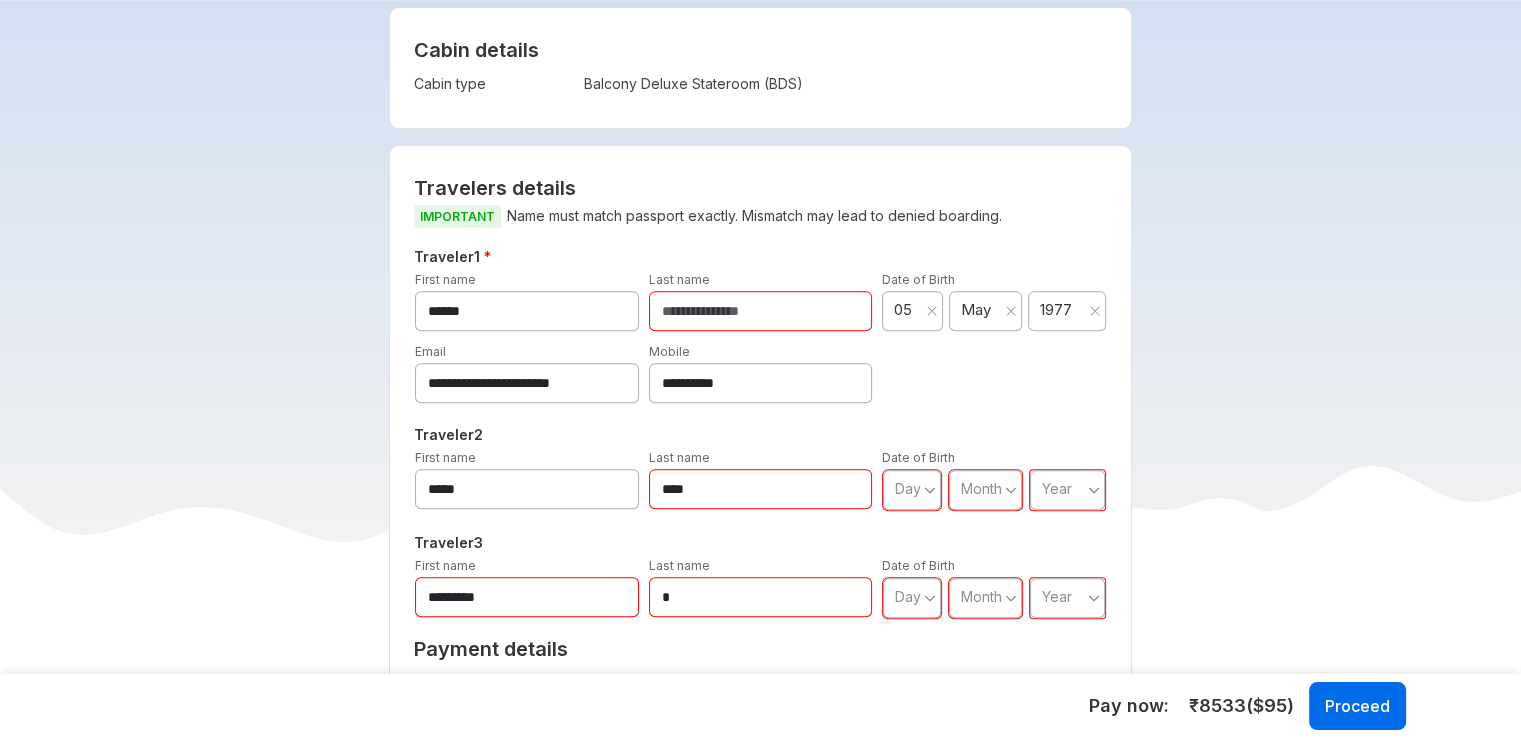 type on "********" 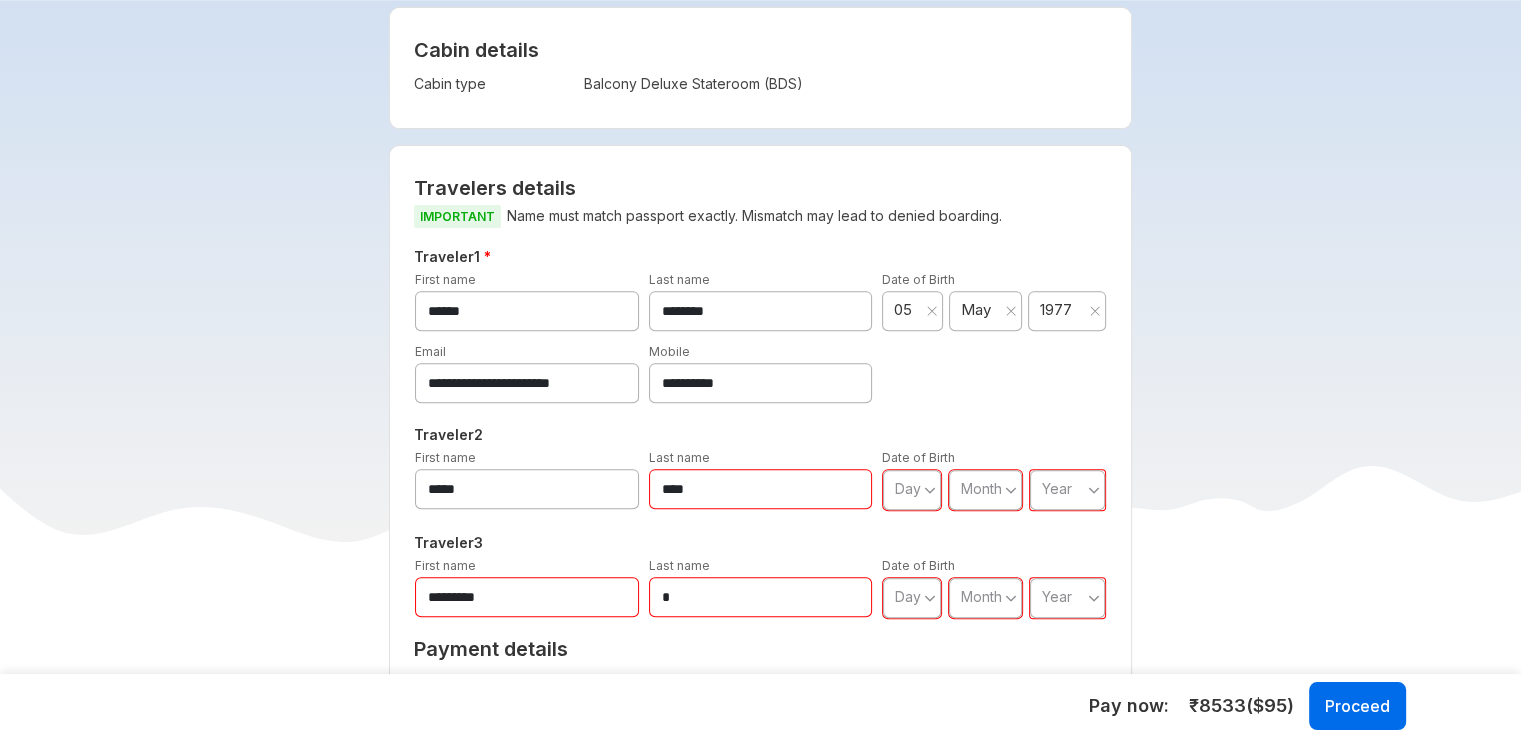 click on "****" at bounding box center [761, 489] 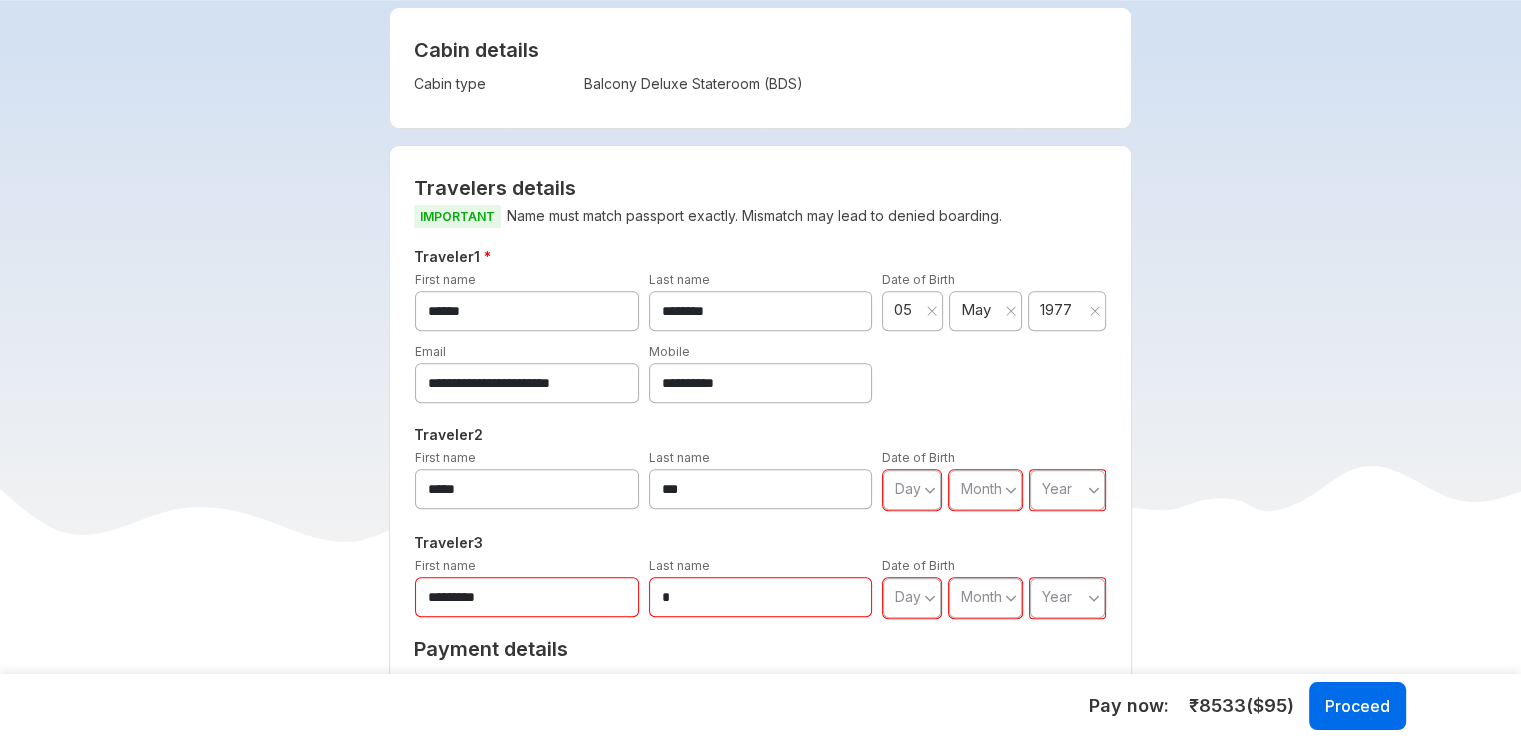 type on "***" 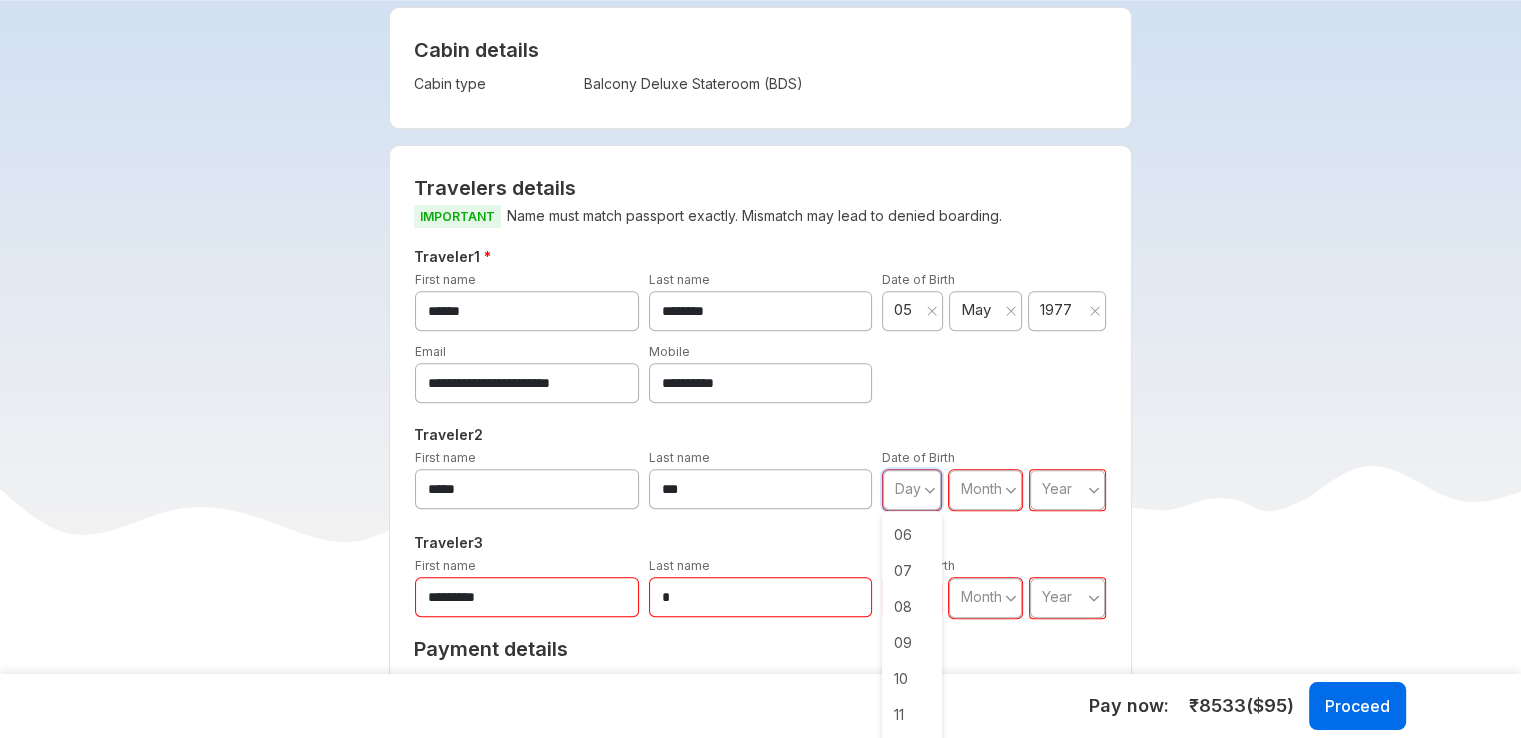 scroll, scrollTop: 200, scrollLeft: 0, axis: vertical 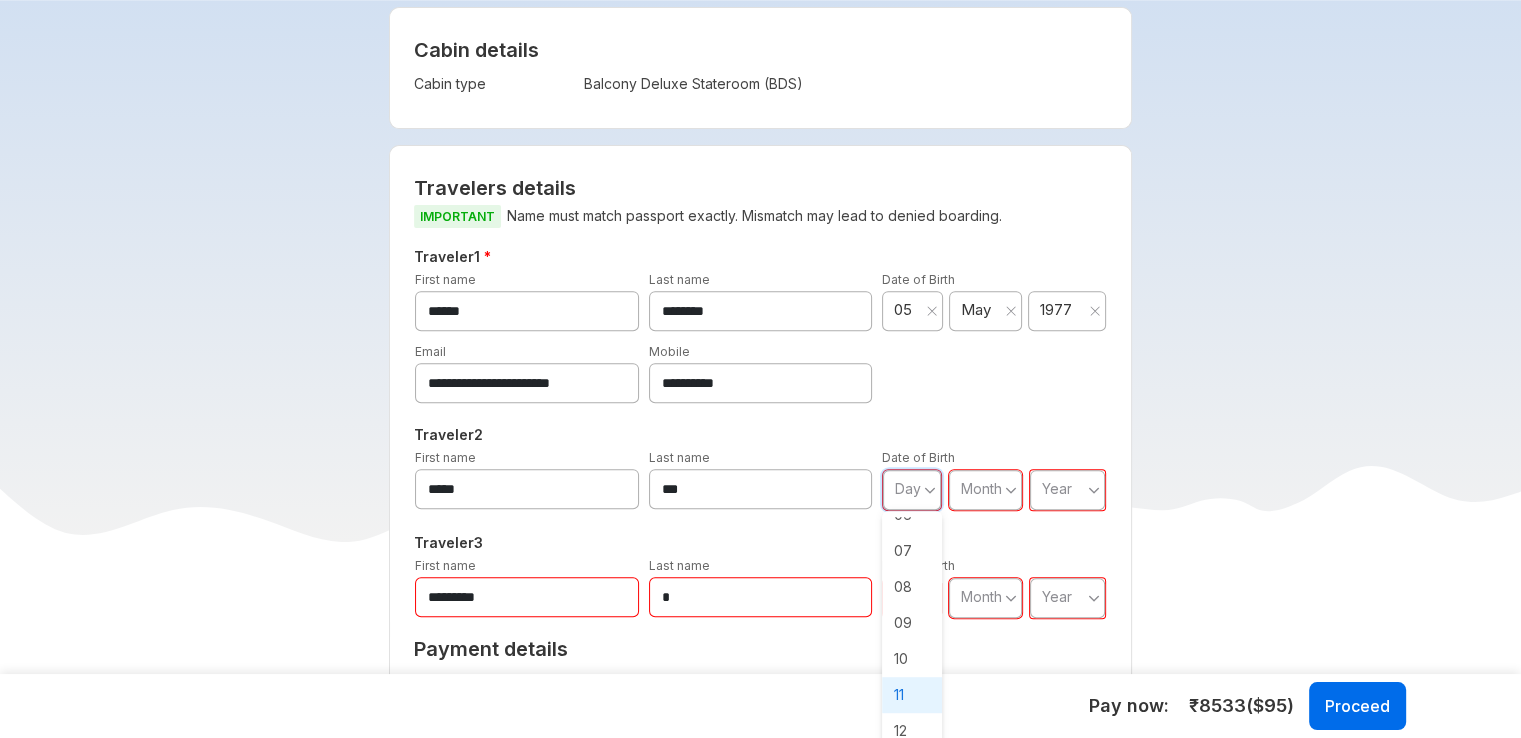 click on "11" at bounding box center [912, 695] 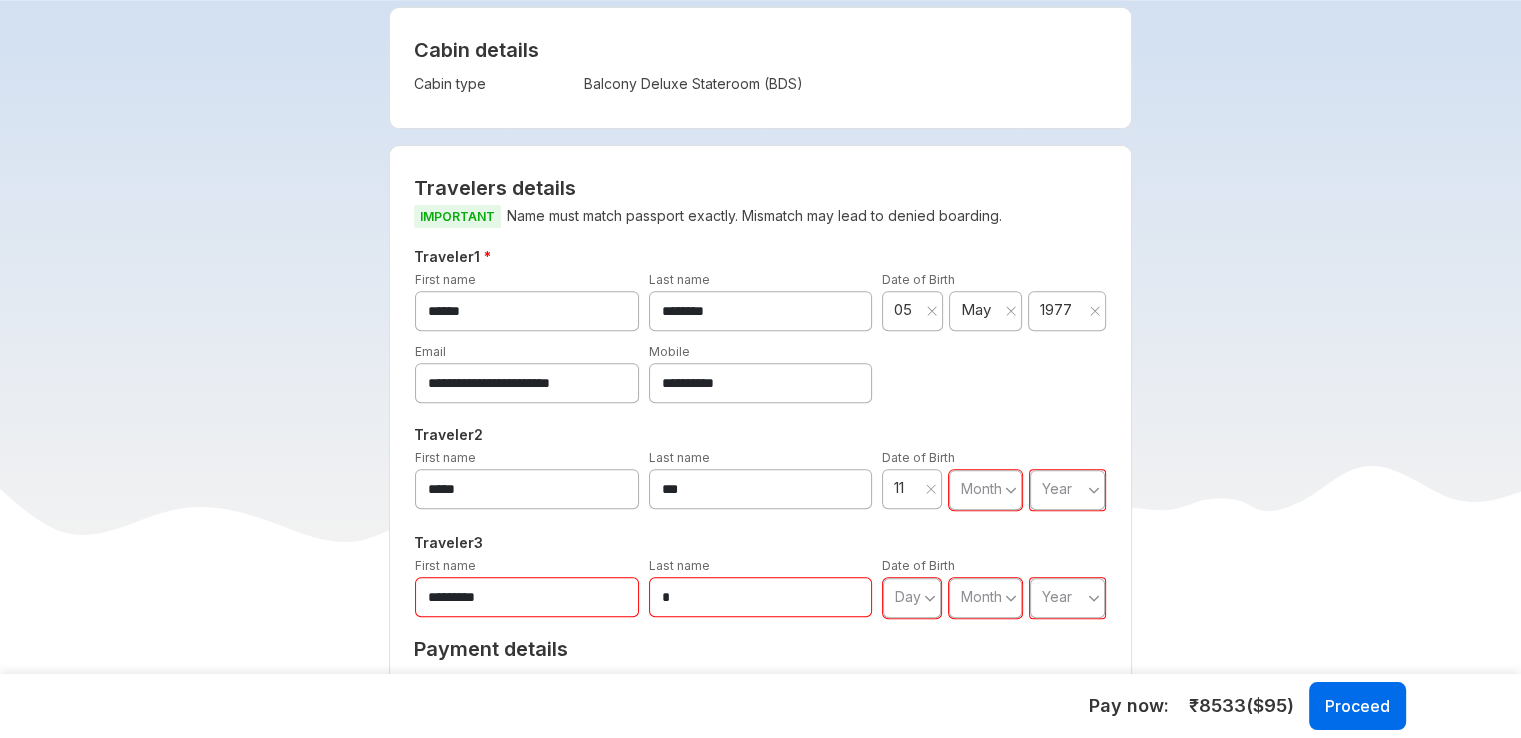 click on "Month" at bounding box center [981, 489] 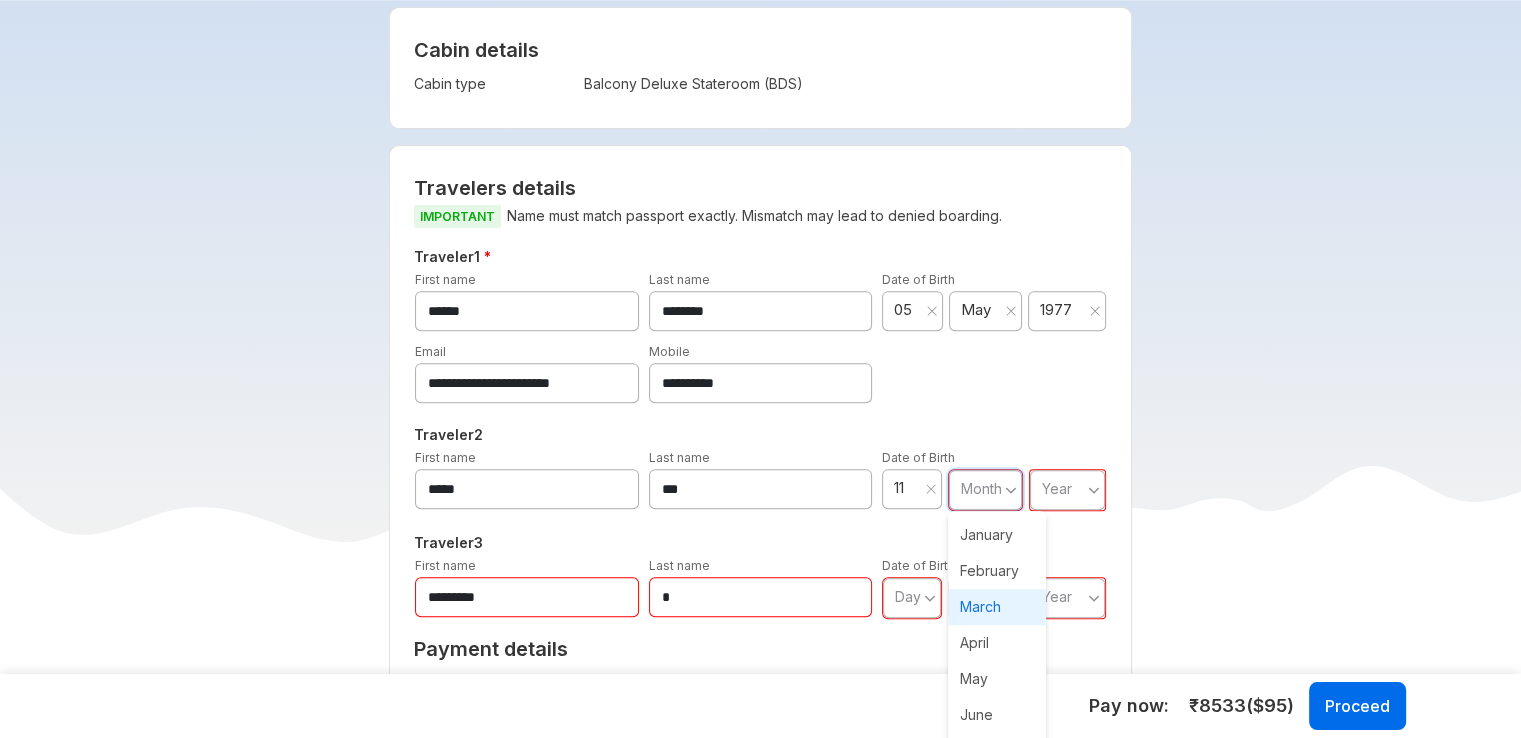 click on "March" at bounding box center [997, 607] 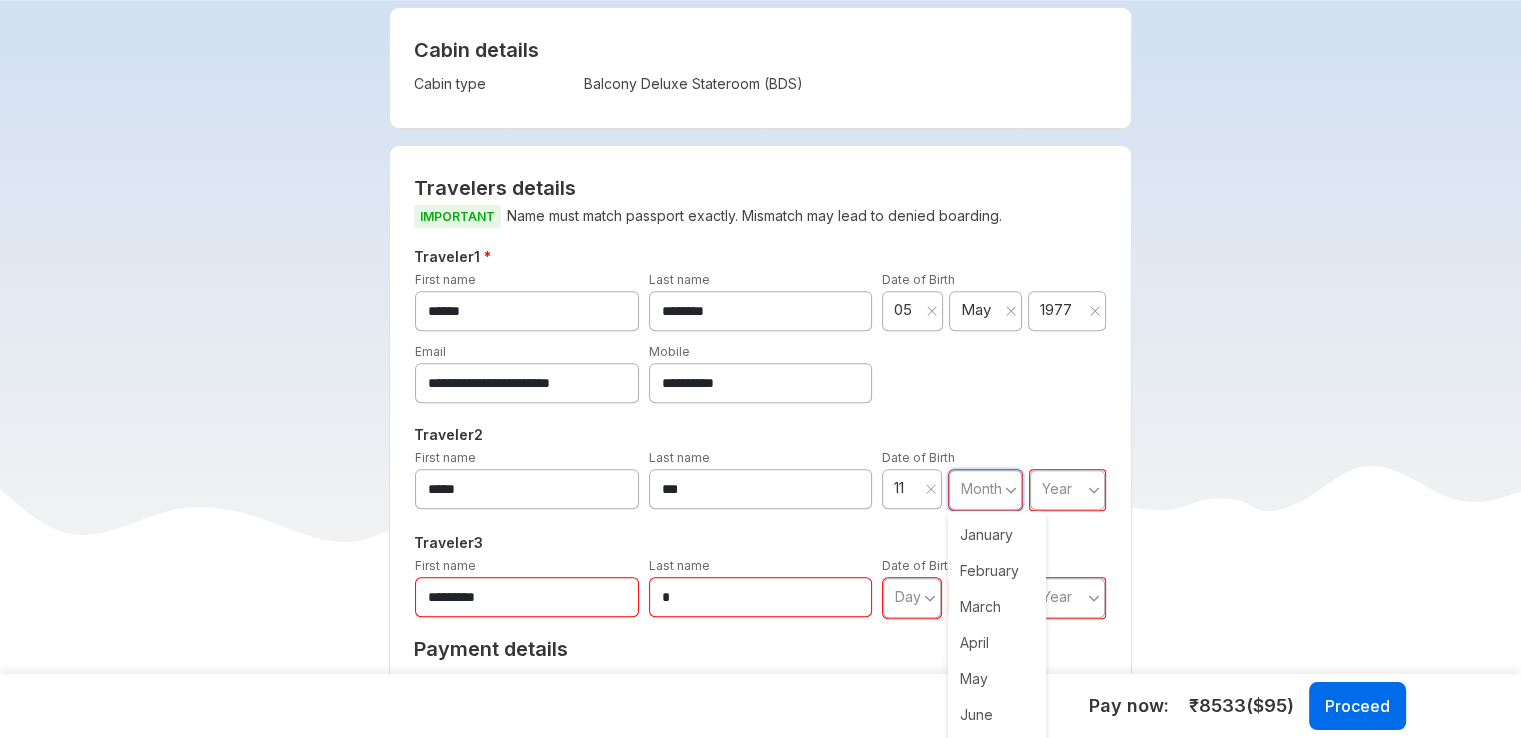 type on "**" 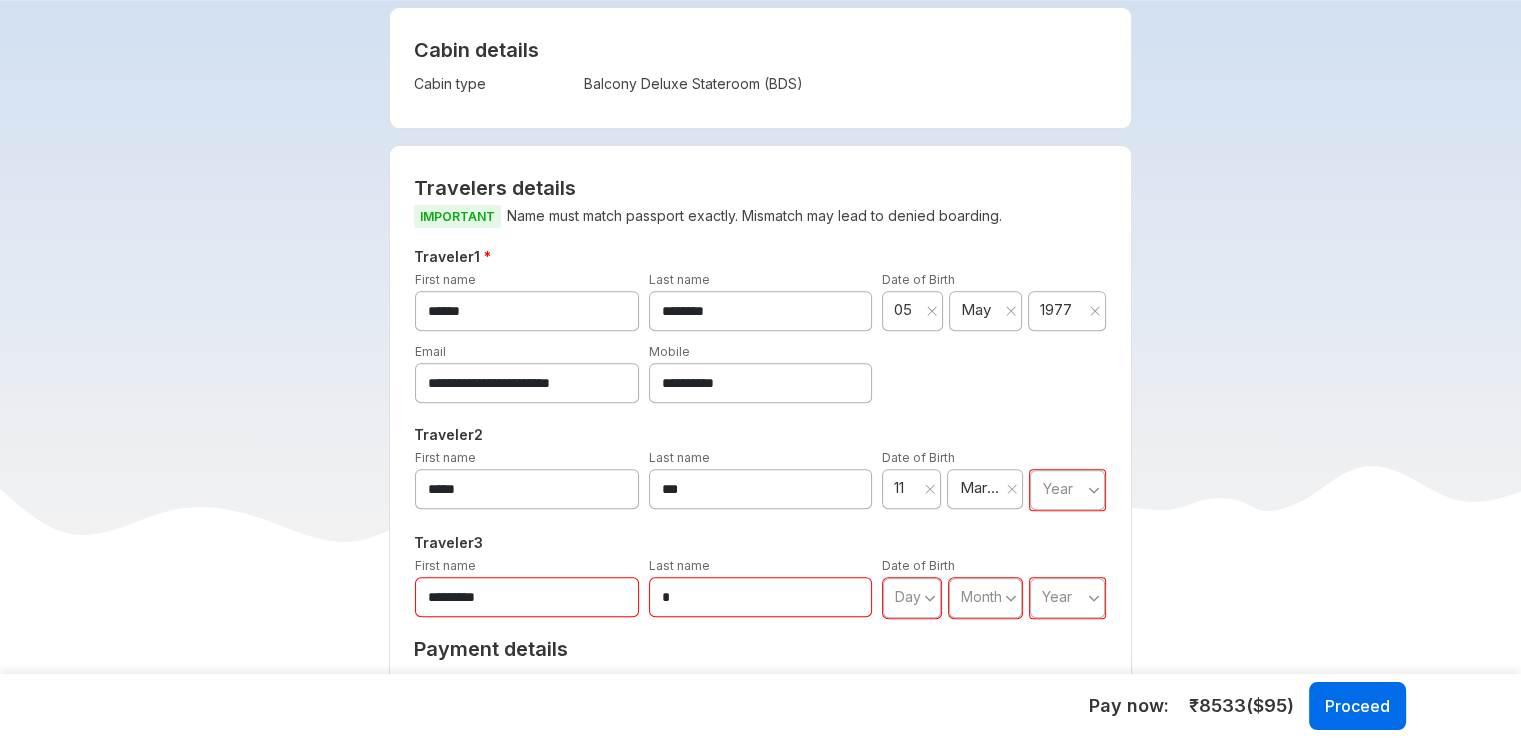click on "Year" at bounding box center (1067, 490) 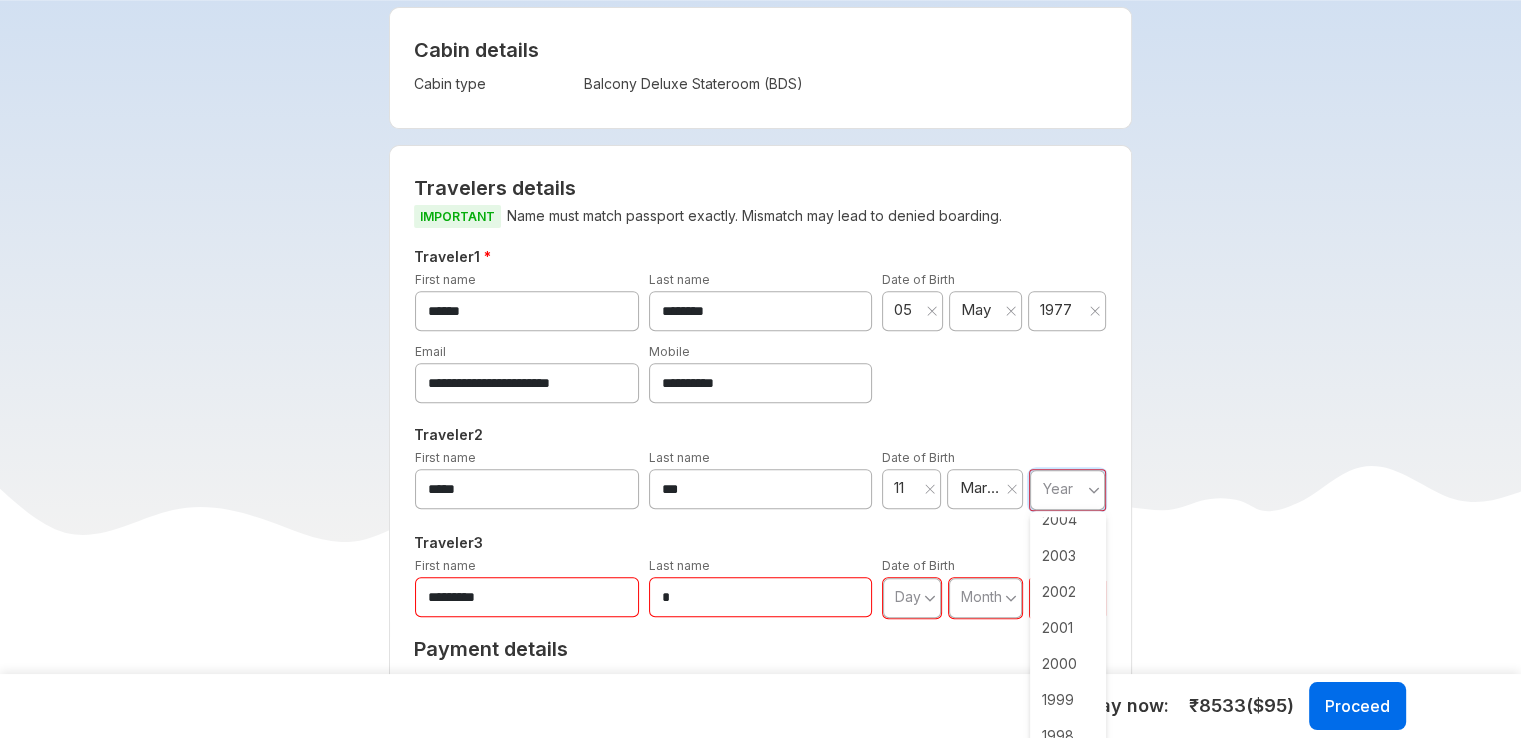 scroll, scrollTop: 928, scrollLeft: 0, axis: vertical 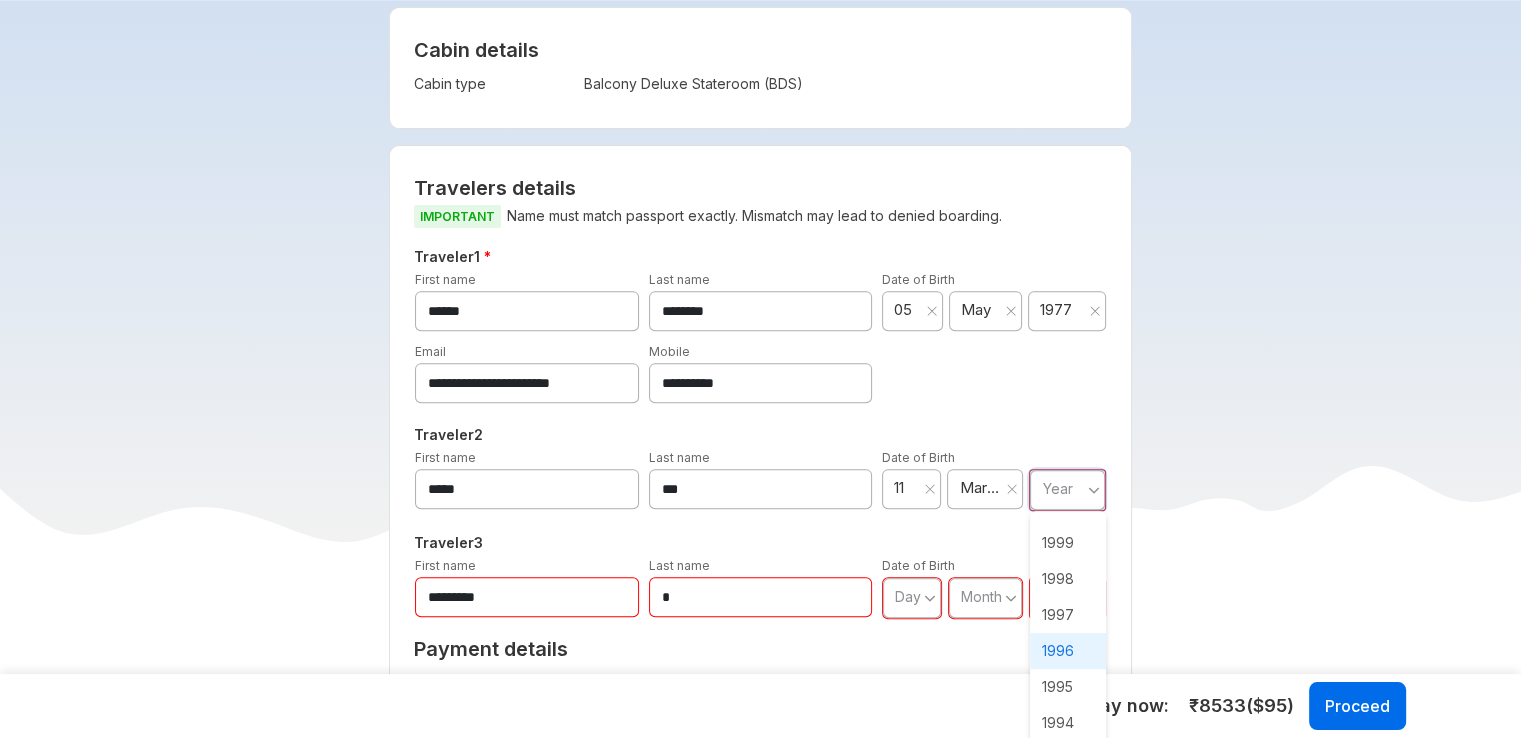 click on "1996" at bounding box center [1068, 651] 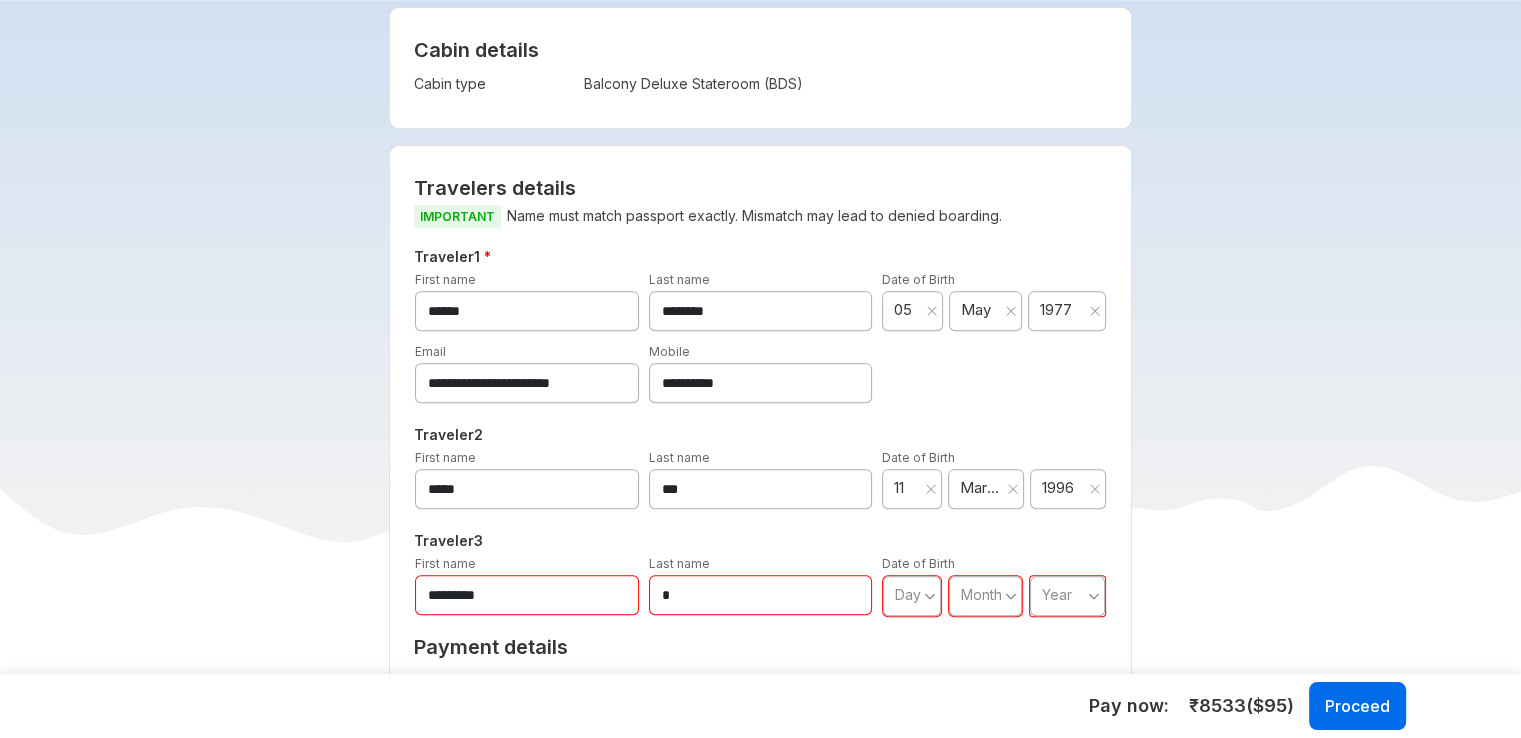 click on "*********" at bounding box center [527, 595] 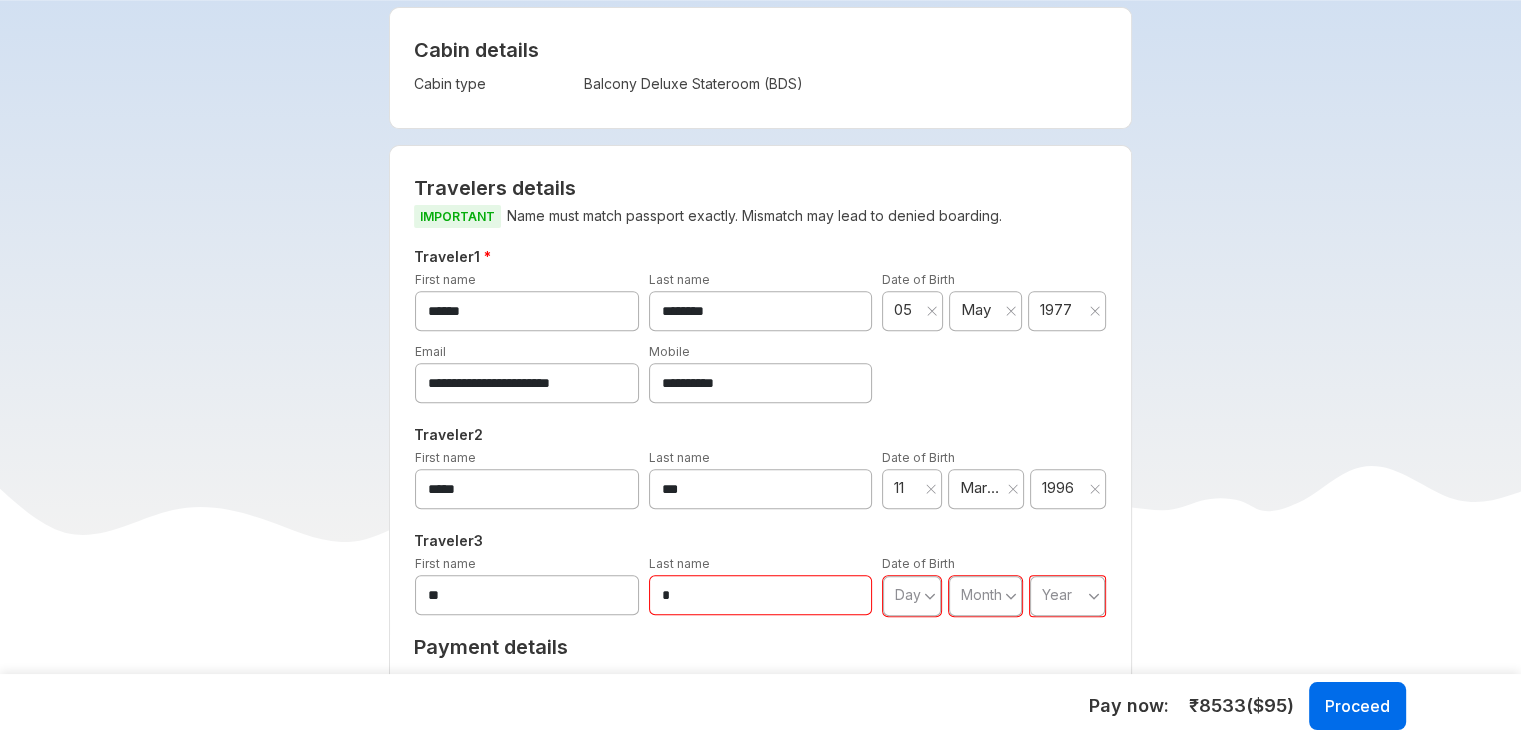 type on "*" 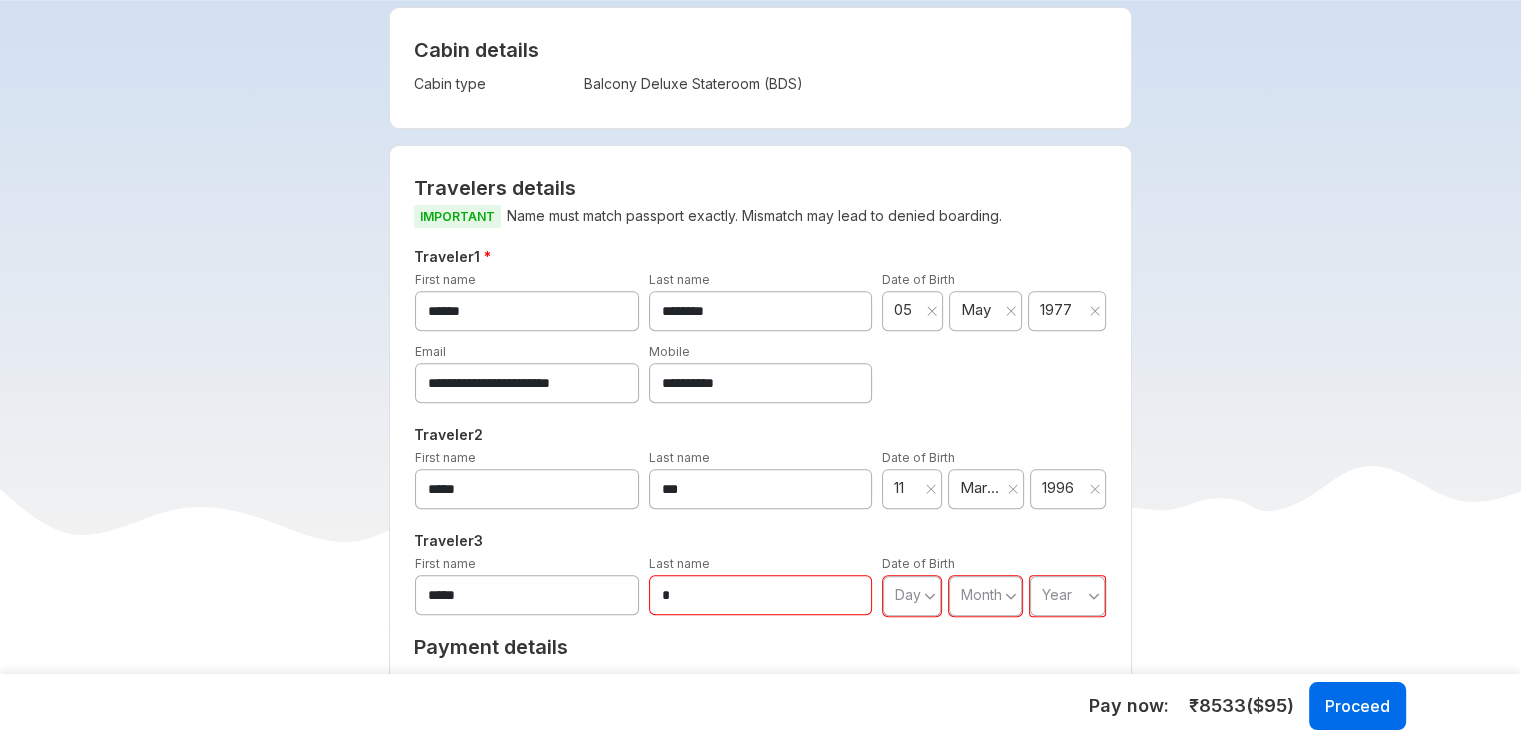 type on "*****" 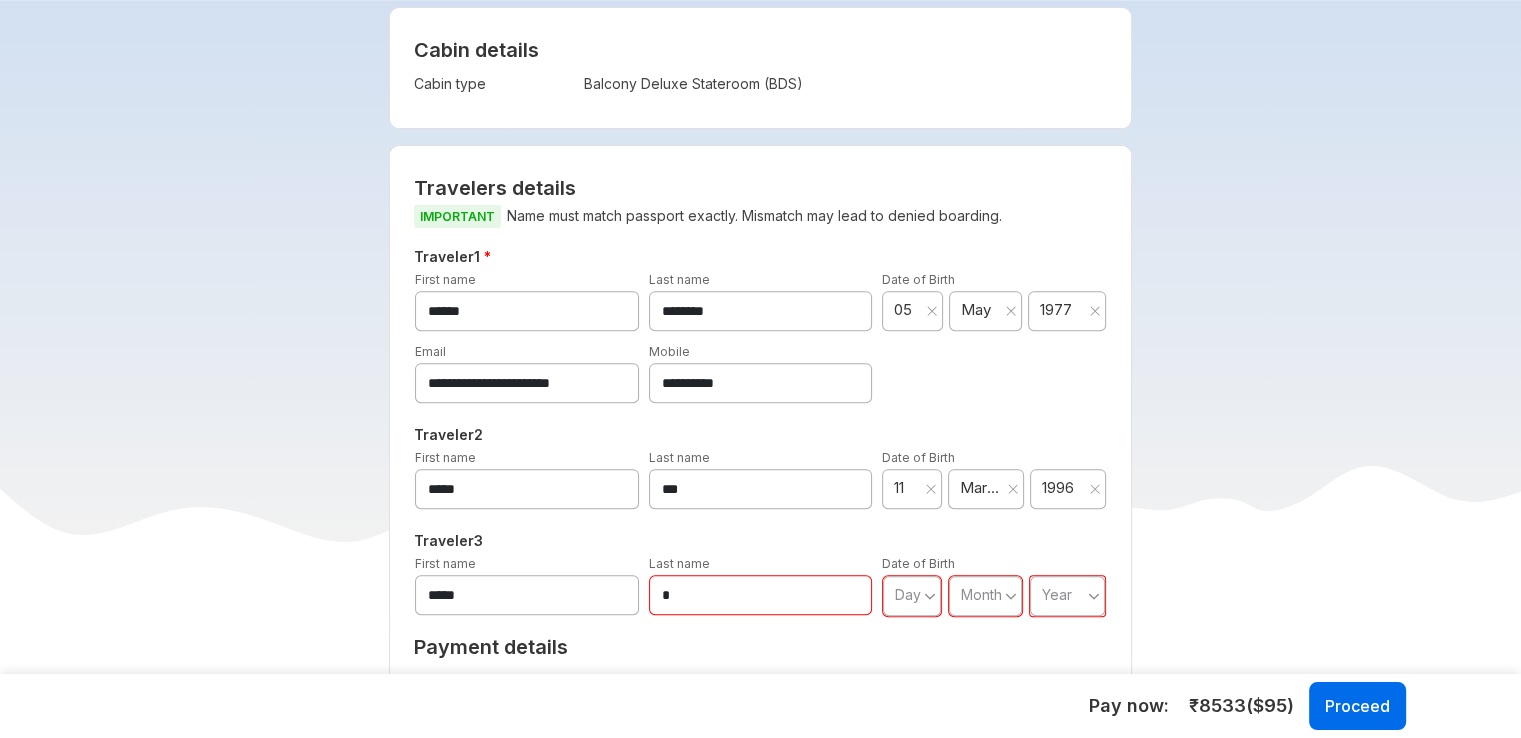 click on "*" at bounding box center (761, 595) 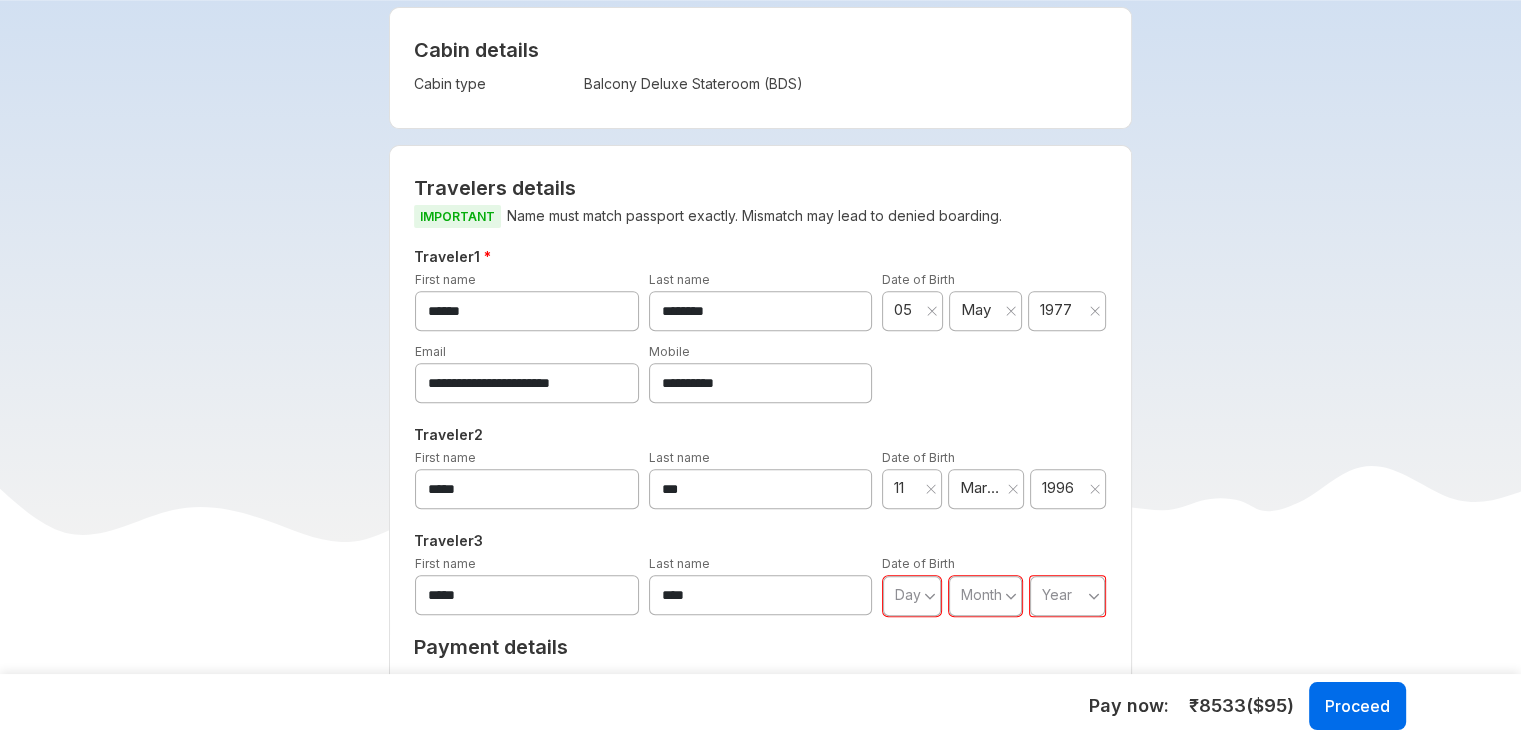 type on "****" 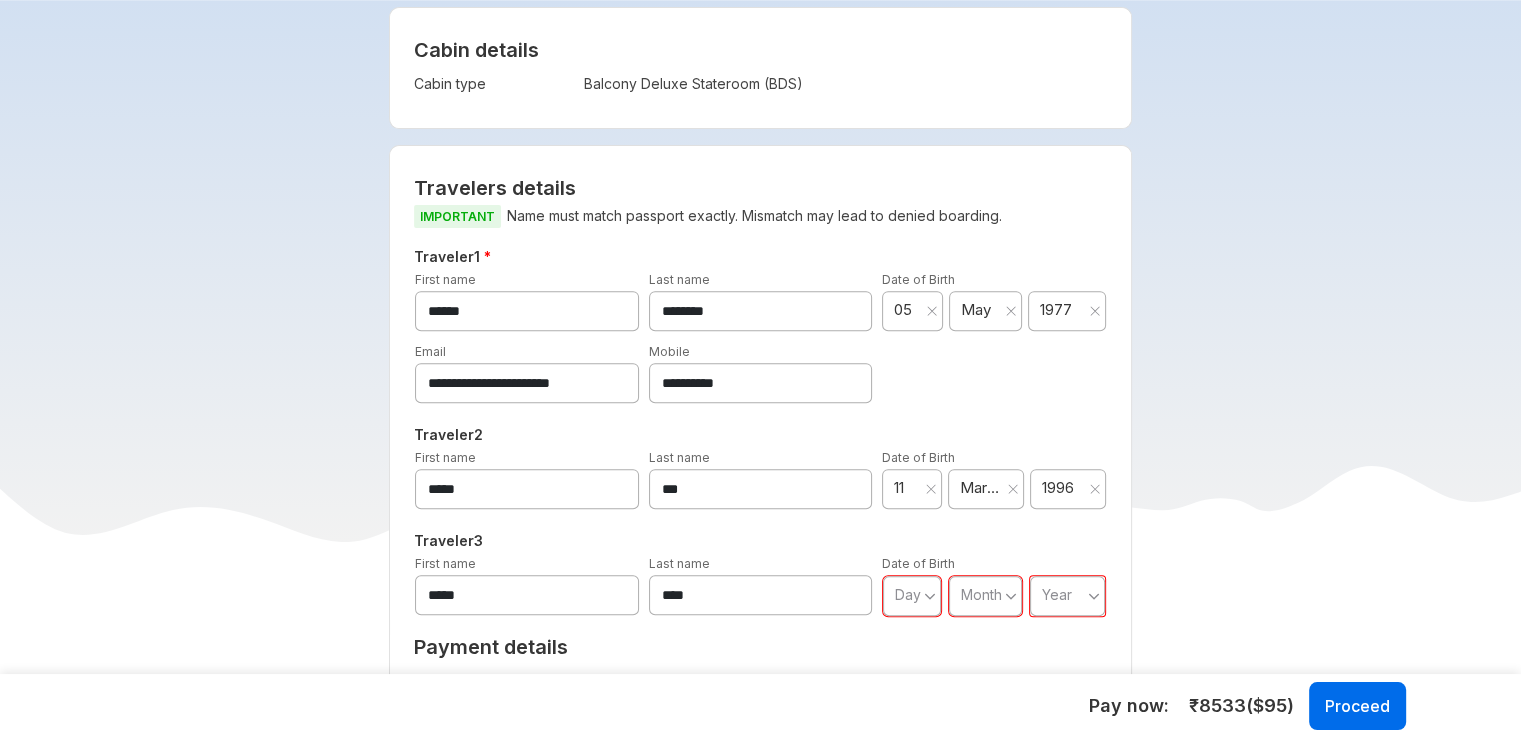 click 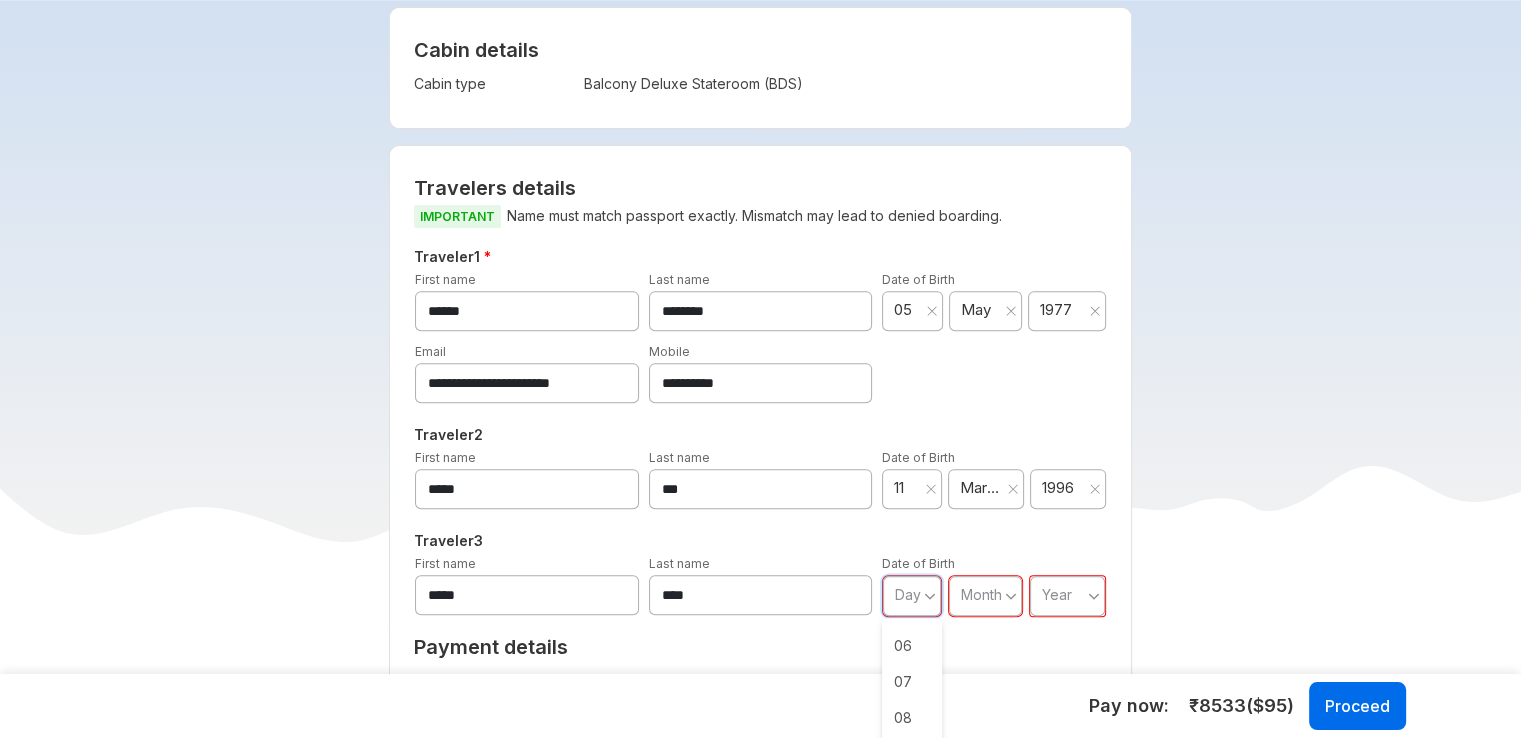 scroll, scrollTop: 203, scrollLeft: 0, axis: vertical 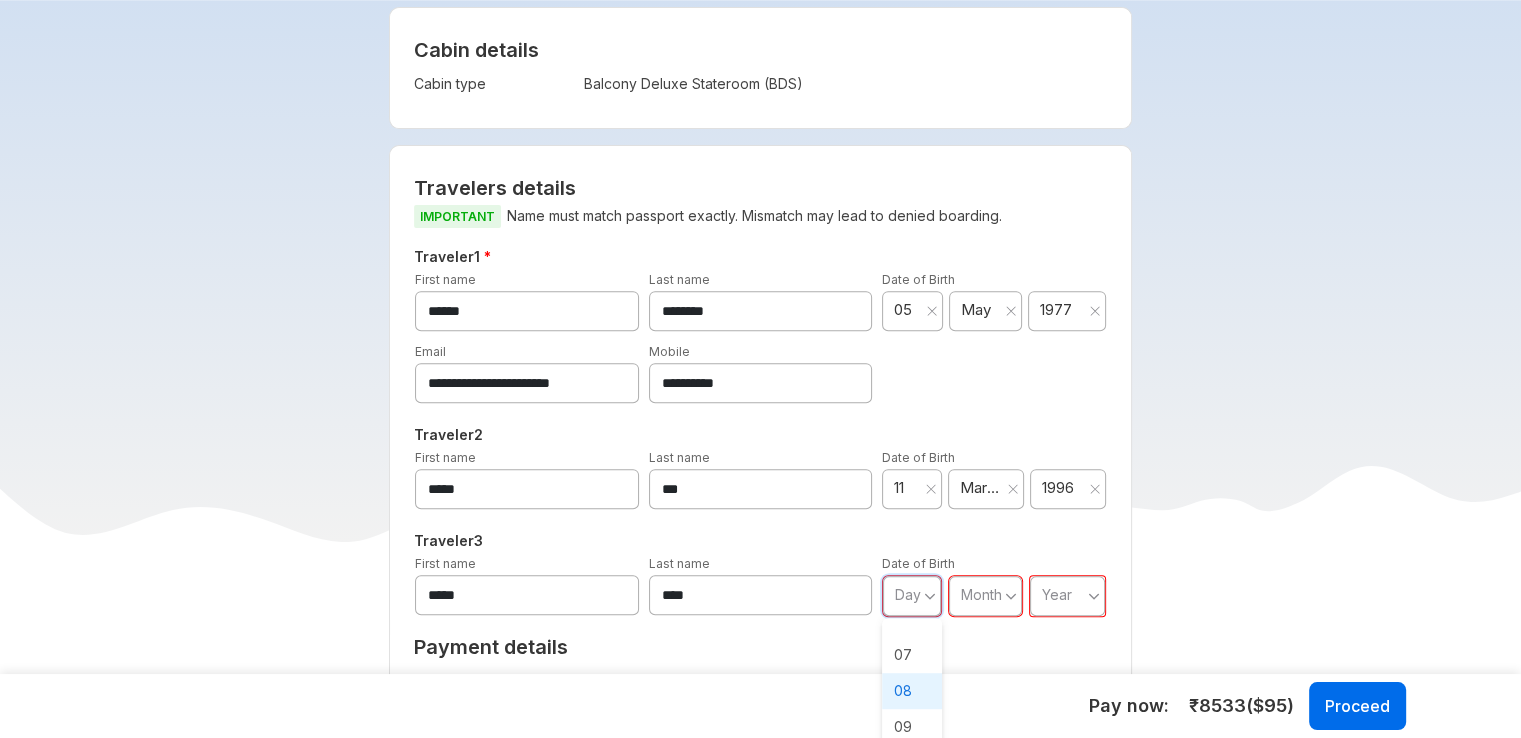 click on "08" at bounding box center [912, 691] 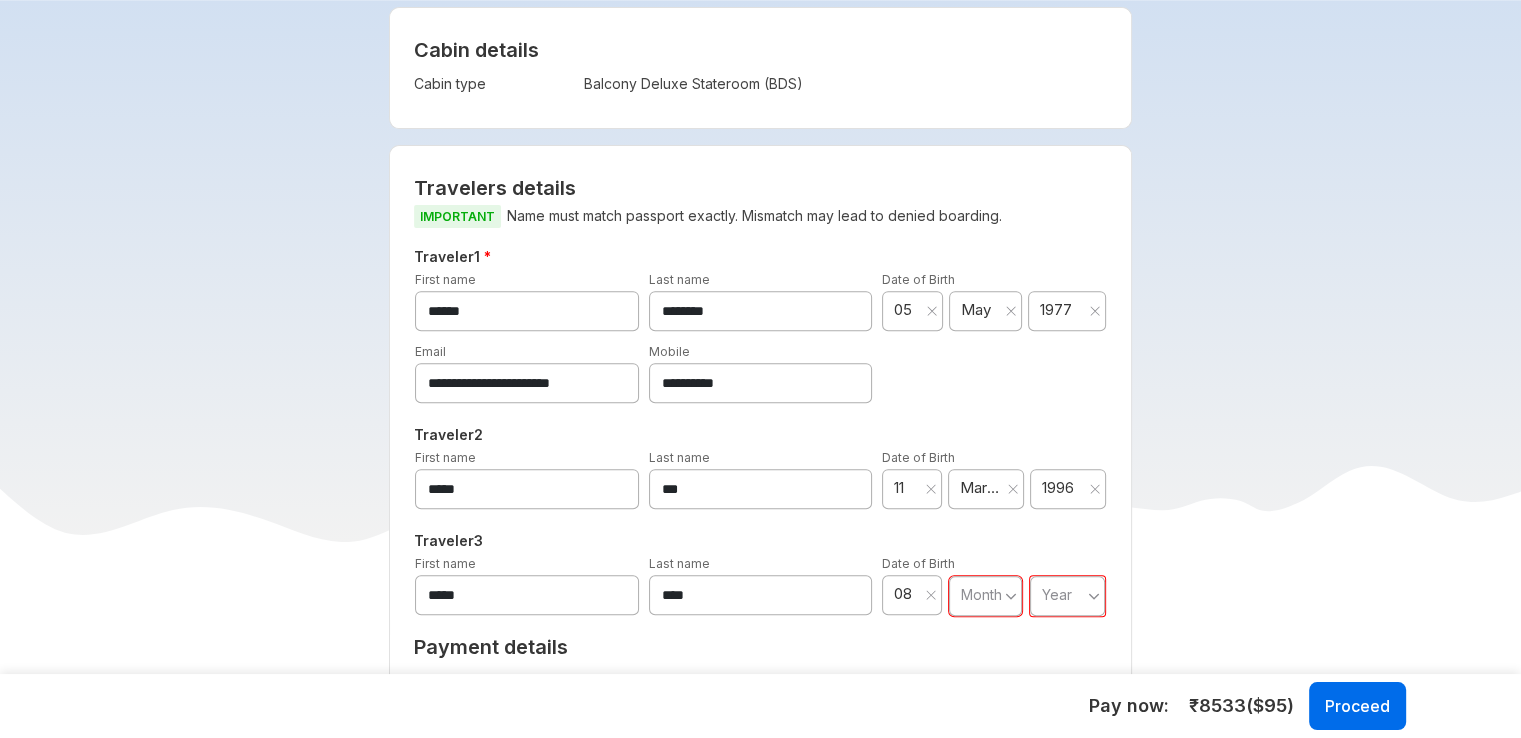 click on "Month" at bounding box center (985, 596) 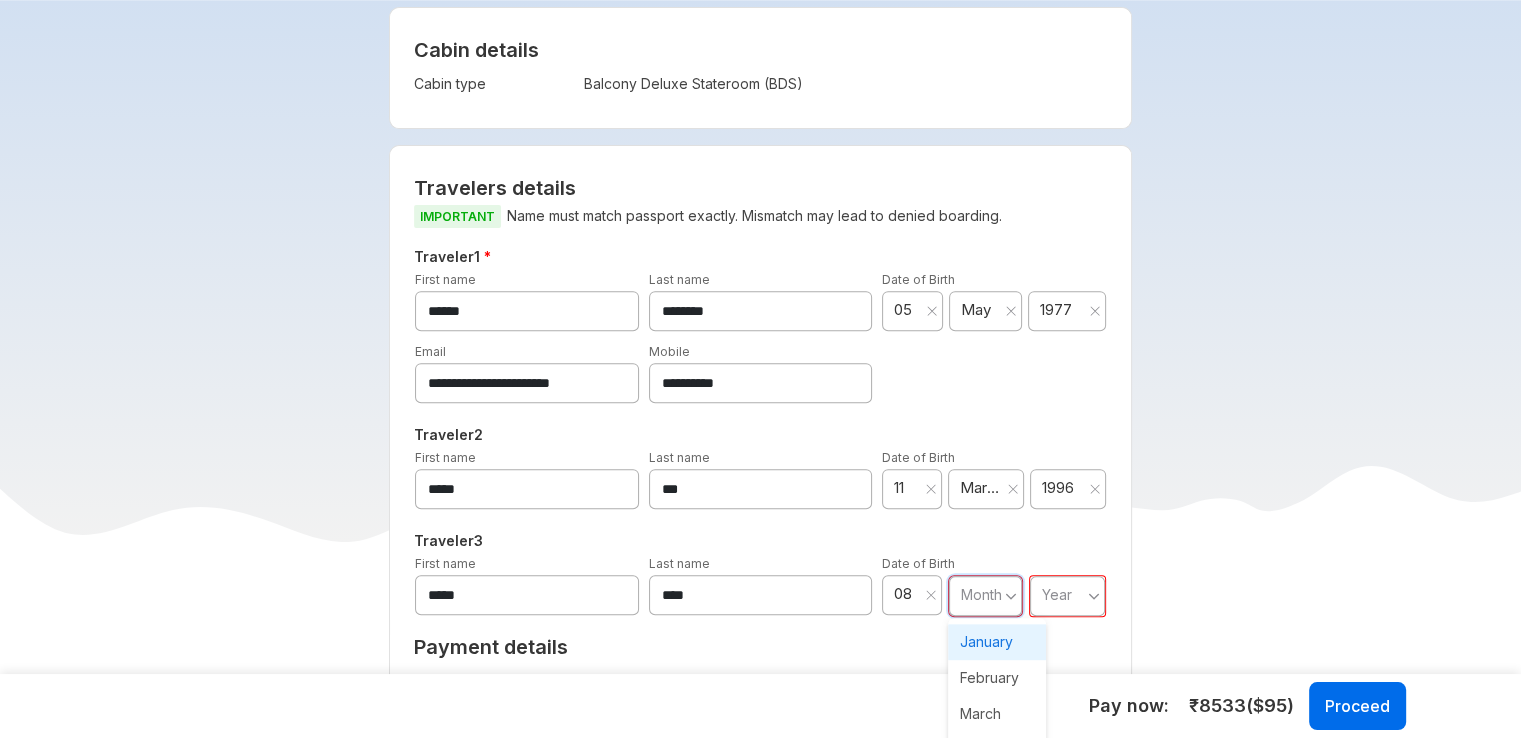 scroll, scrollTop: 112, scrollLeft: 0, axis: vertical 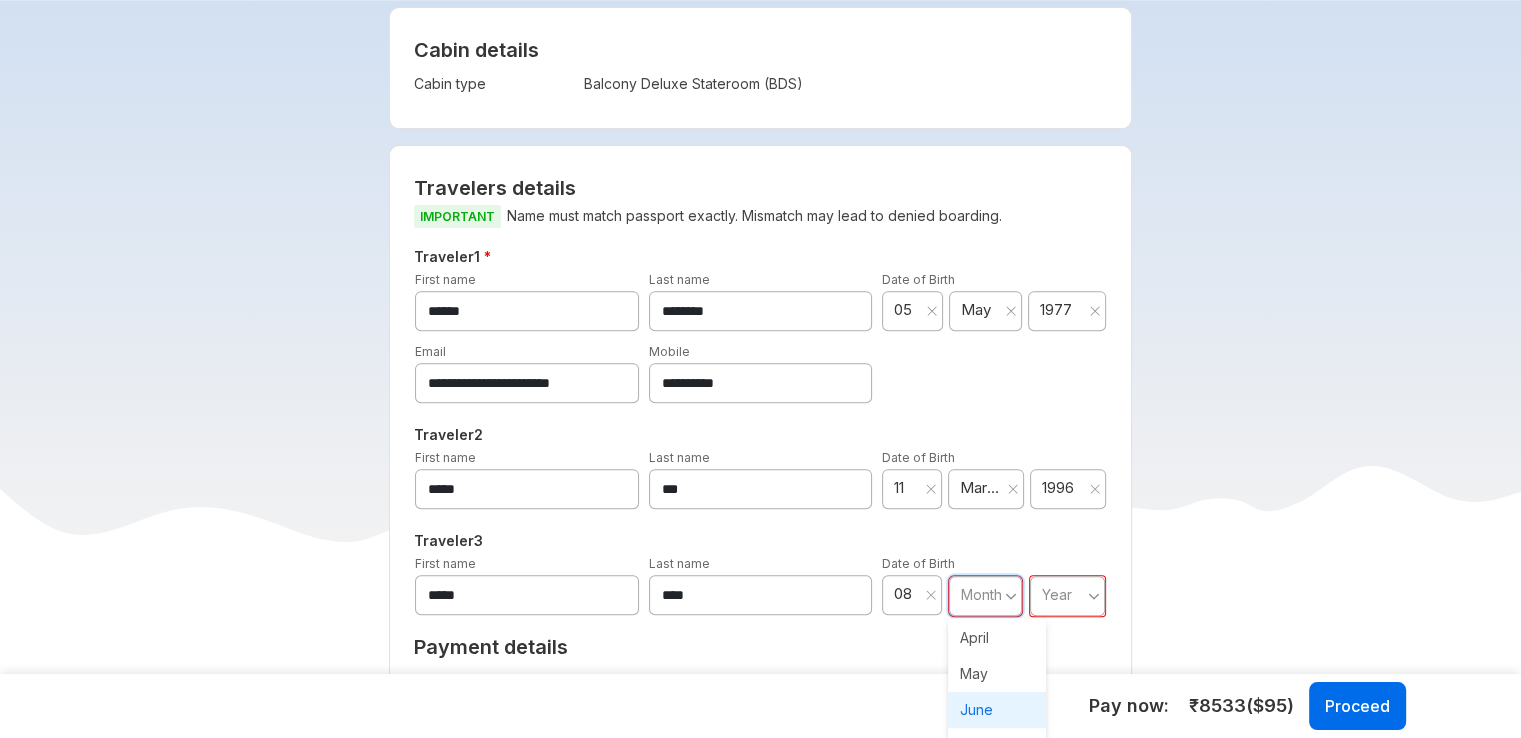 click on "June" at bounding box center (997, 710) 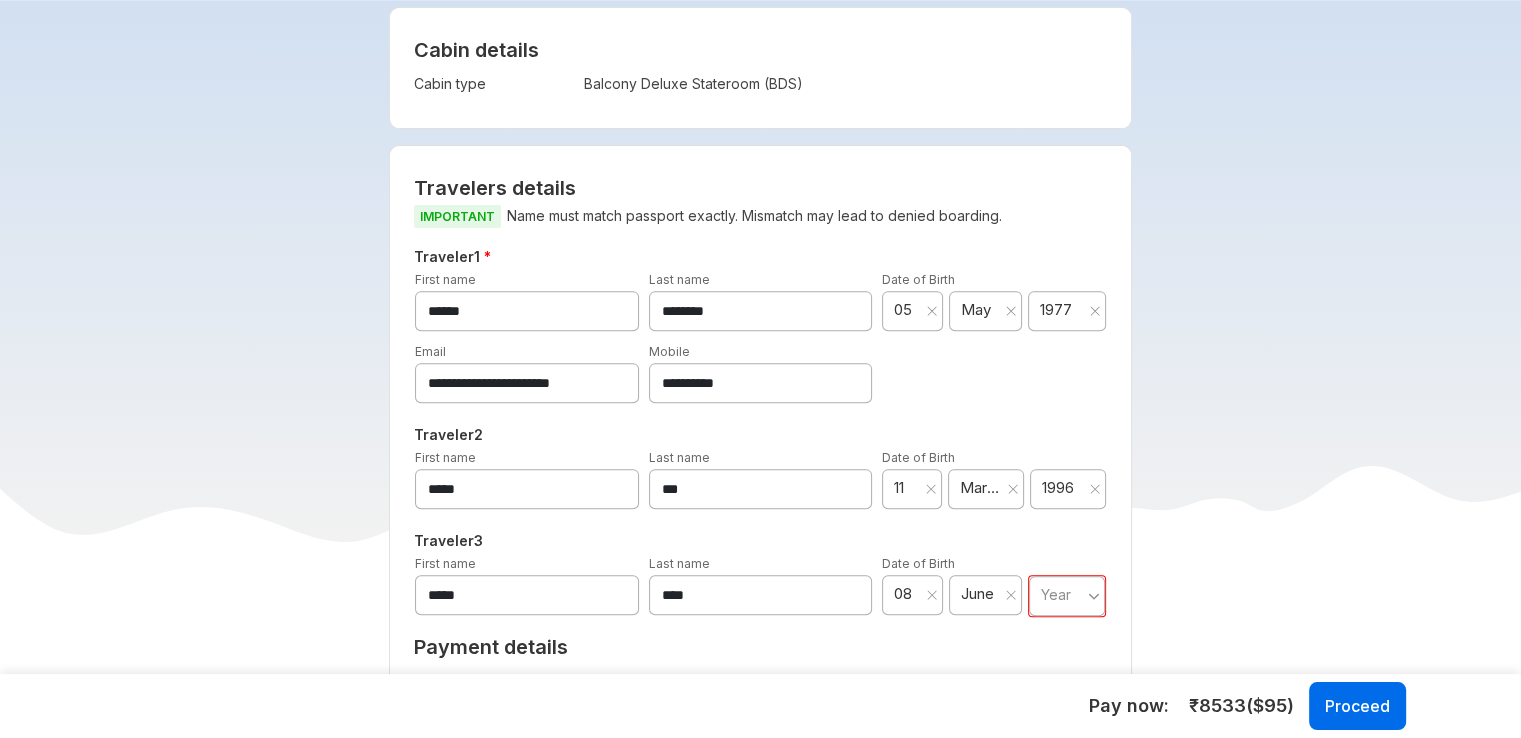 click on "Year" at bounding box center (1063, 595) 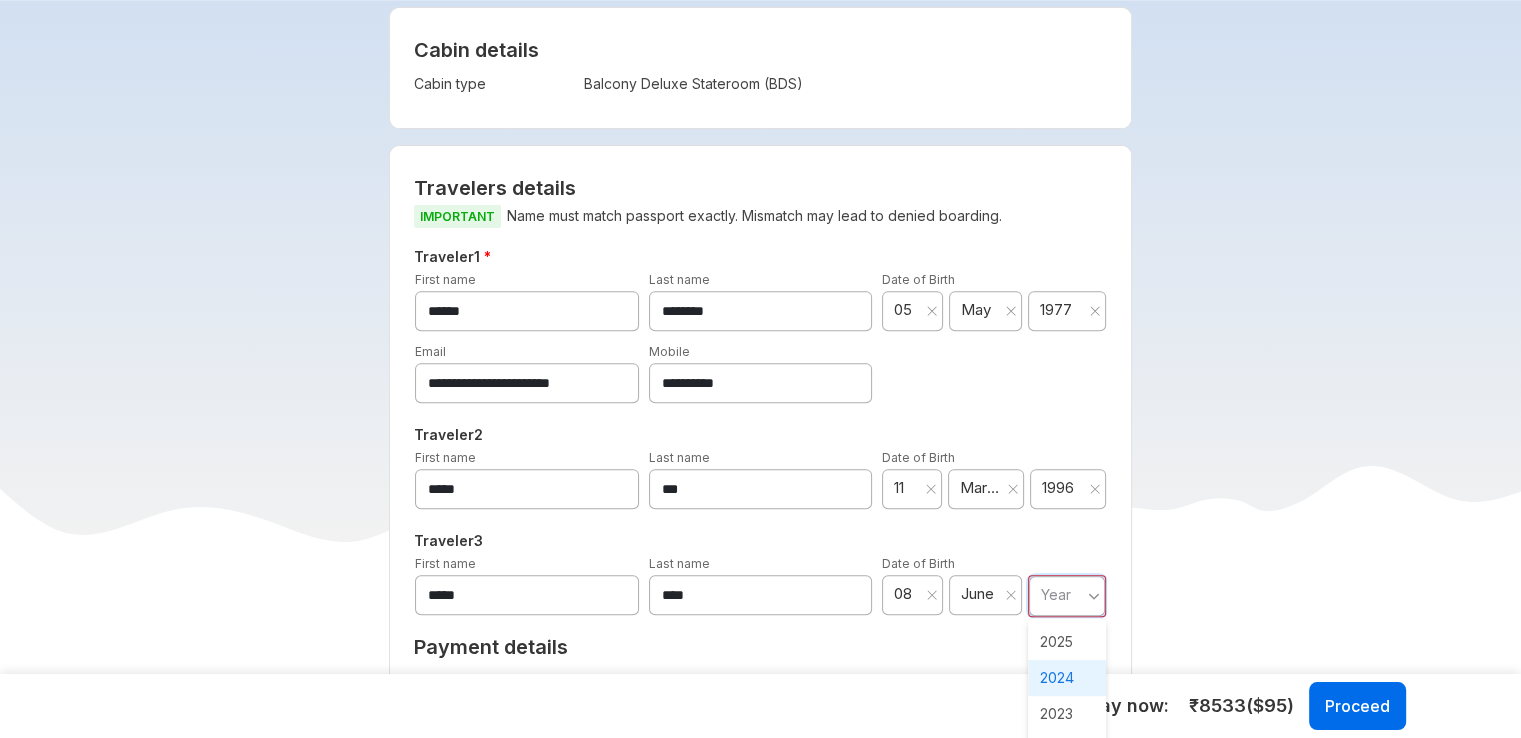 scroll, scrollTop: 256, scrollLeft: 0, axis: vertical 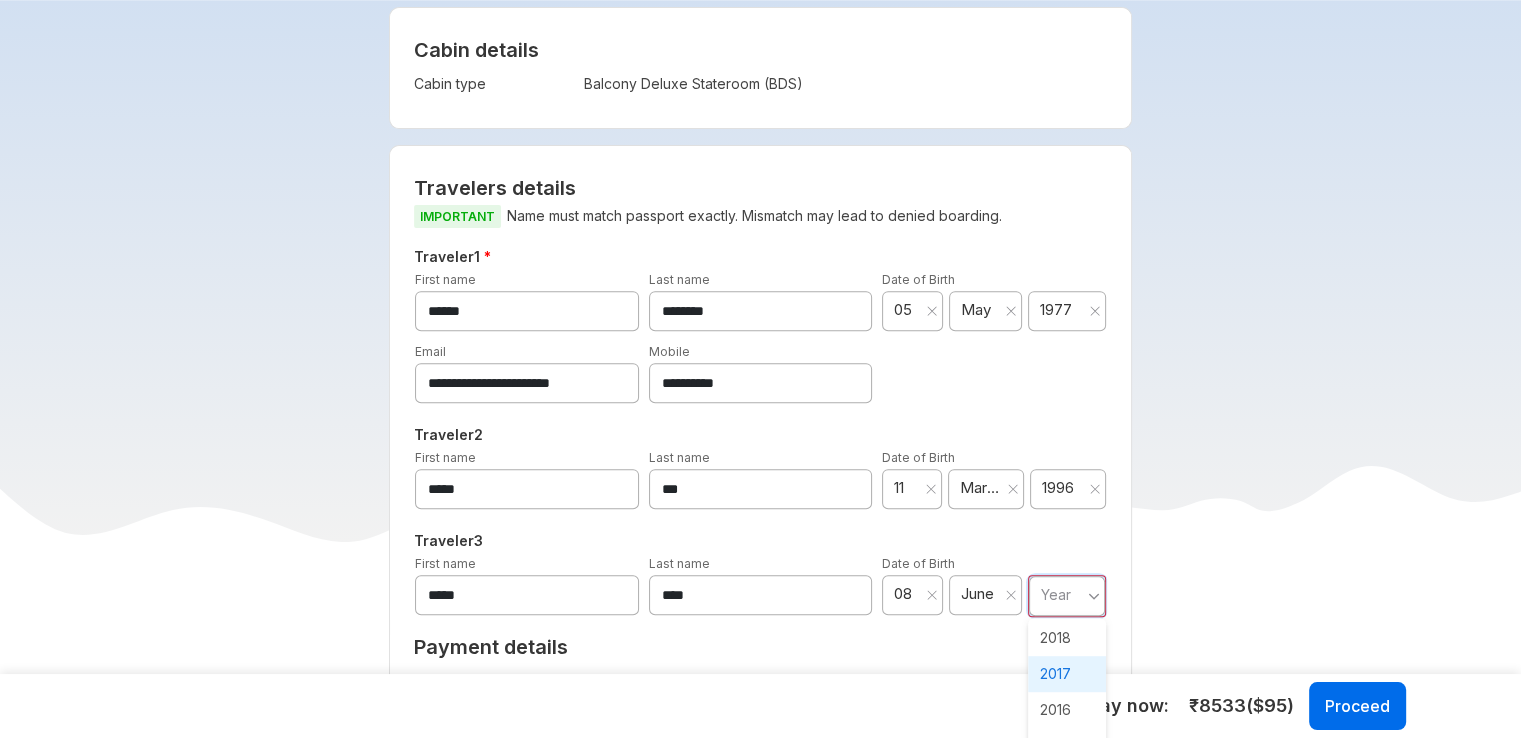 click on "2017" at bounding box center [1067, 674] 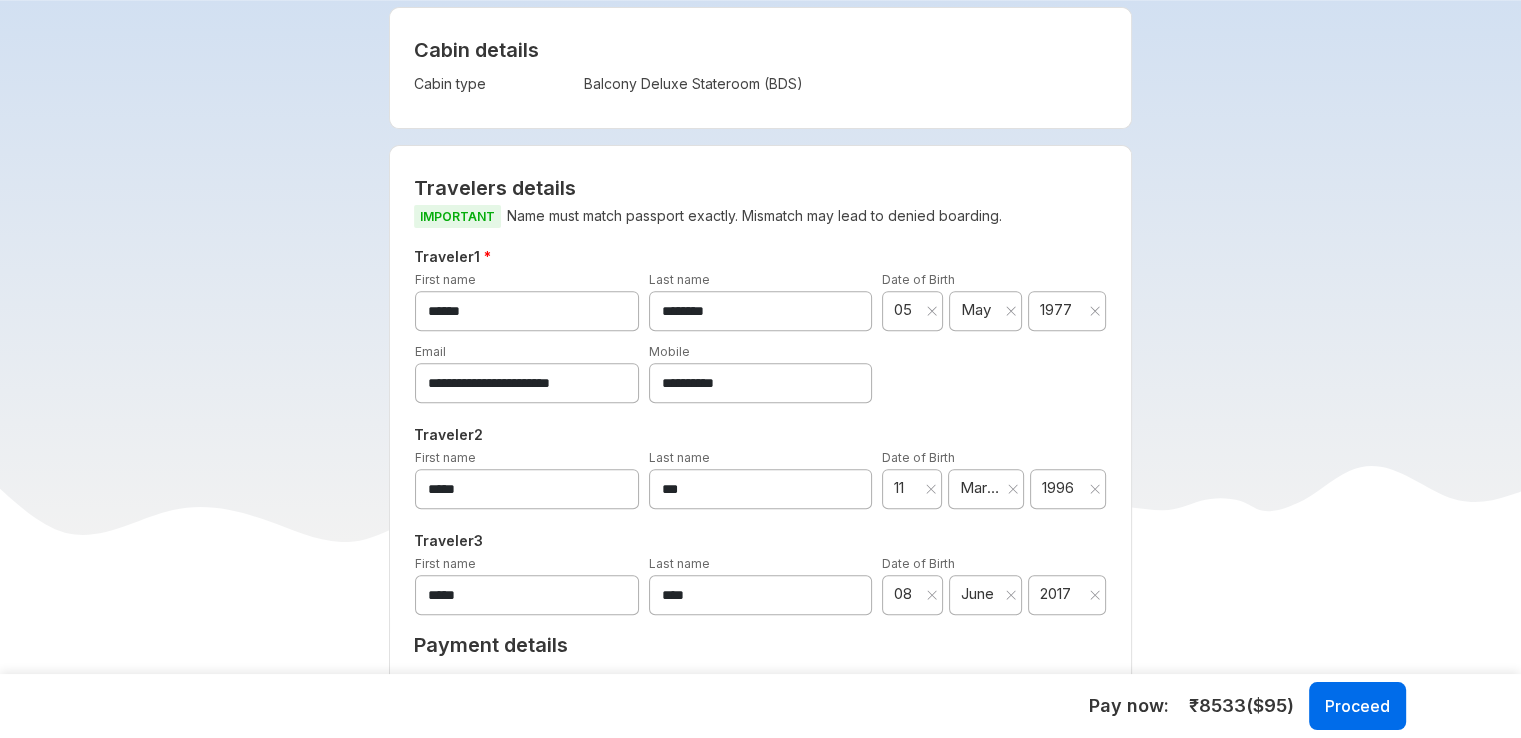 click on "**********" at bounding box center [760, 435] 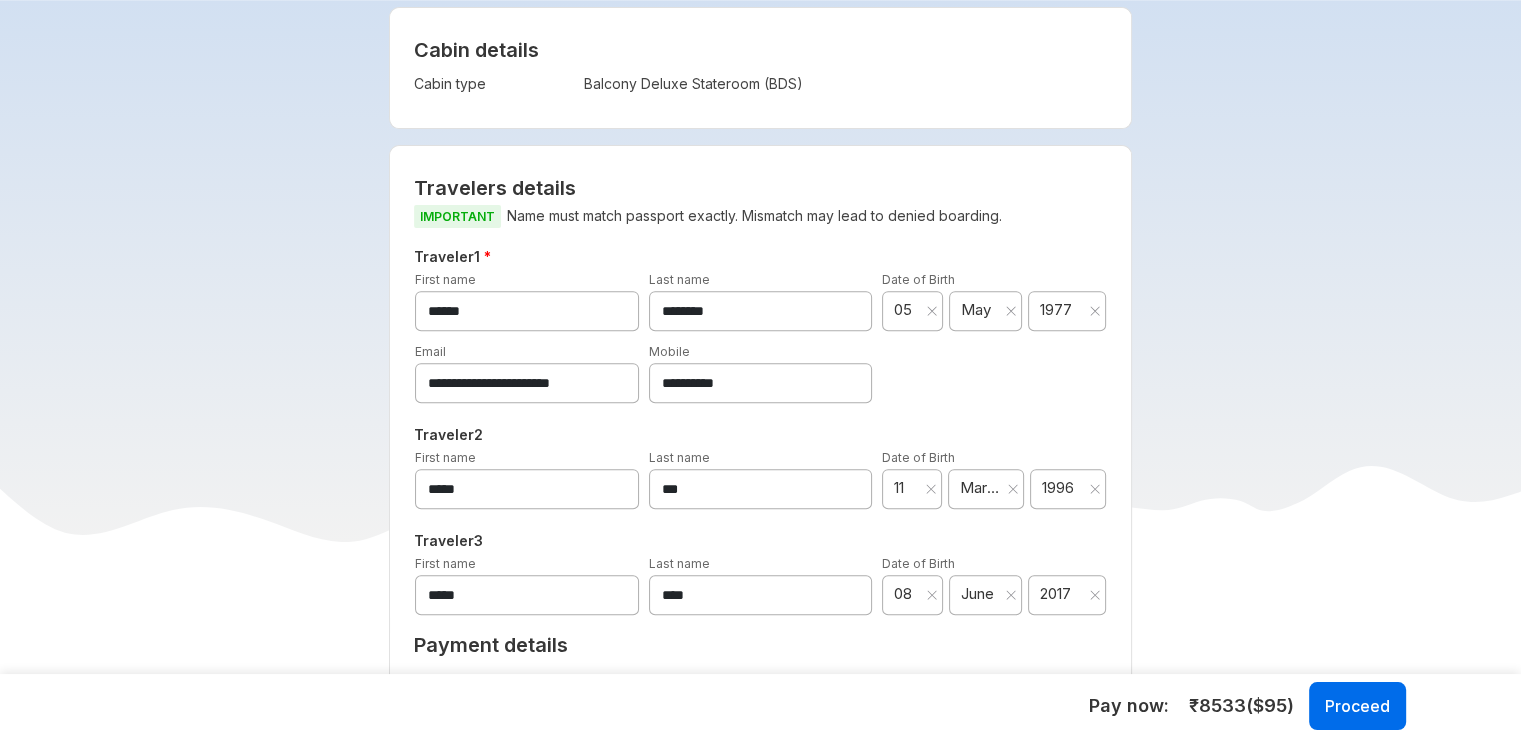 click on "2017" at bounding box center (1061, 594) 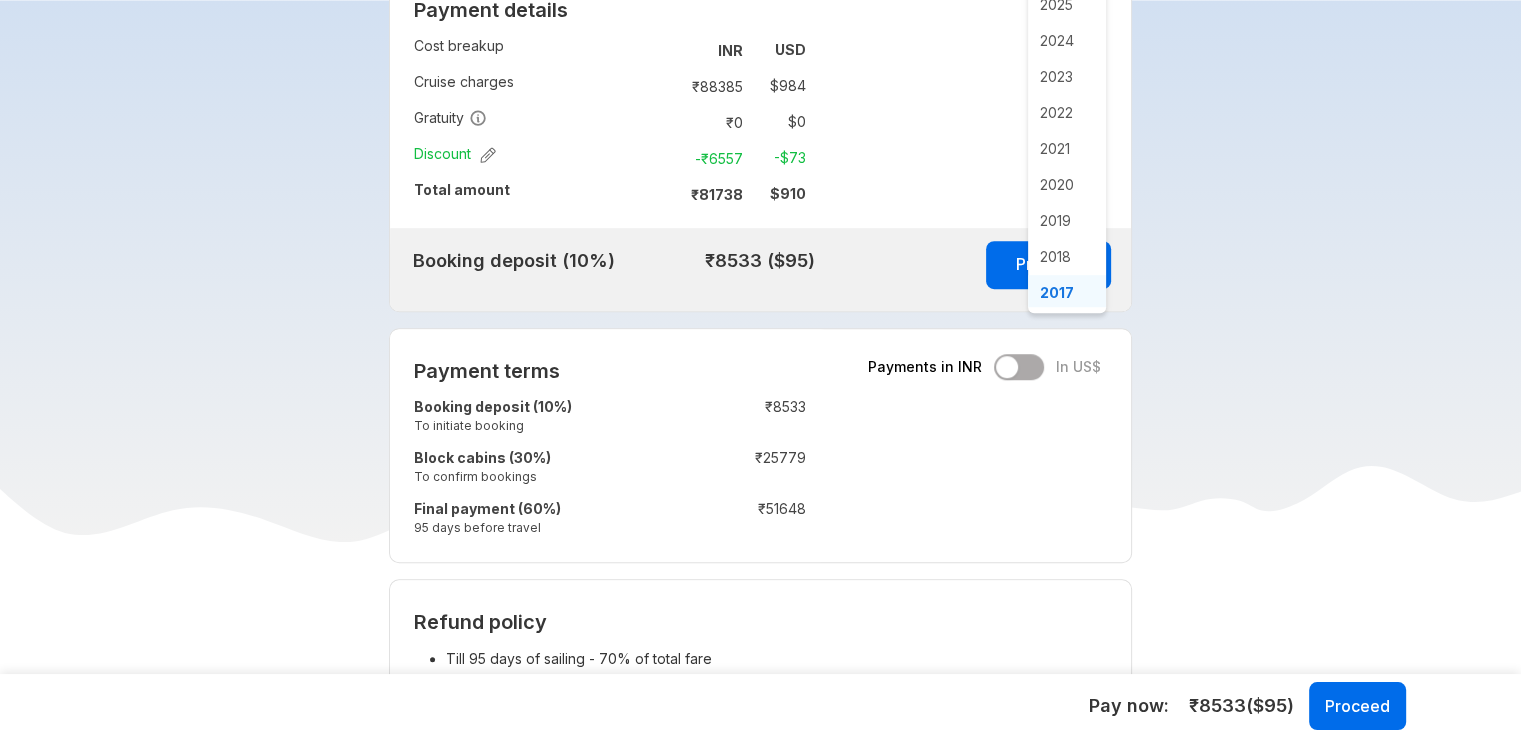 scroll, scrollTop: 1372, scrollLeft: 0, axis: vertical 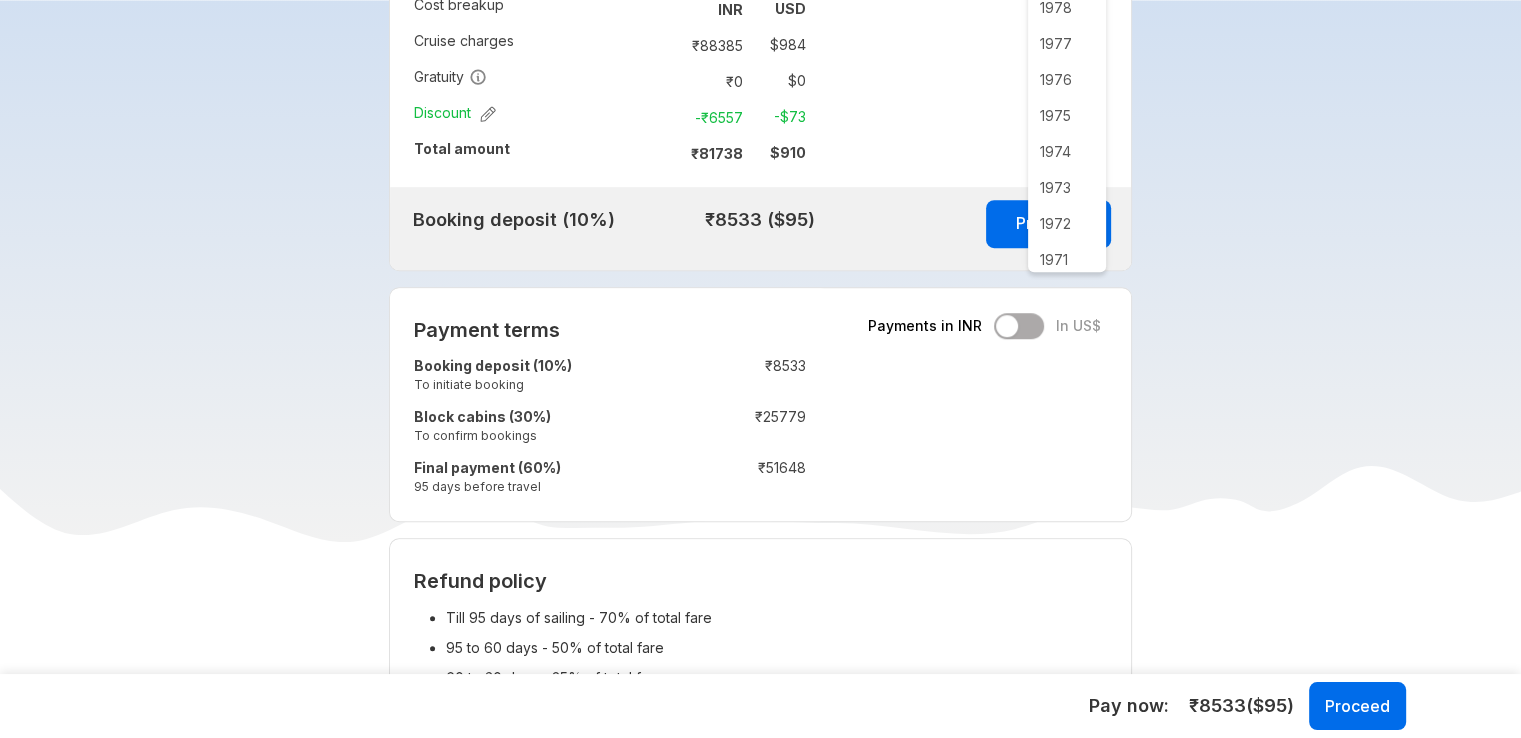 click on "1973" at bounding box center (1067, 188) 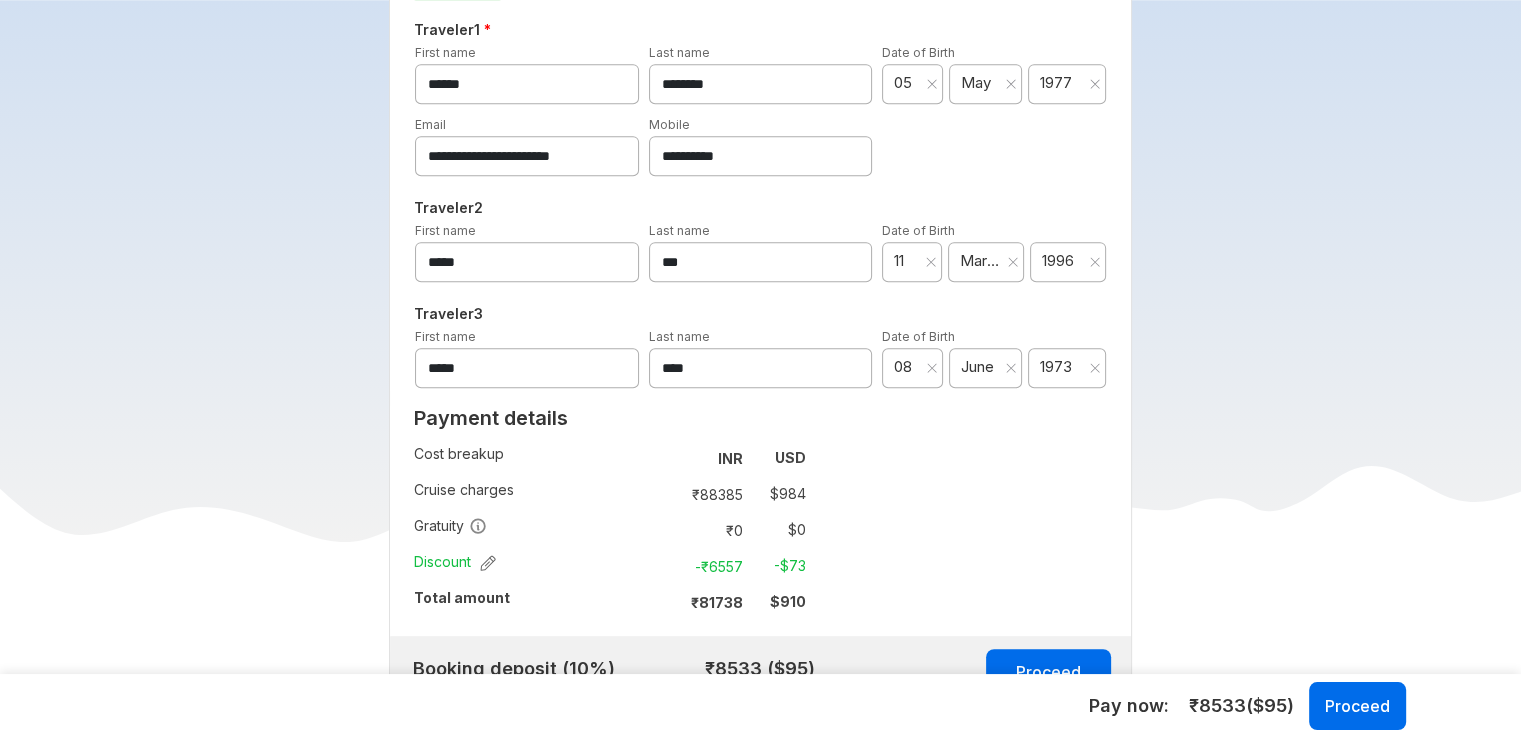 scroll, scrollTop: 1060, scrollLeft: 0, axis: vertical 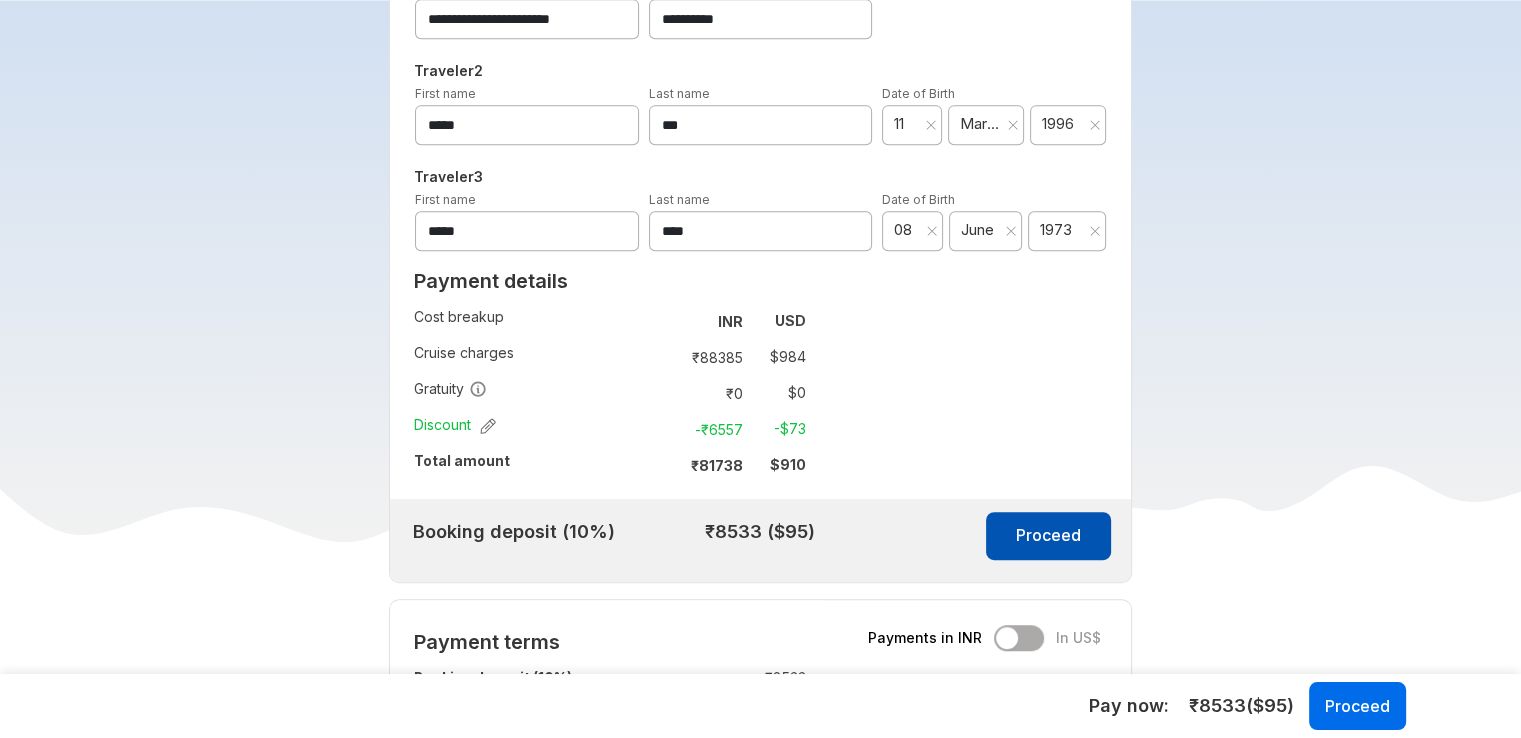 click on "Proceed" at bounding box center [1048, 536] 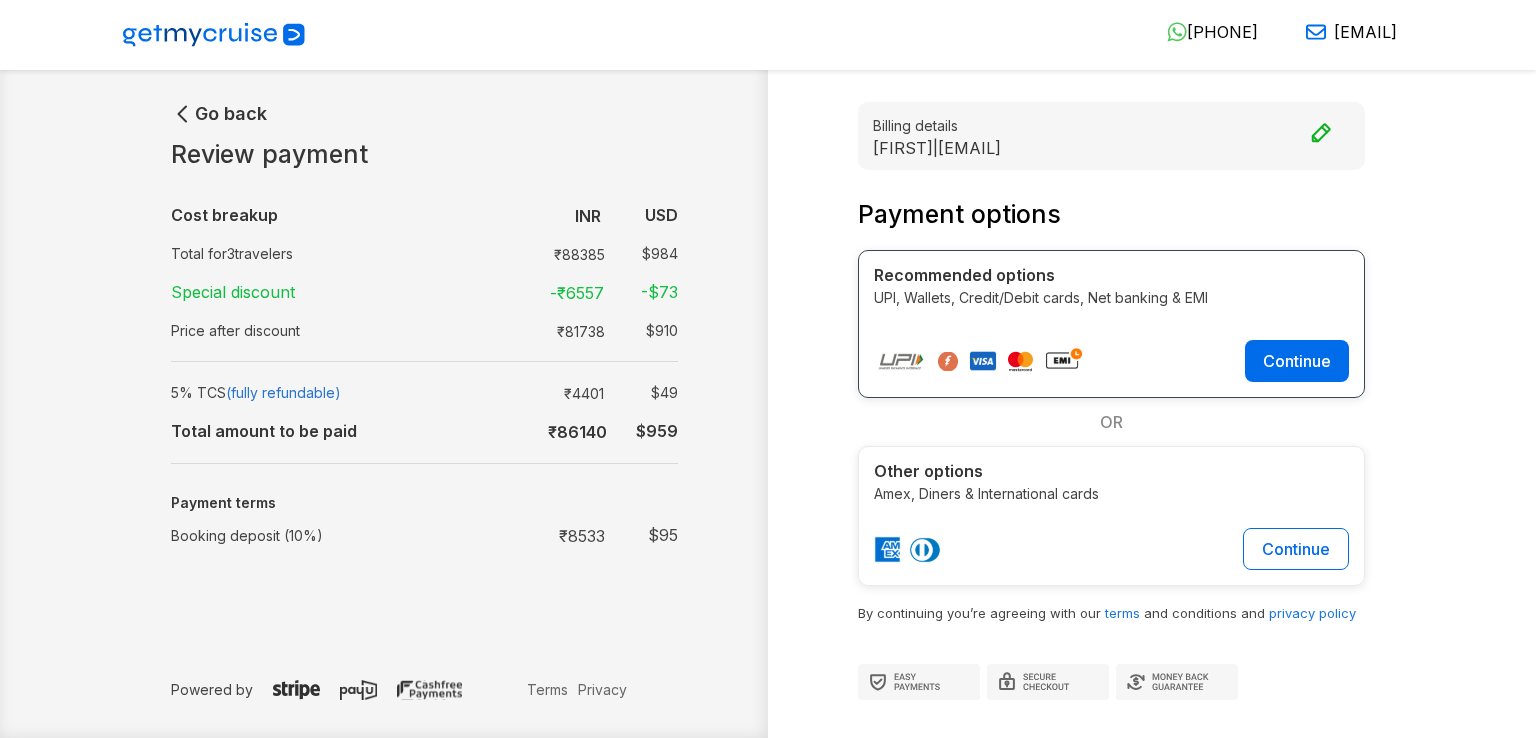 scroll, scrollTop: 0, scrollLeft: 0, axis: both 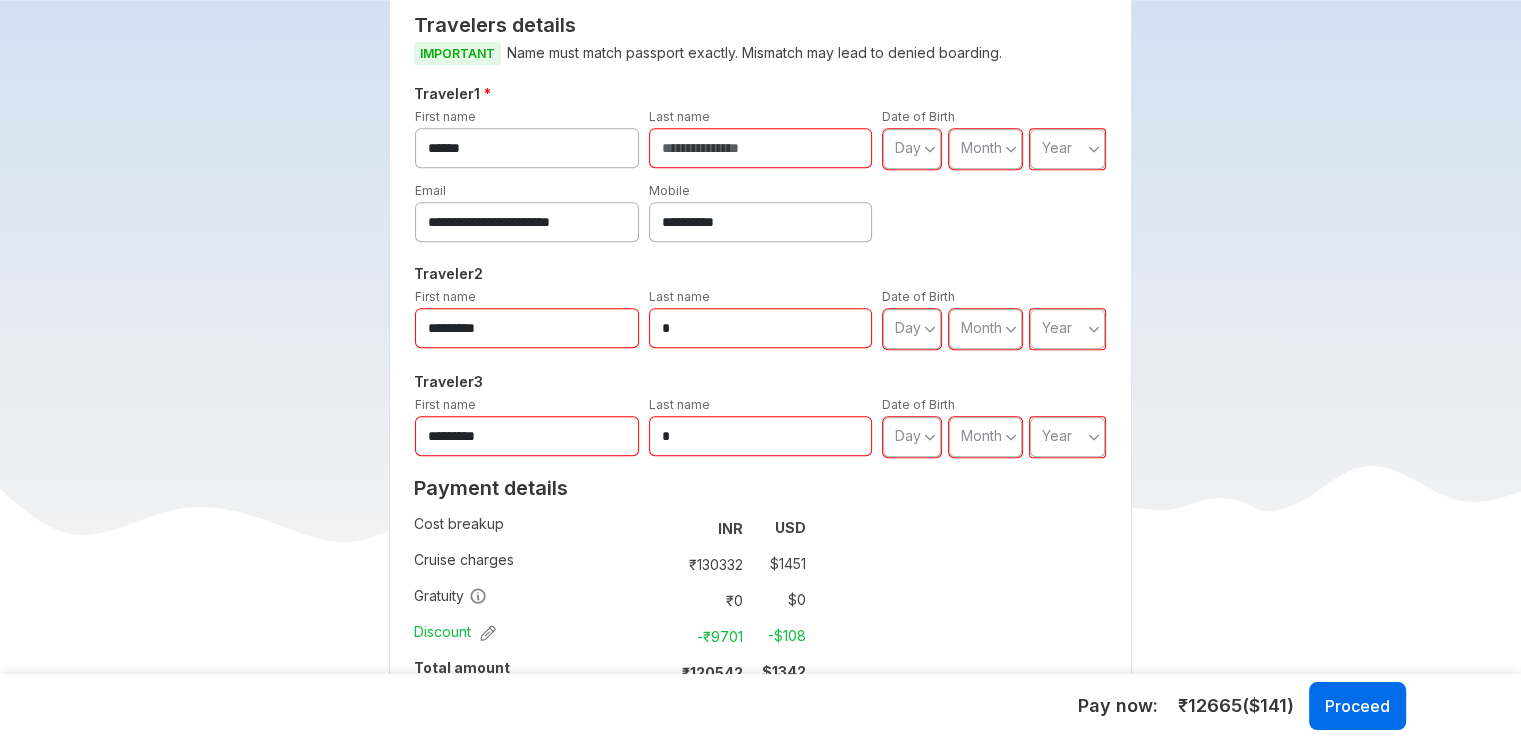 click at bounding box center (761, 148) 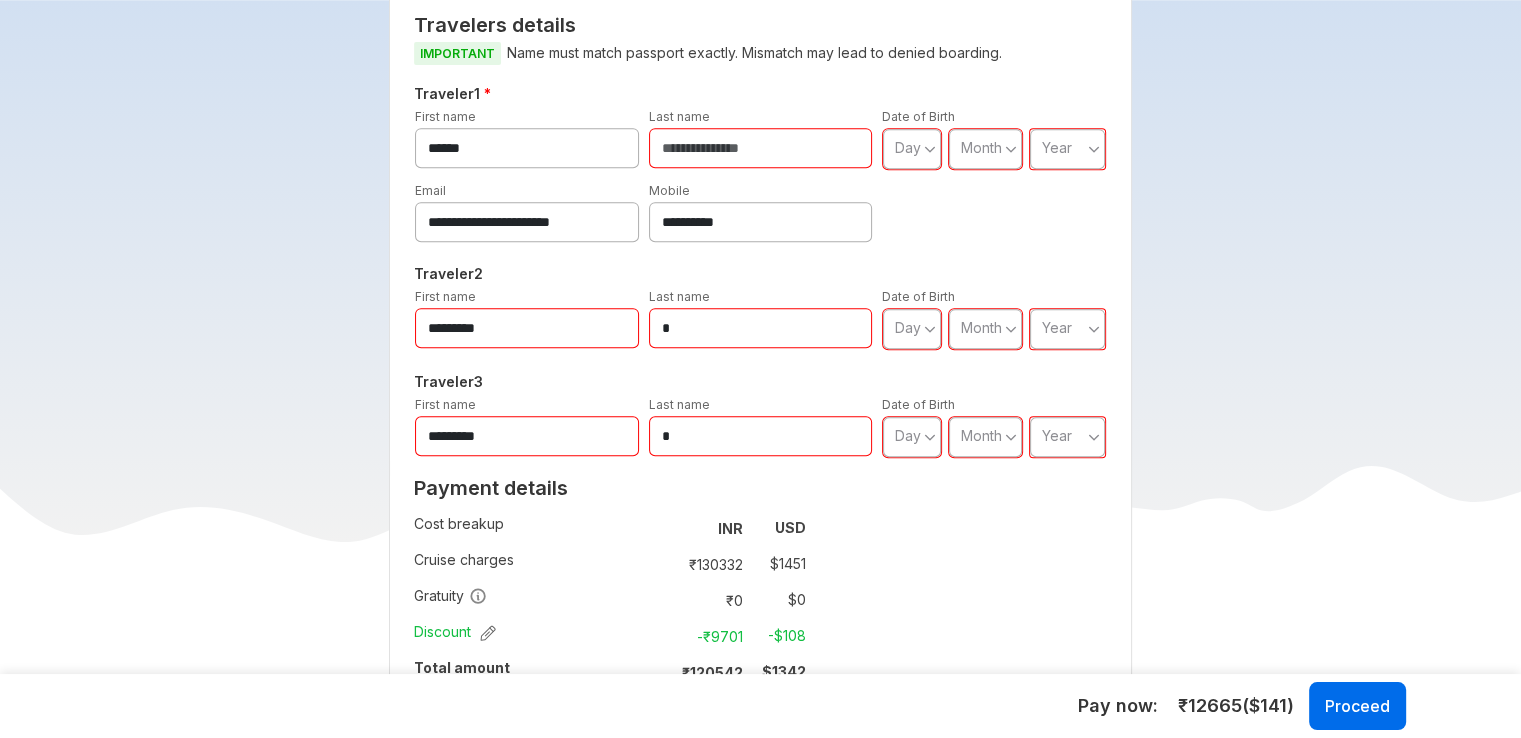 type on "*********" 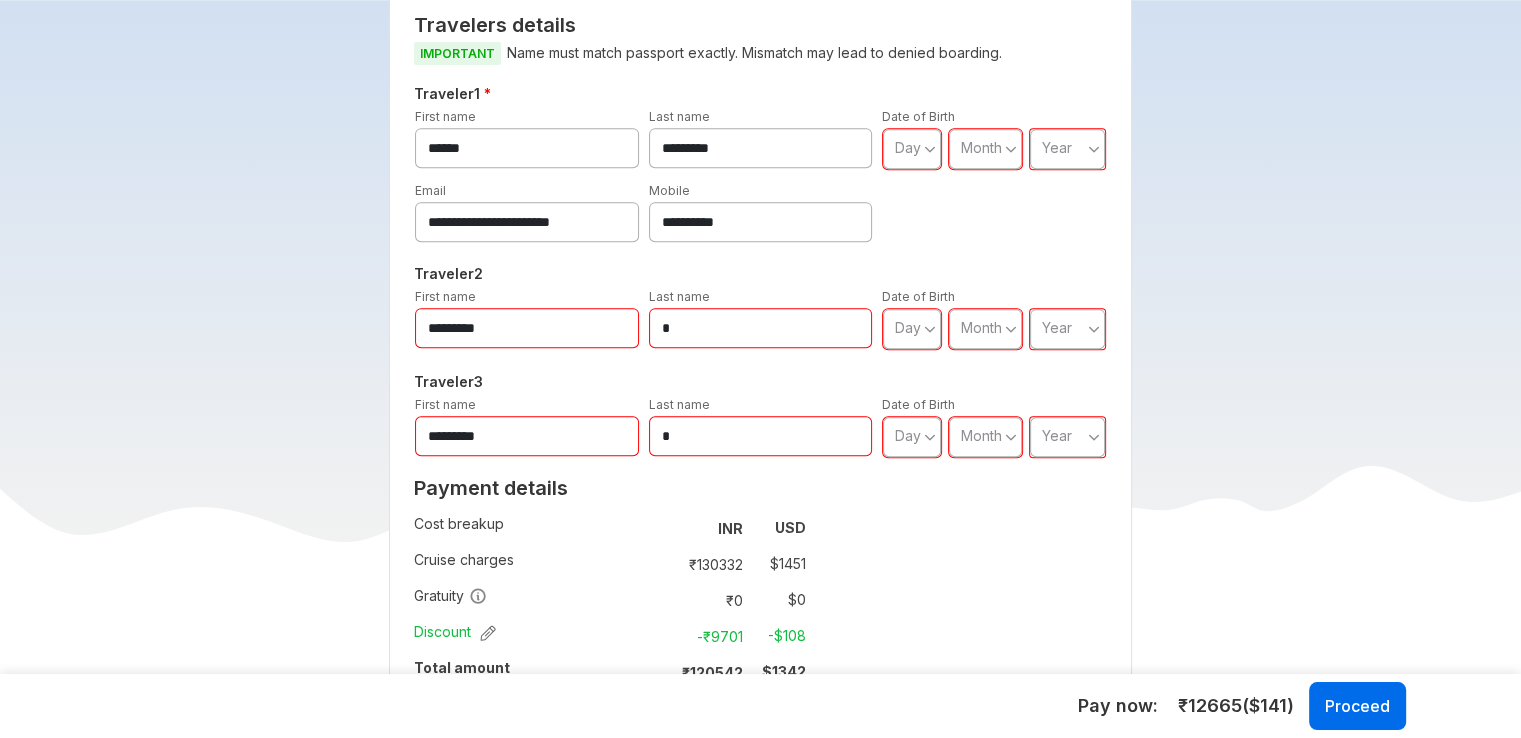 click on "*********" at bounding box center [527, 328] 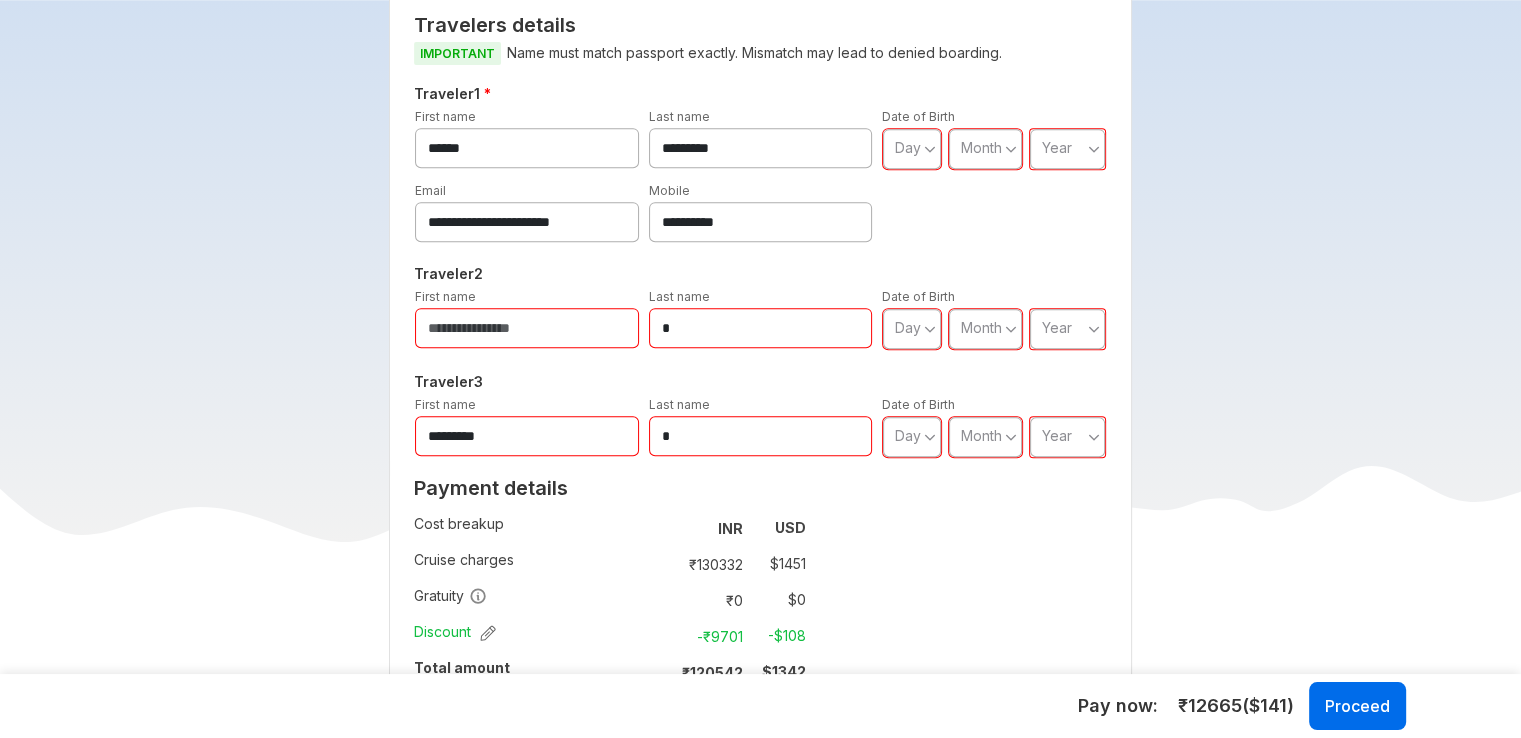 click on "*********" at bounding box center (761, 148) 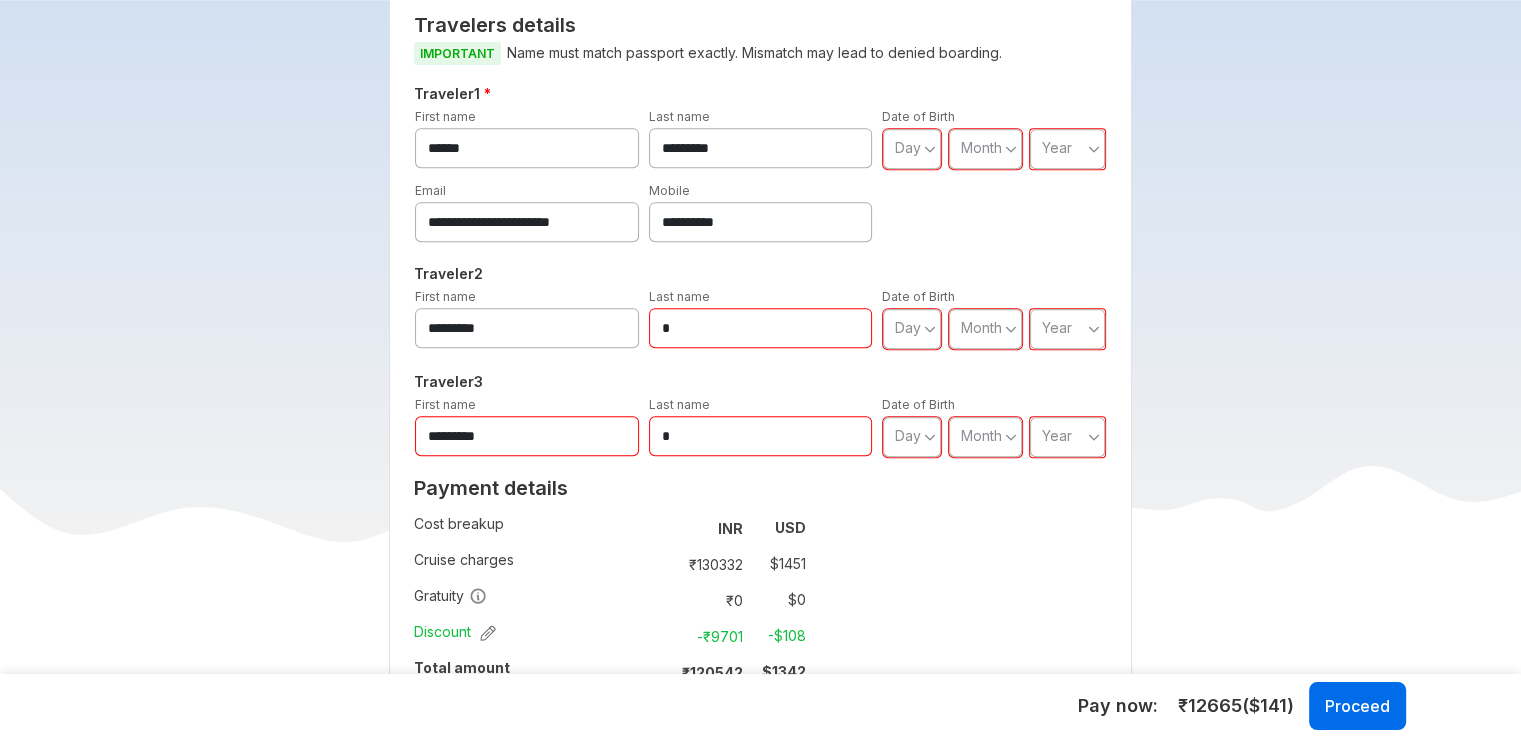 type on "*********" 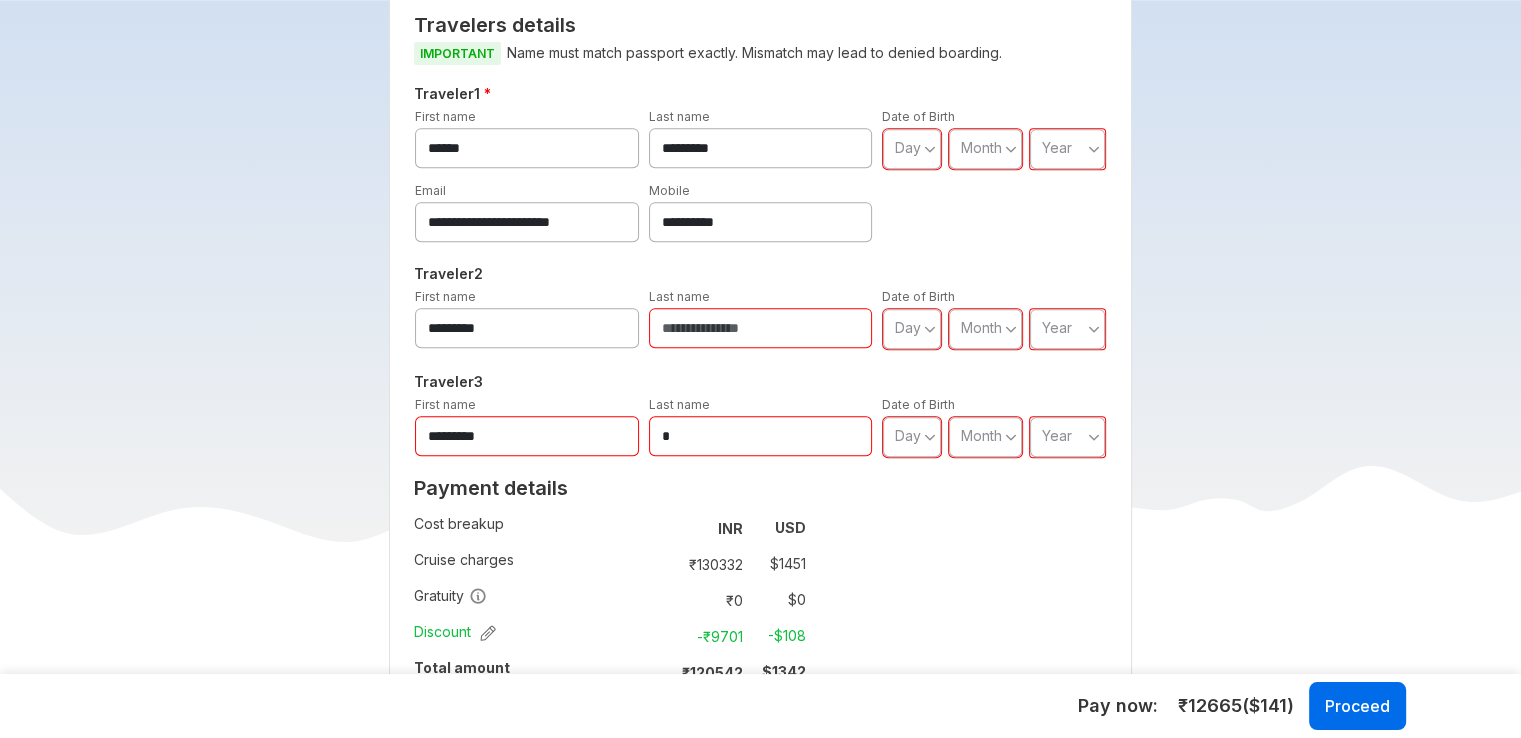 paste on "*********" 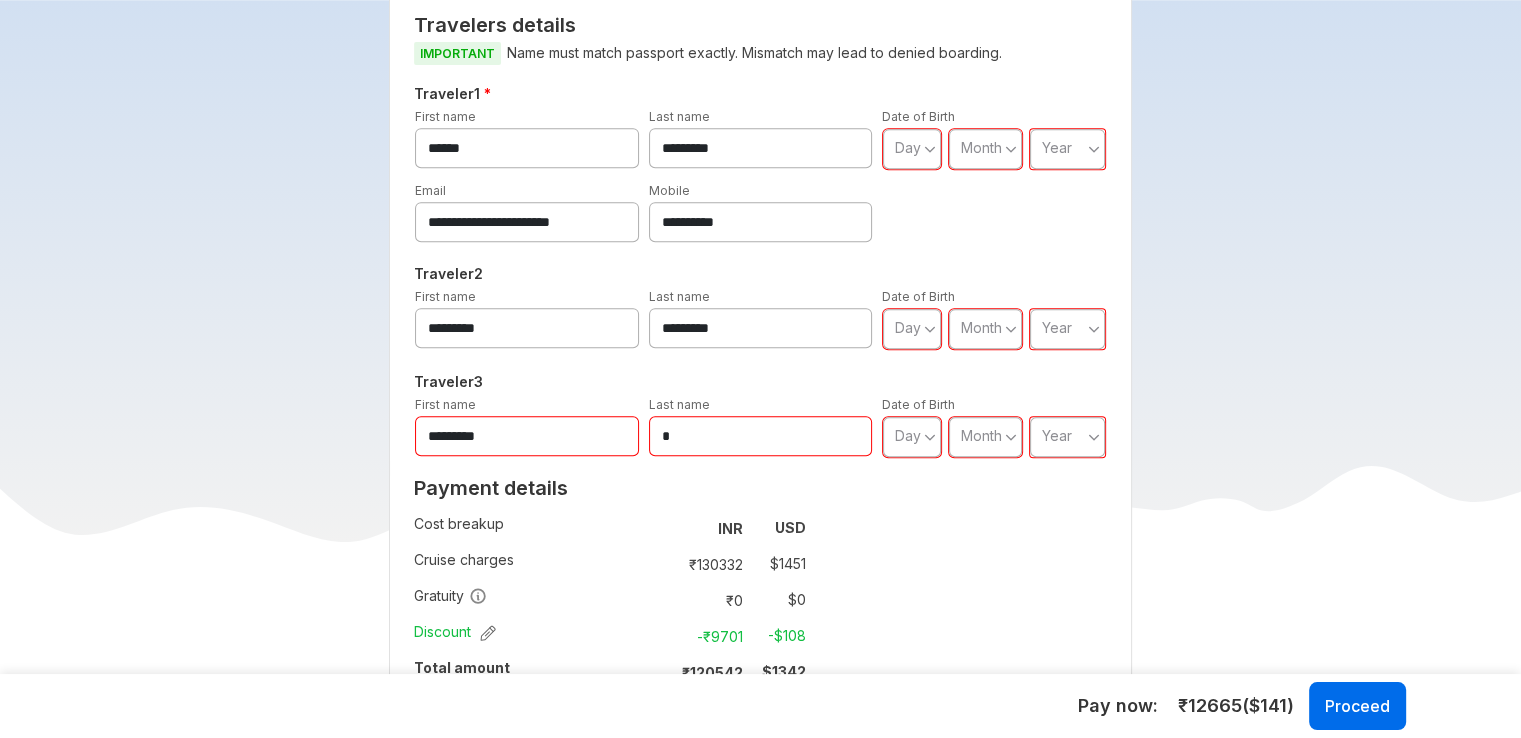type on "*********" 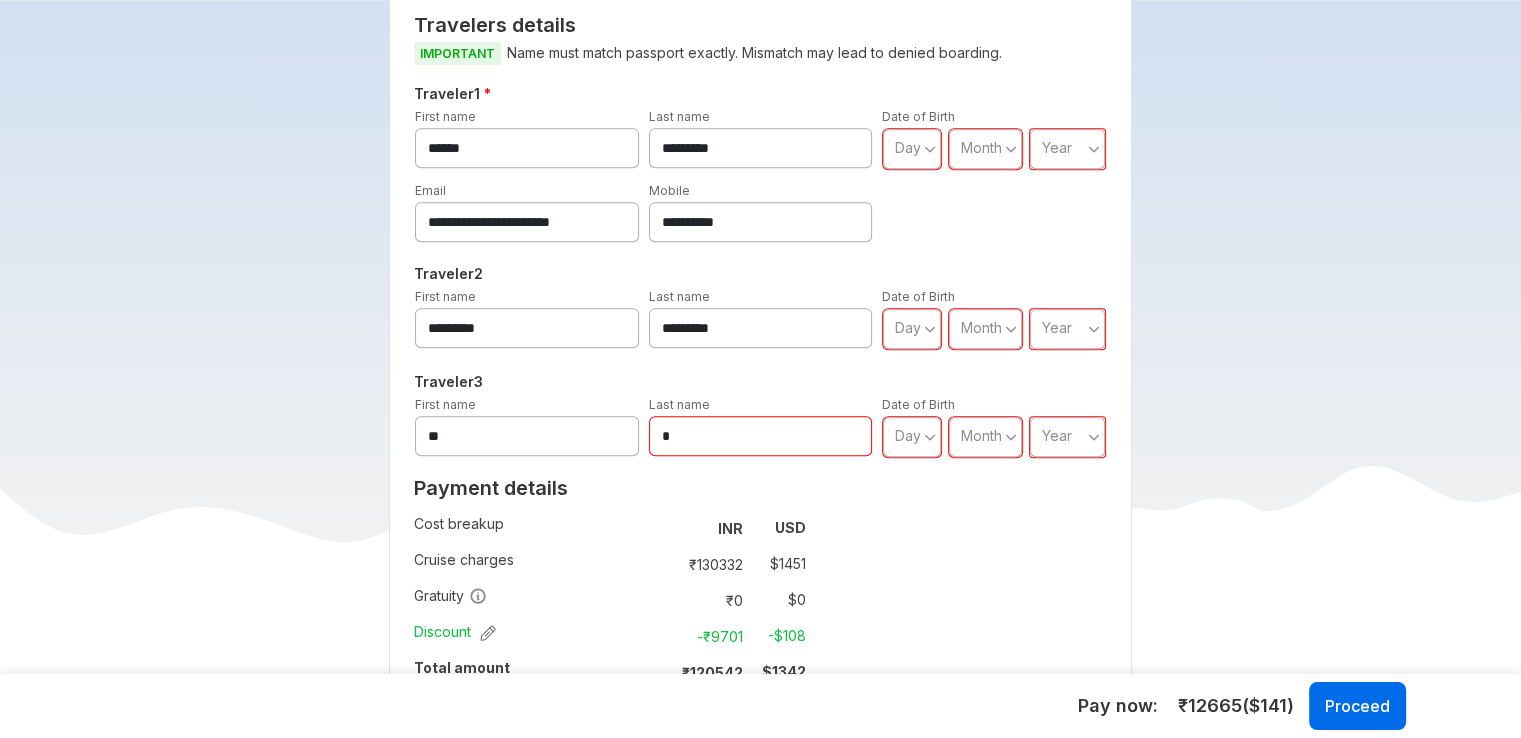 type on "*" 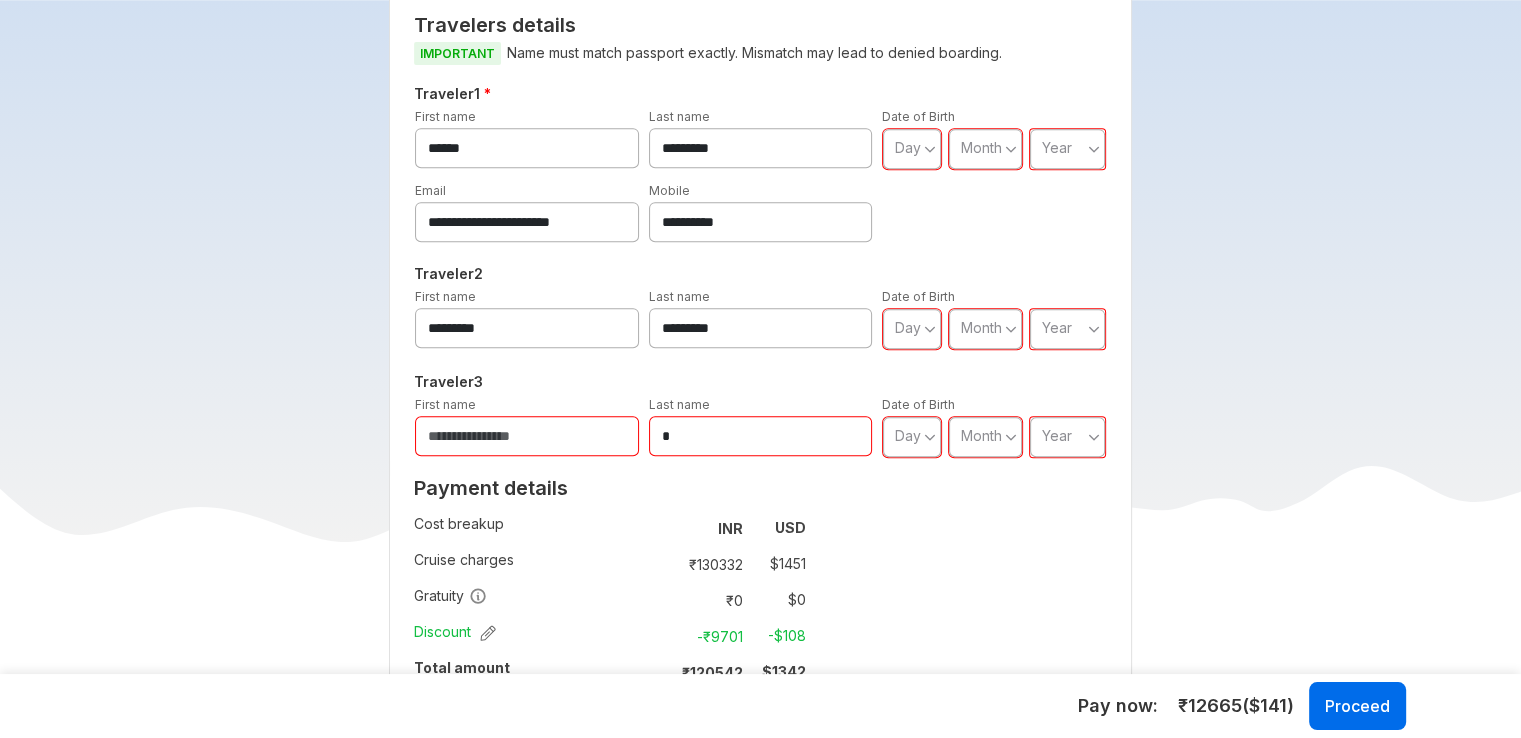 paste on "*********" 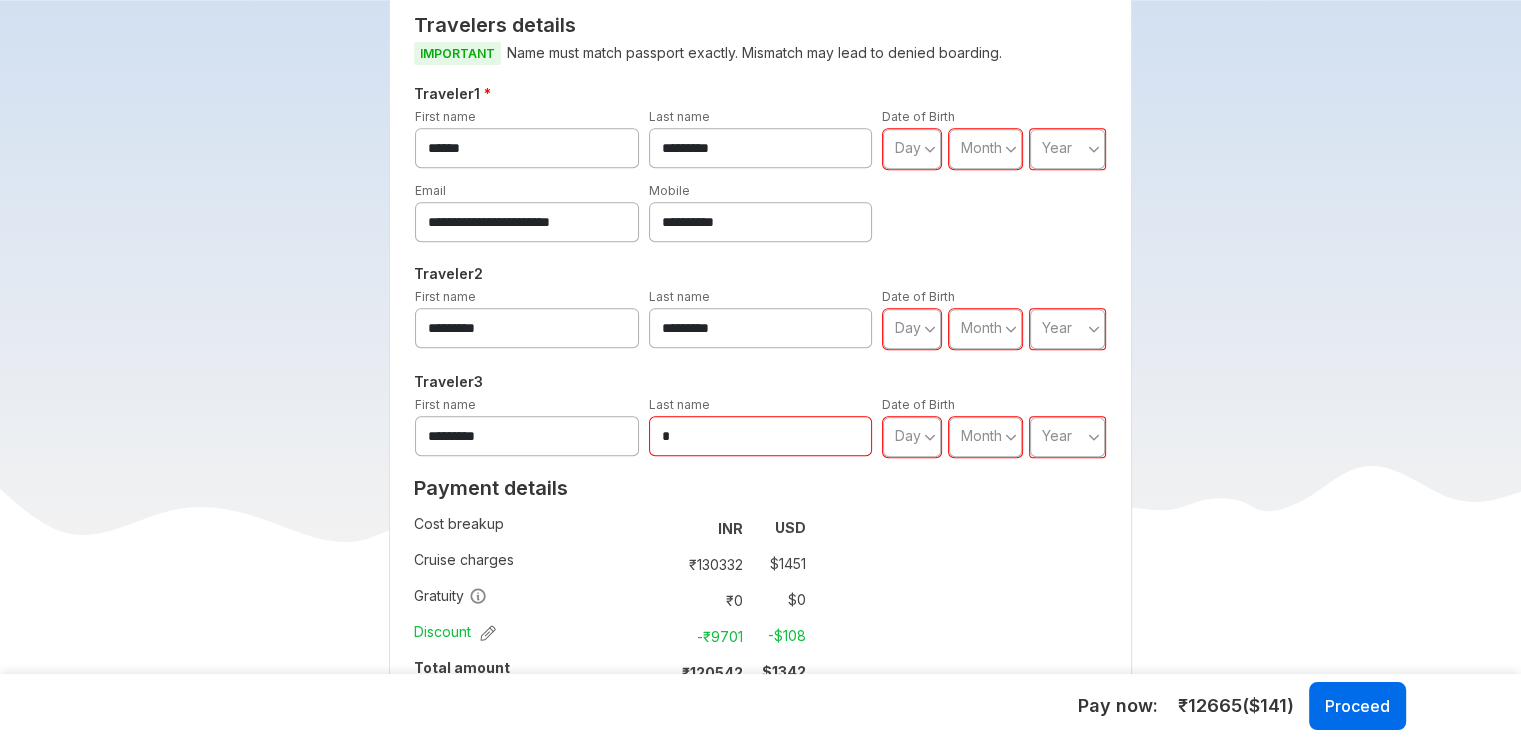 type on "*********" 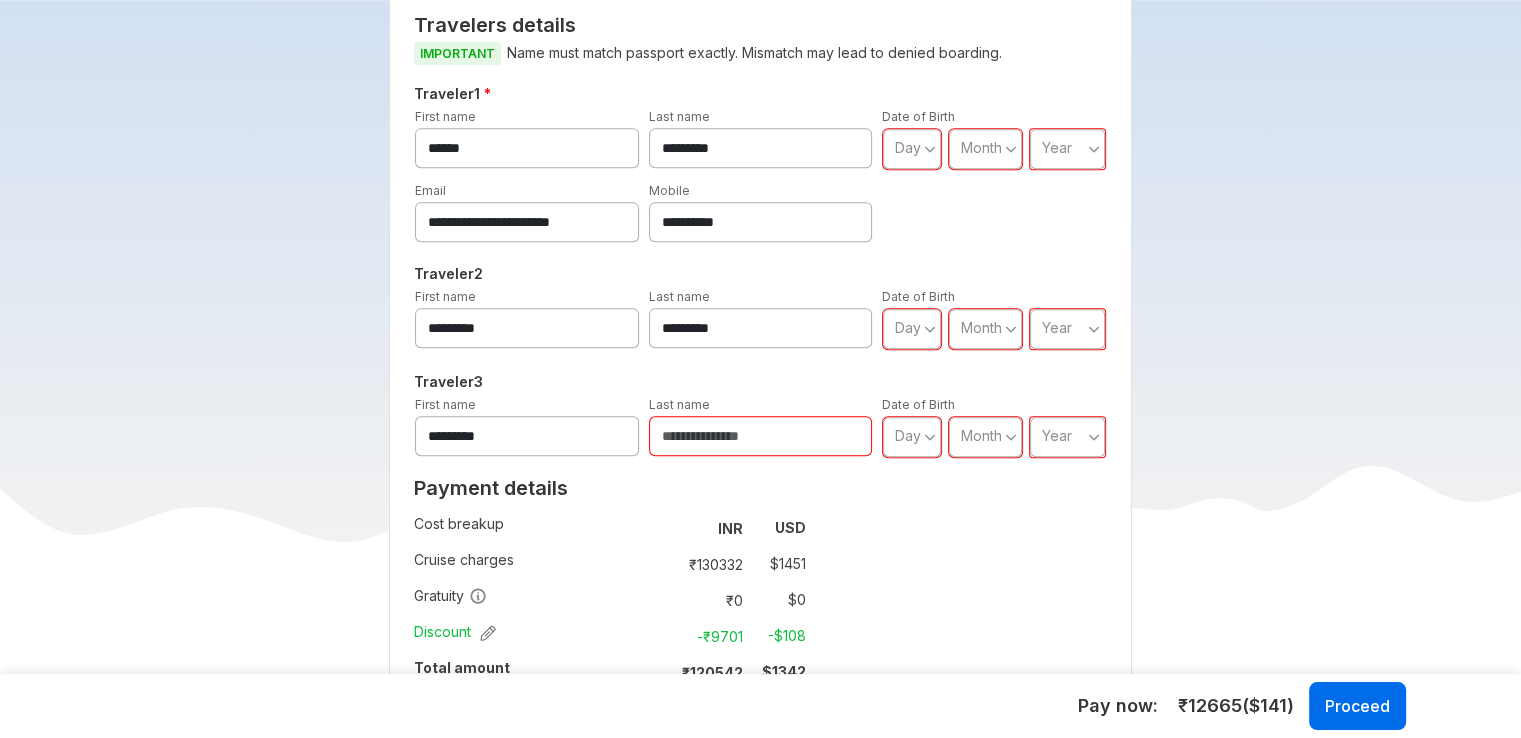 paste on "*********" 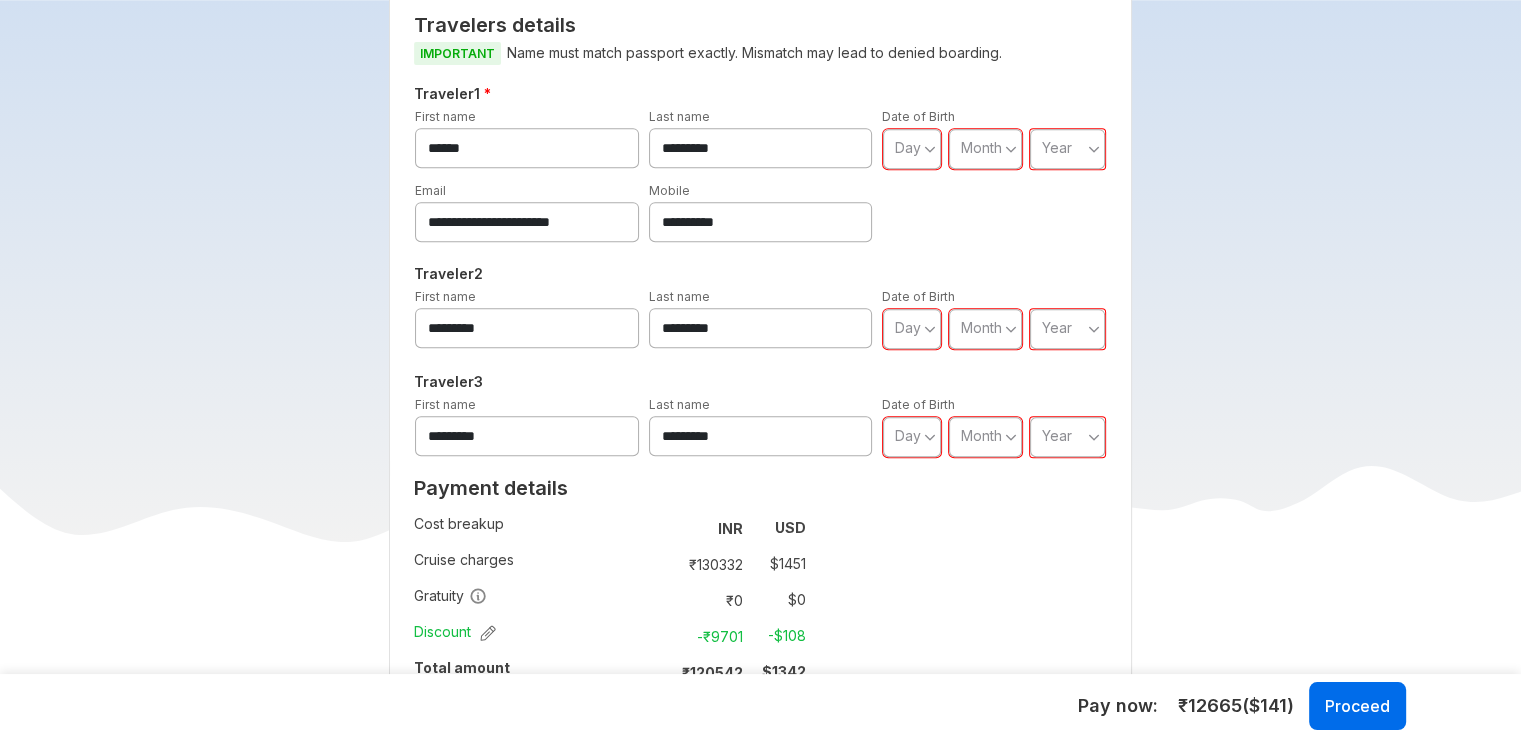 type on "*********" 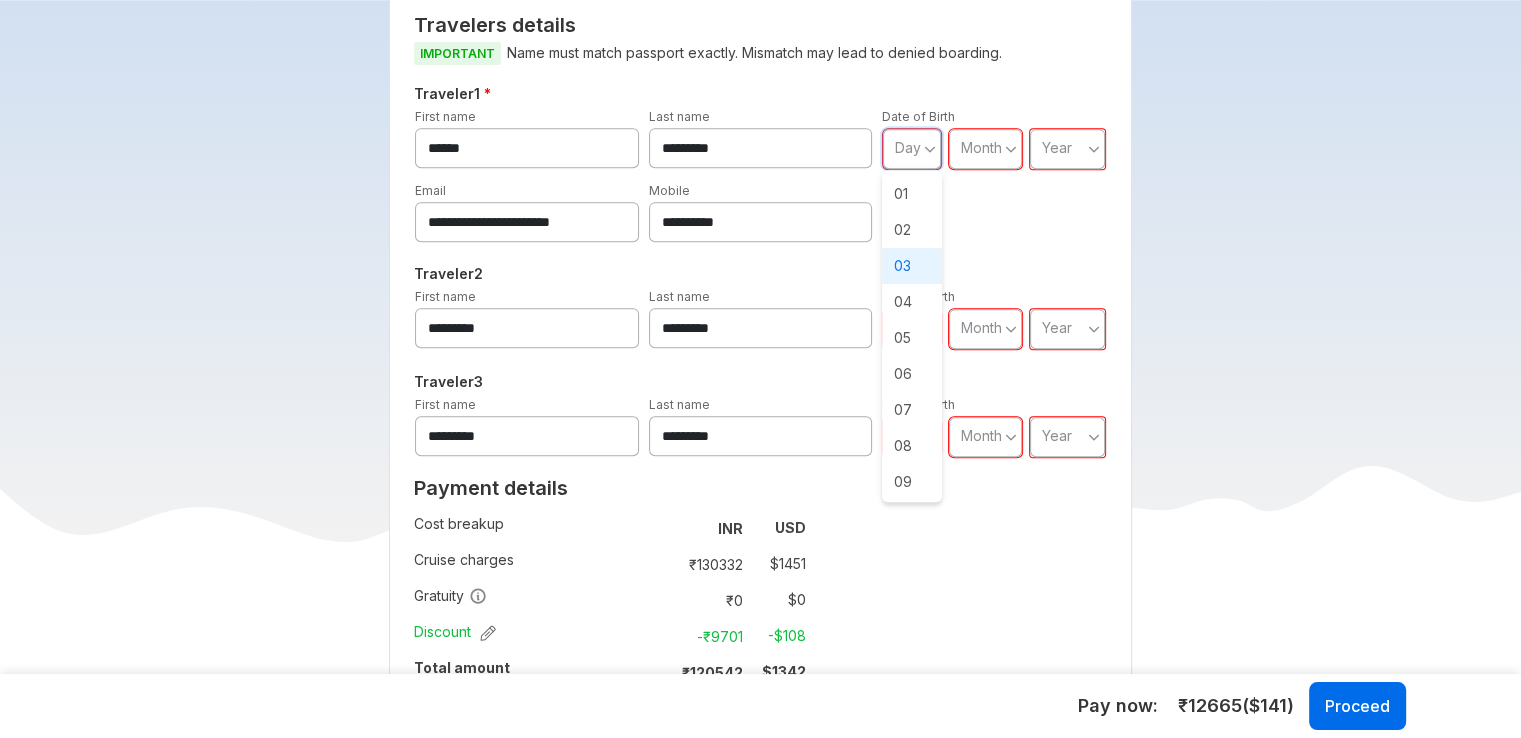 click on "03" at bounding box center [912, 266] 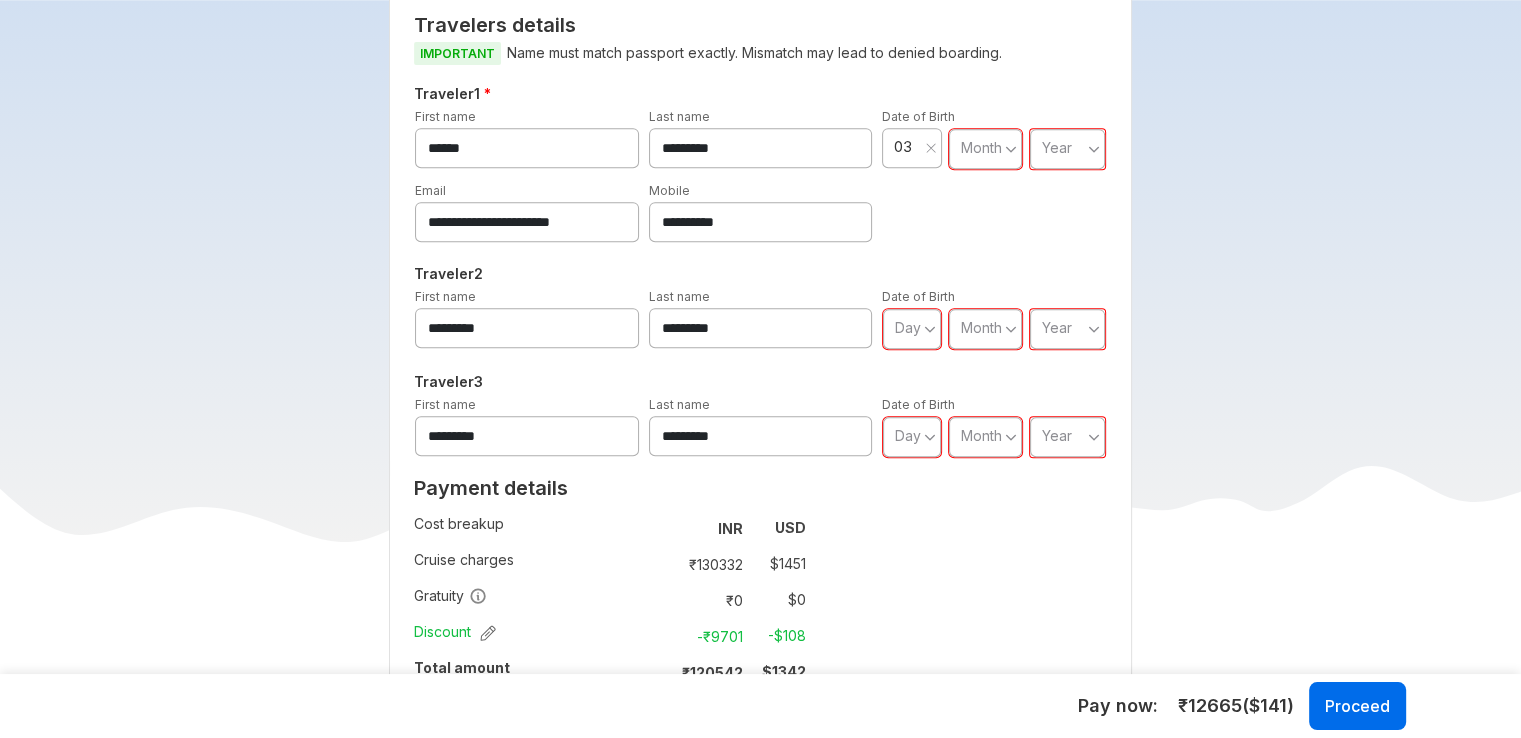 click on "Month" at bounding box center [985, 149] 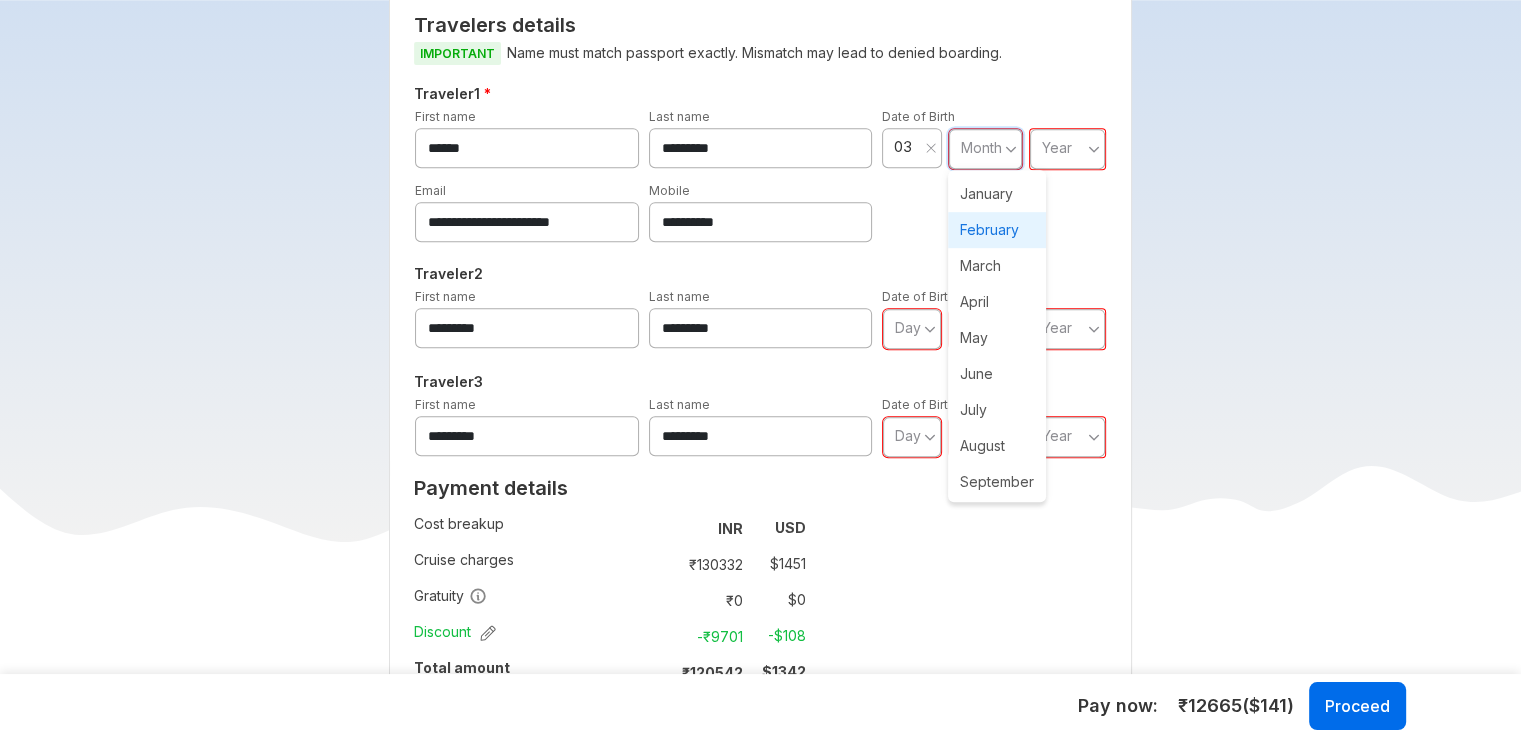 click on "February" at bounding box center [997, 230] 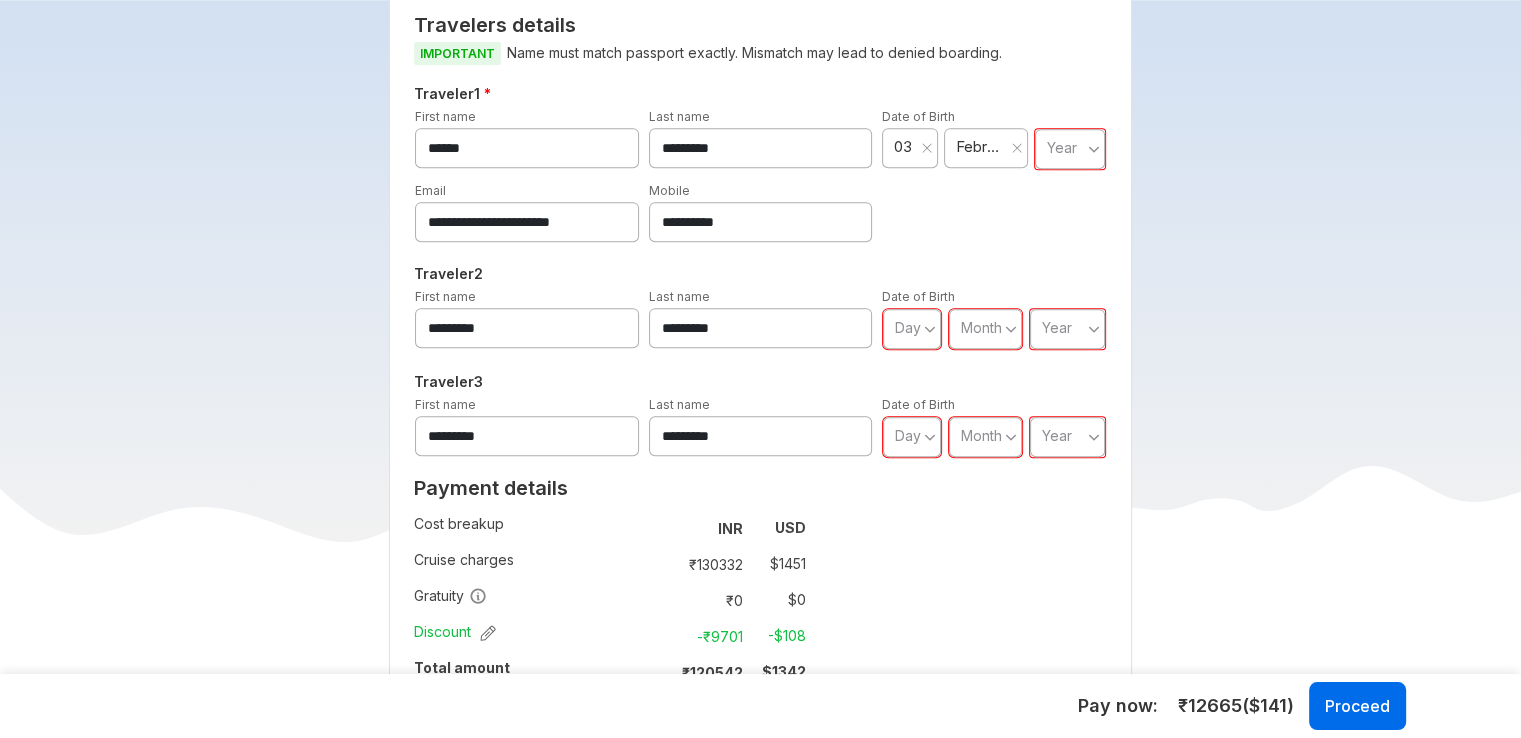 click on "Year" at bounding box center (1066, 148) 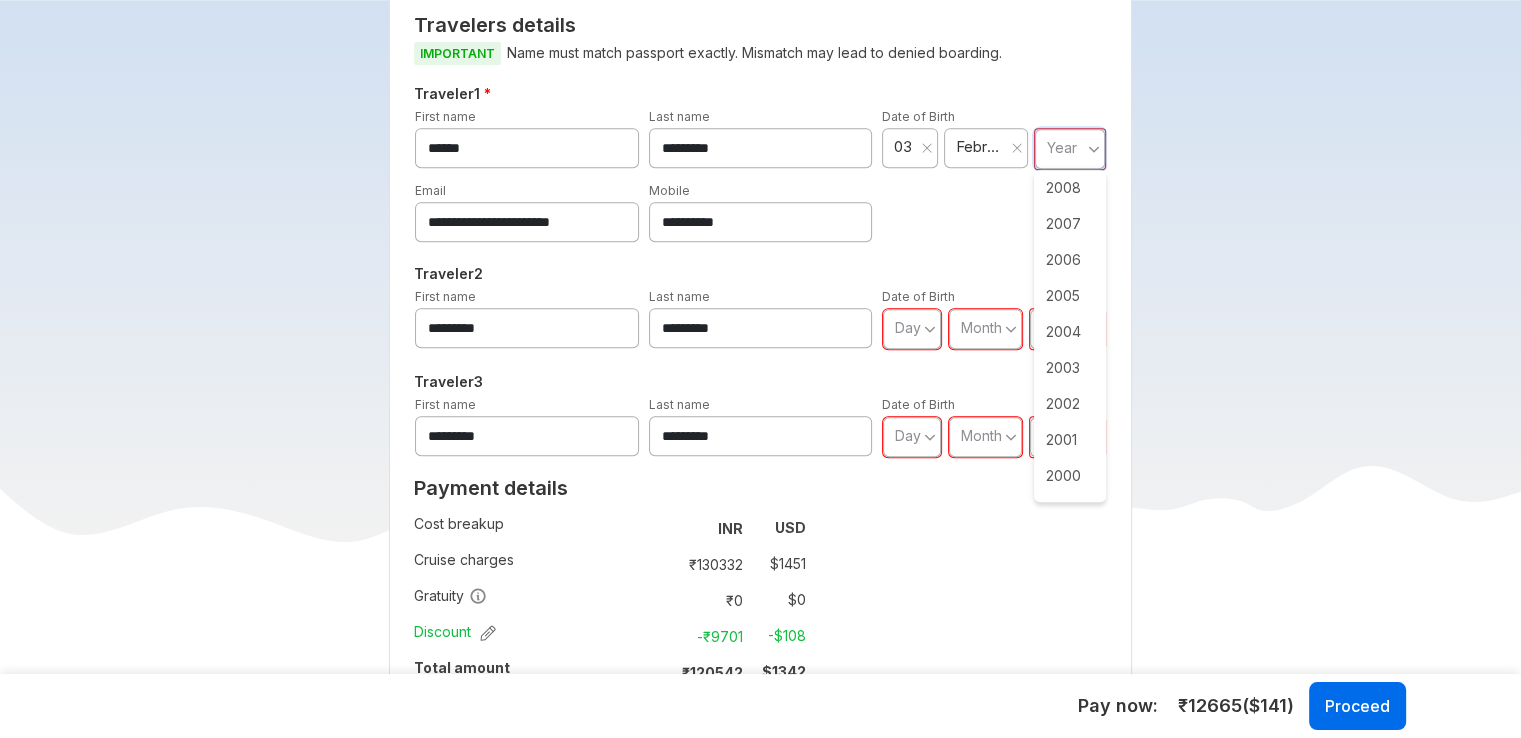scroll, scrollTop: 996, scrollLeft: 0, axis: vertical 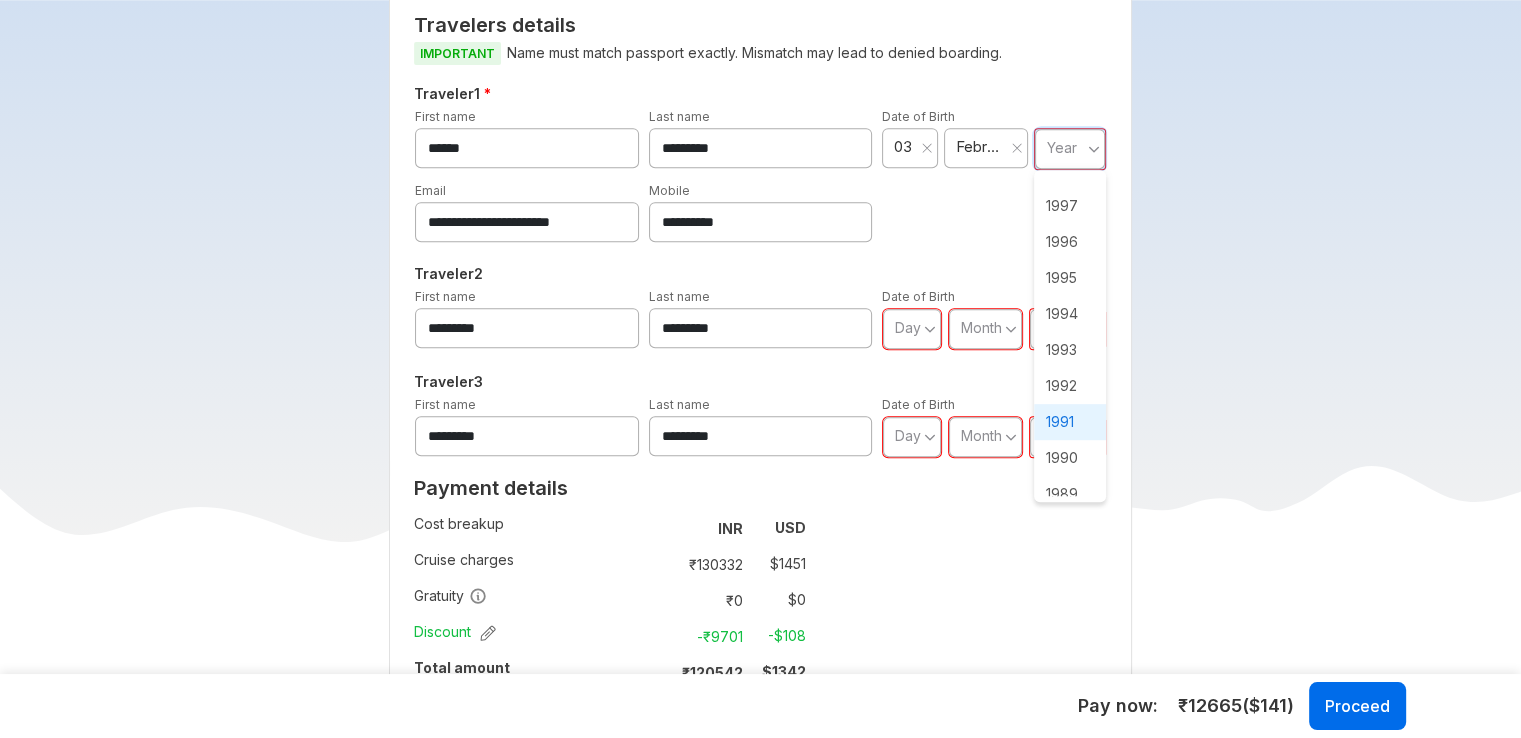click on "1991" at bounding box center (1070, 422) 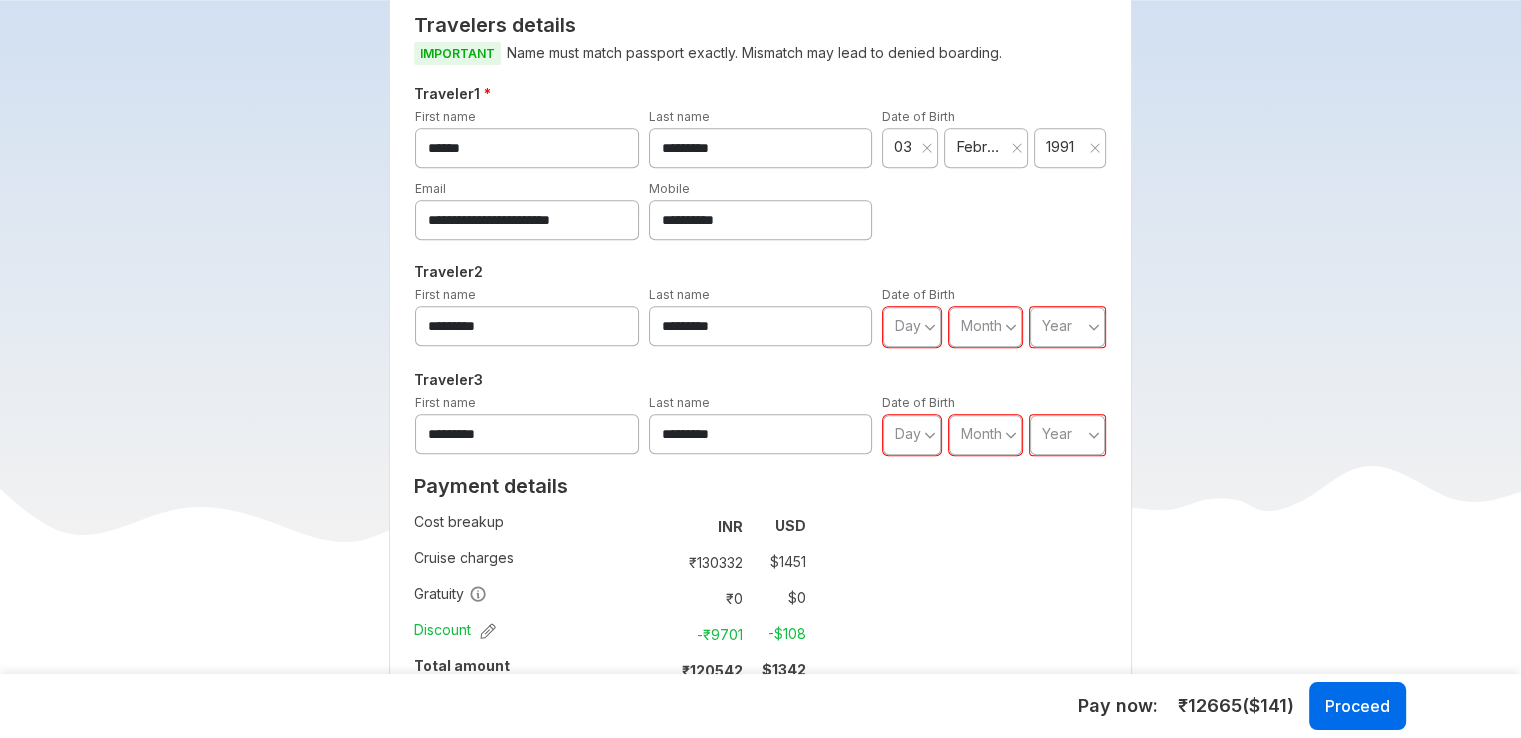 drag, startPoint x: 584, startPoint y: 314, endPoint x: 900, endPoint y: 327, distance: 316.2673 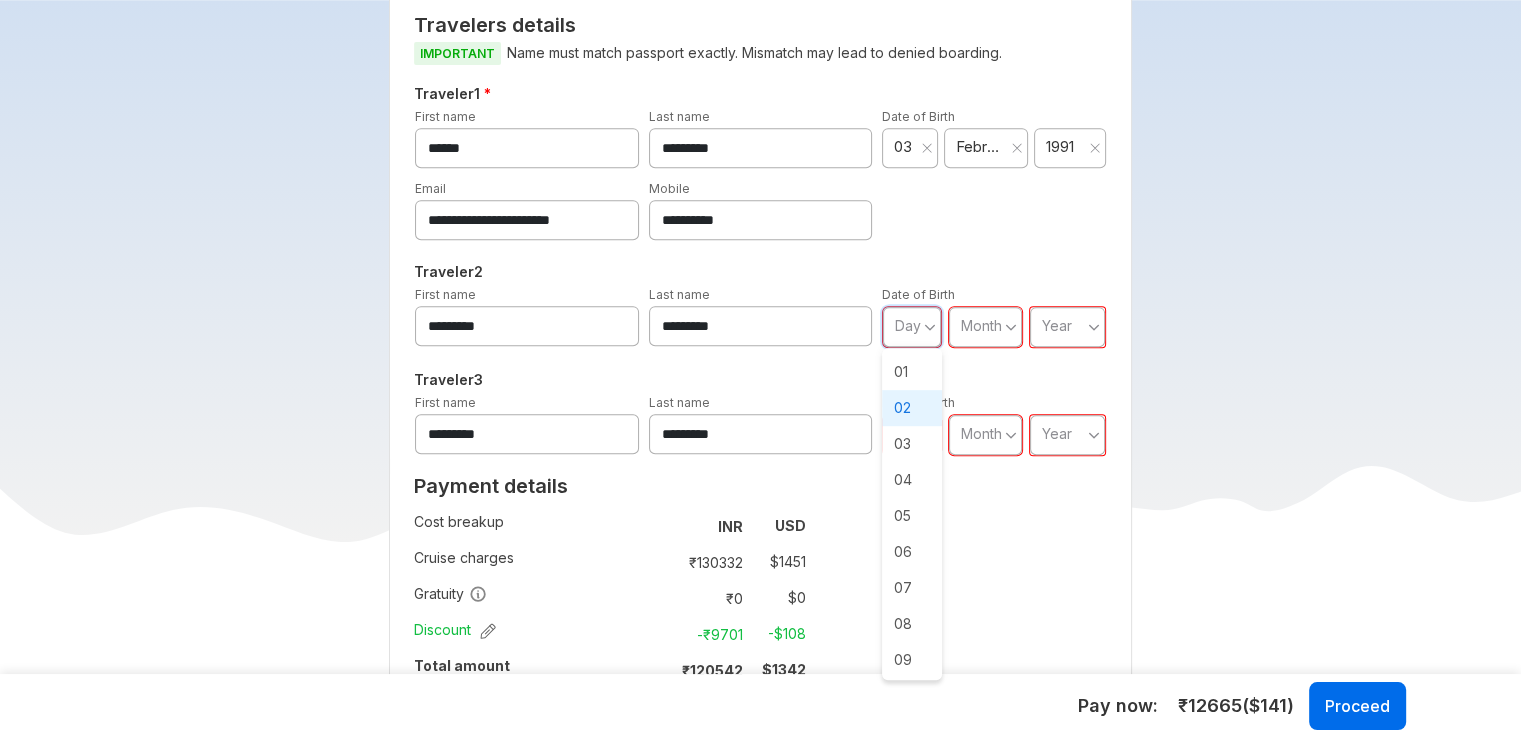 click on "02" at bounding box center (912, 408) 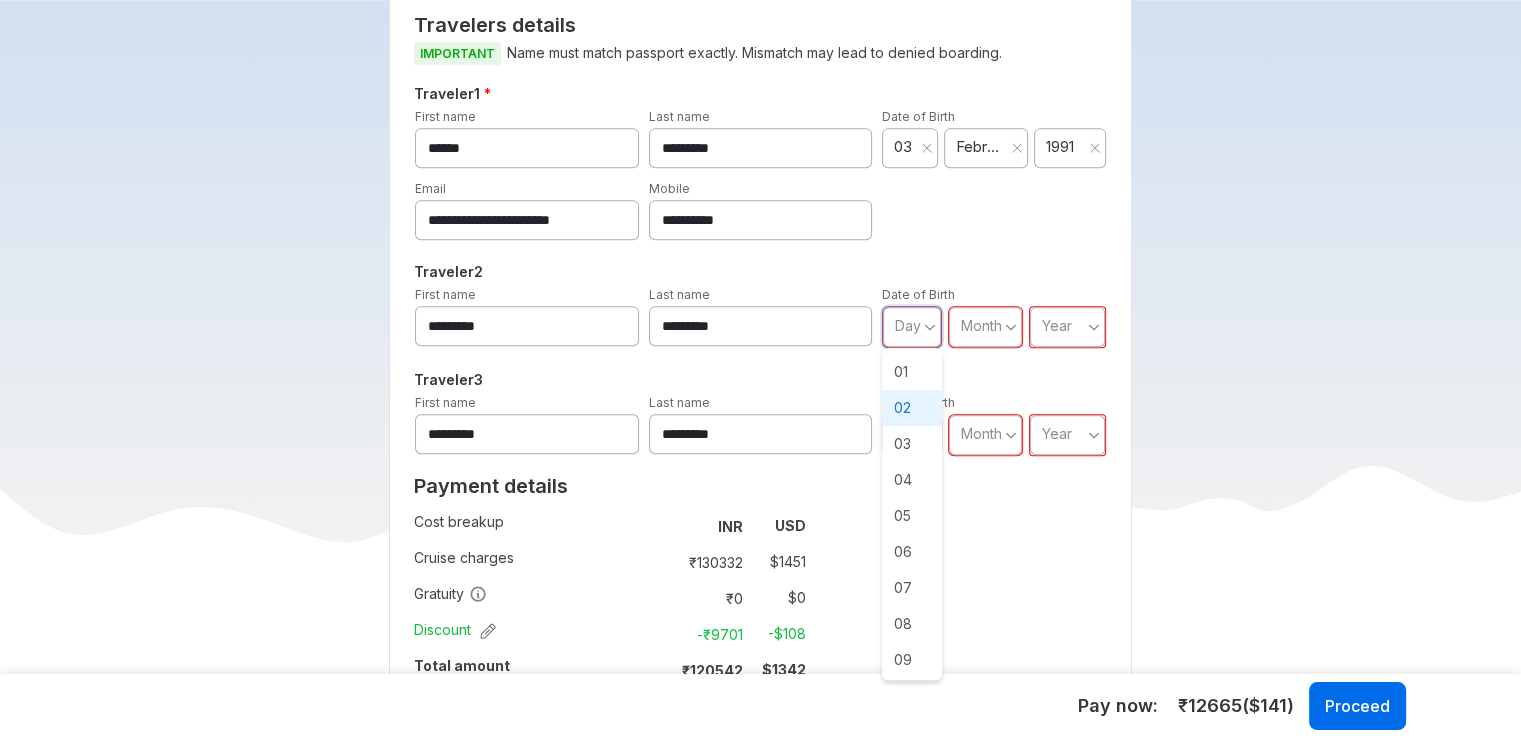 type on "**" 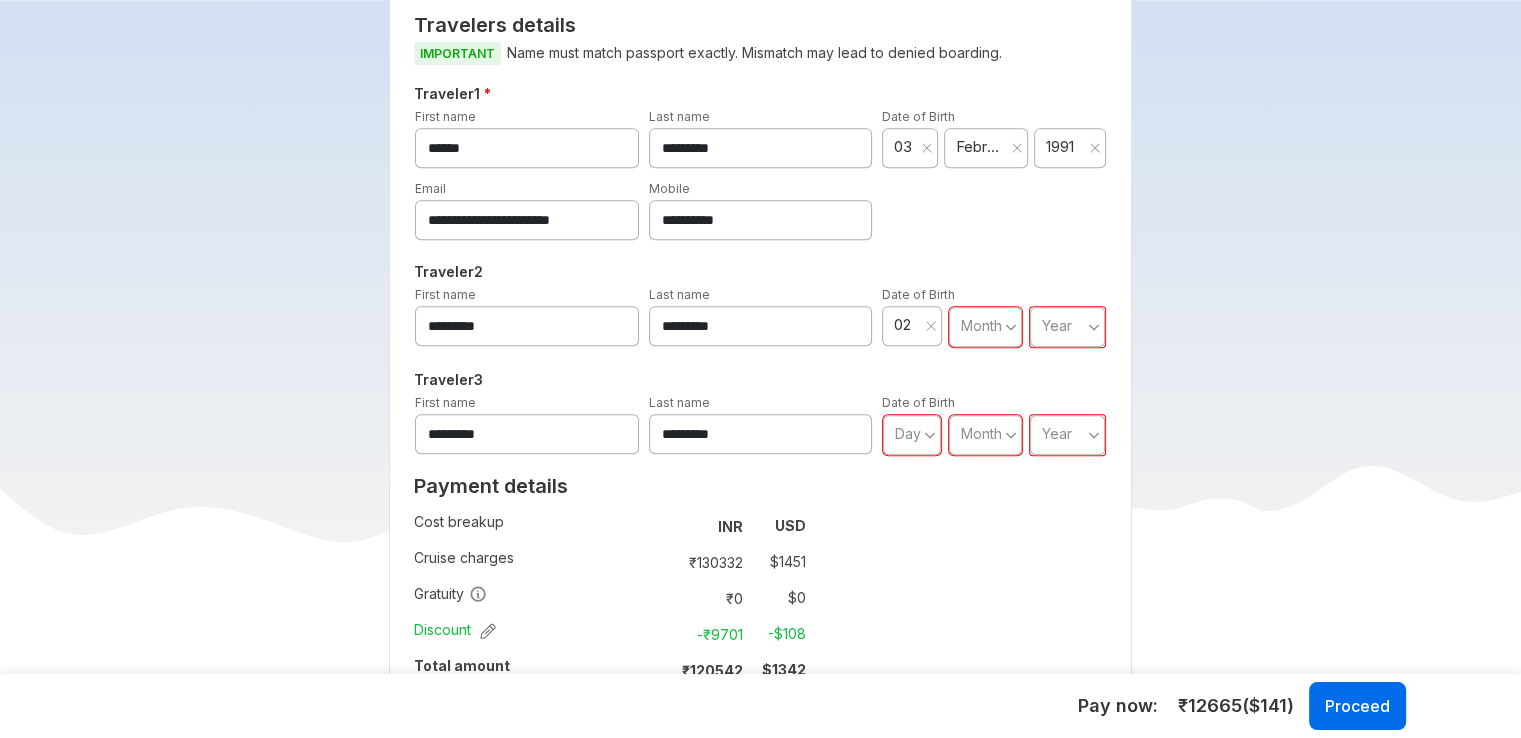 click on "Month" at bounding box center (981, 325) 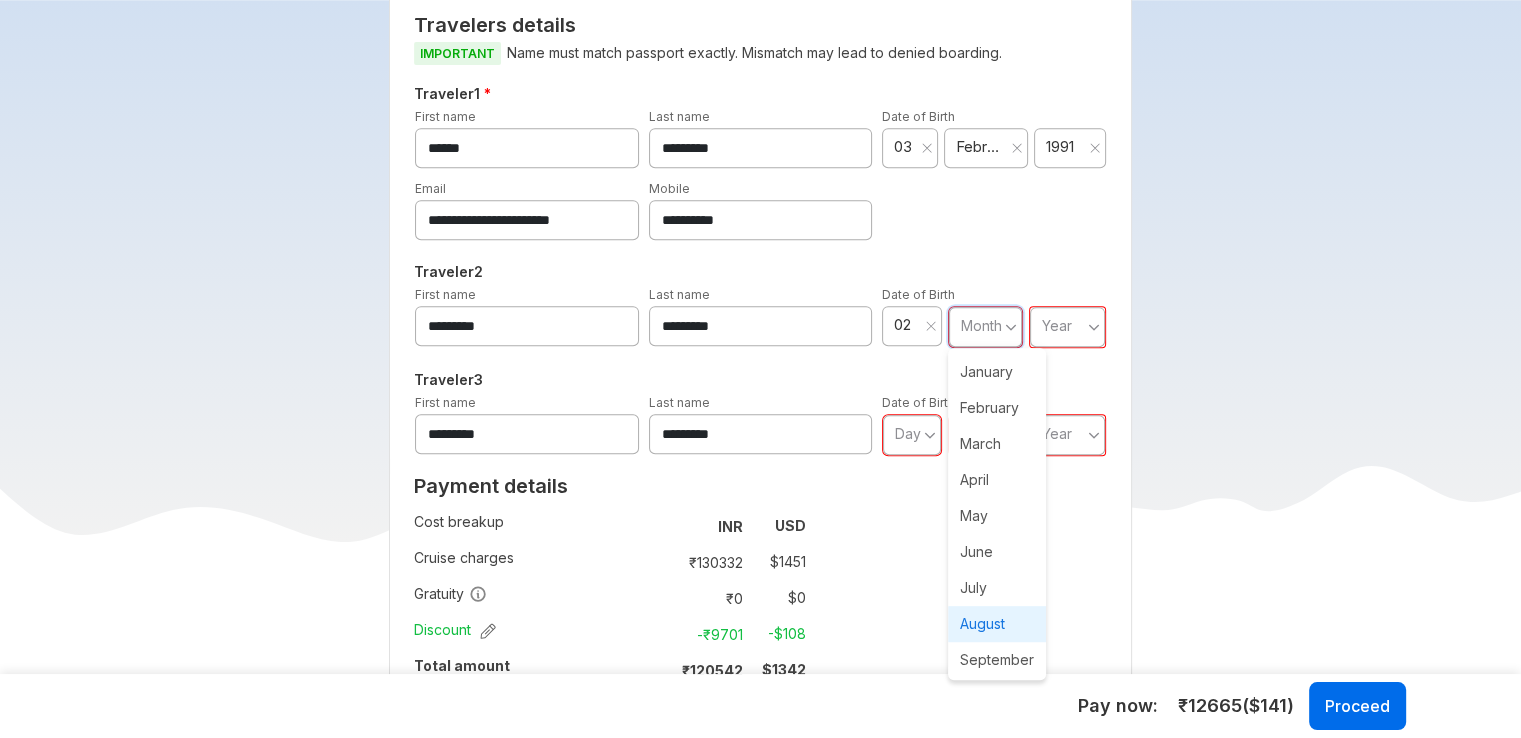 click on "August" at bounding box center [997, 624] 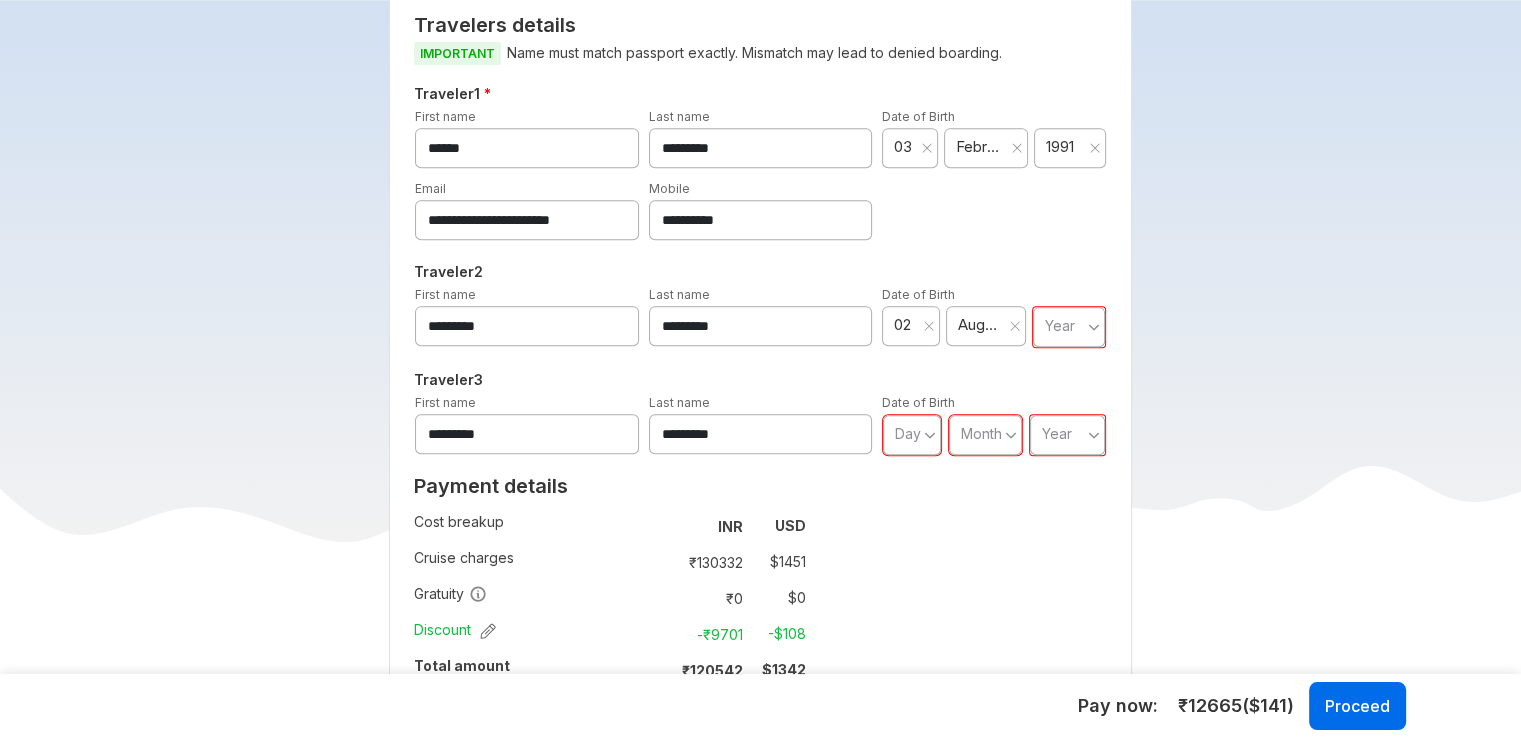 click on "Year" at bounding box center (1060, 325) 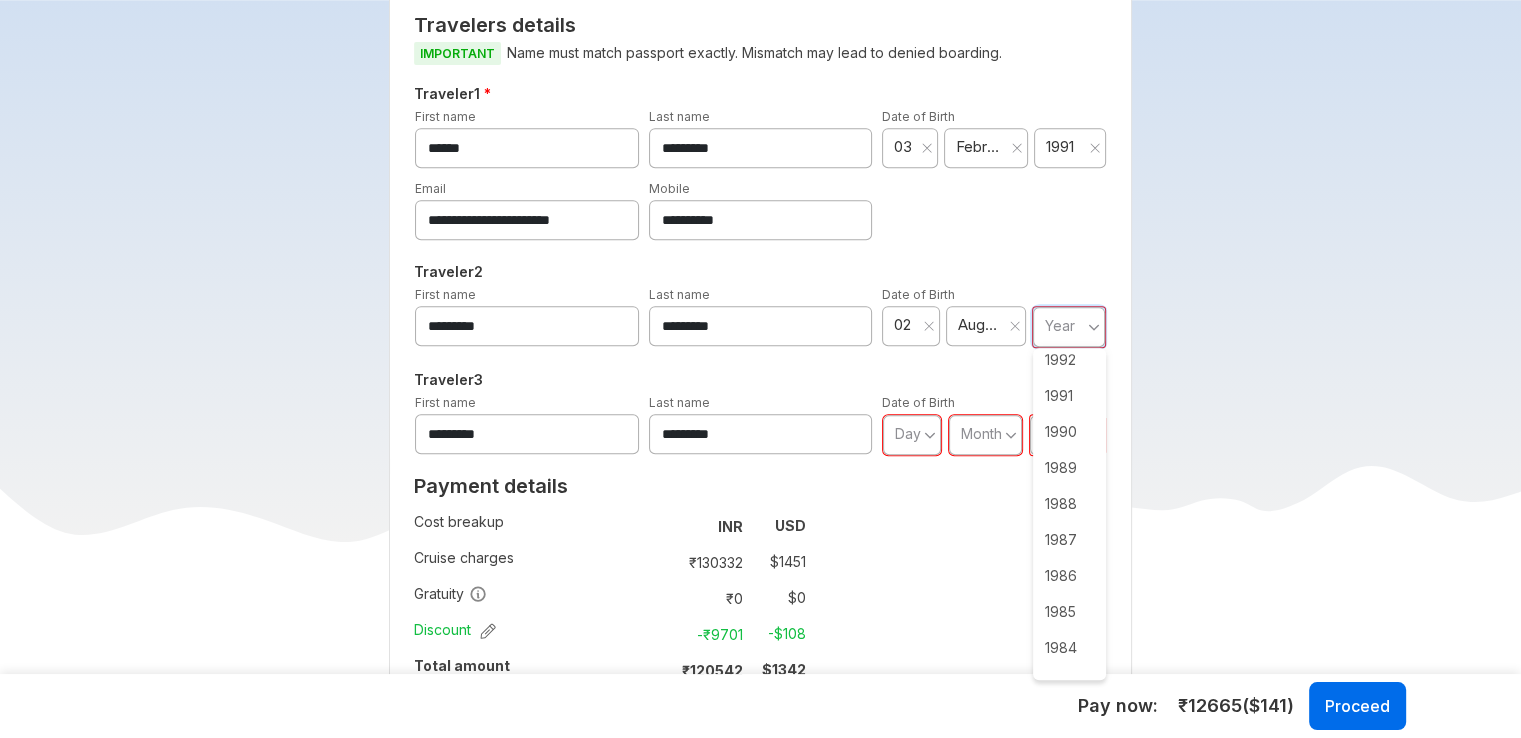 scroll, scrollTop: 1200, scrollLeft: 0, axis: vertical 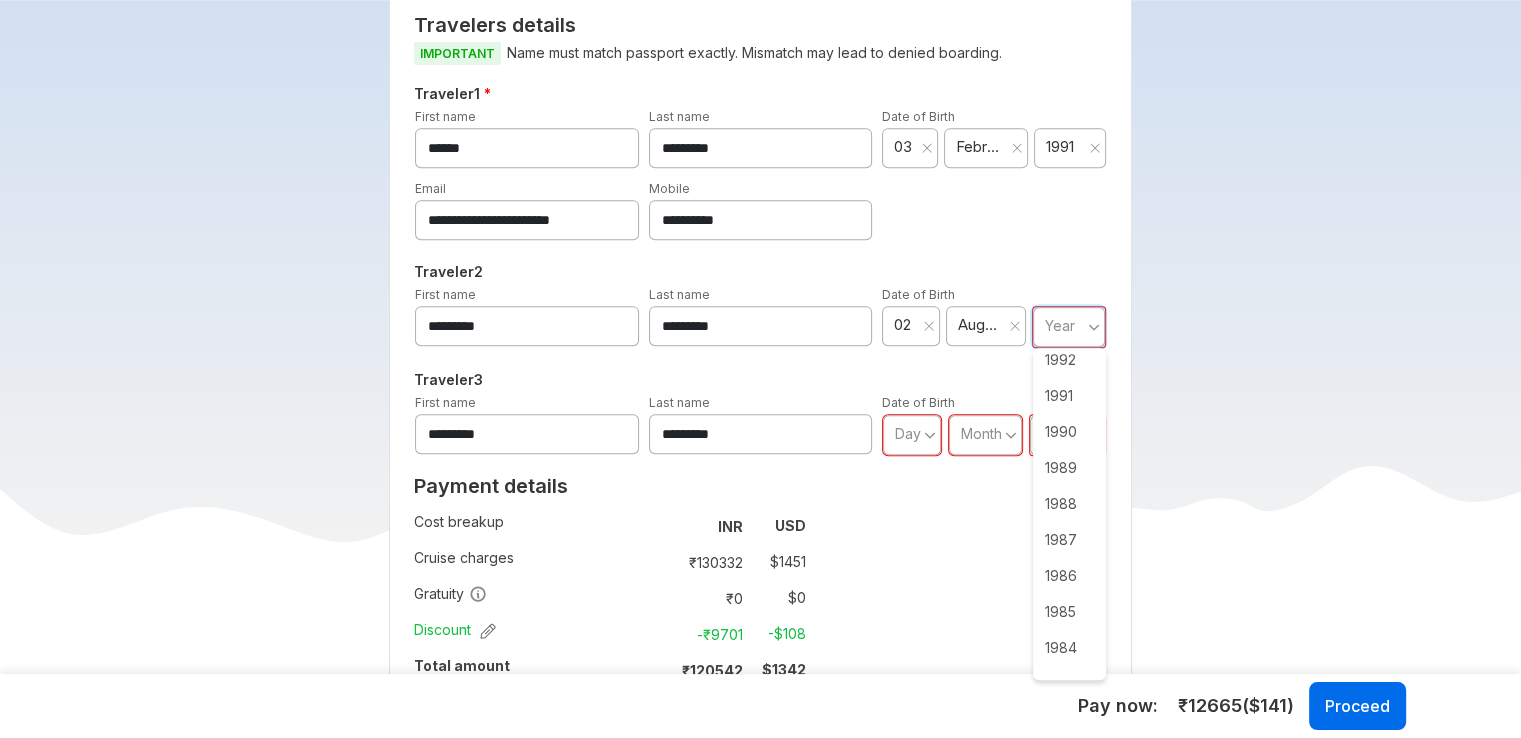 click on "1989" at bounding box center [1069, 468] 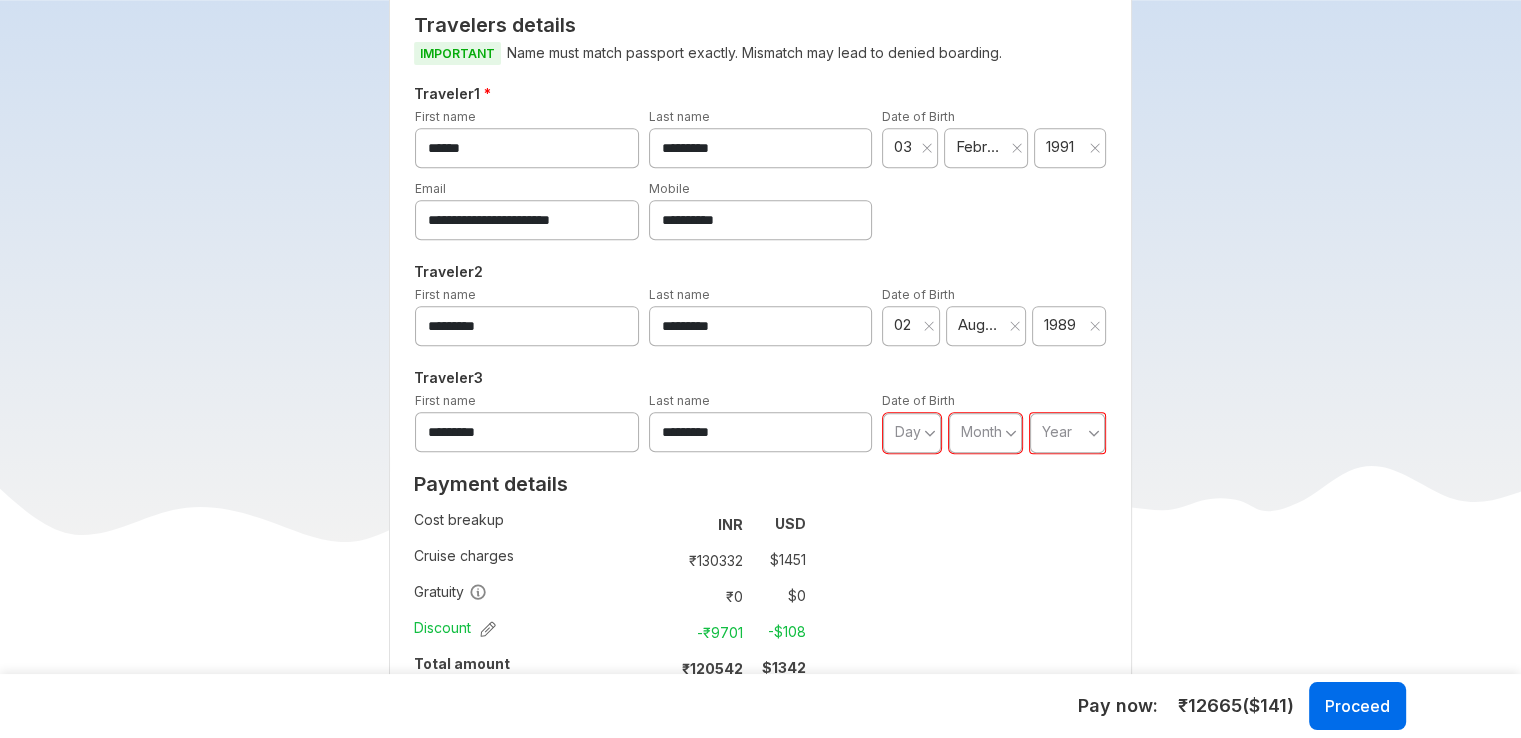 click on "Day" at bounding box center (908, 431) 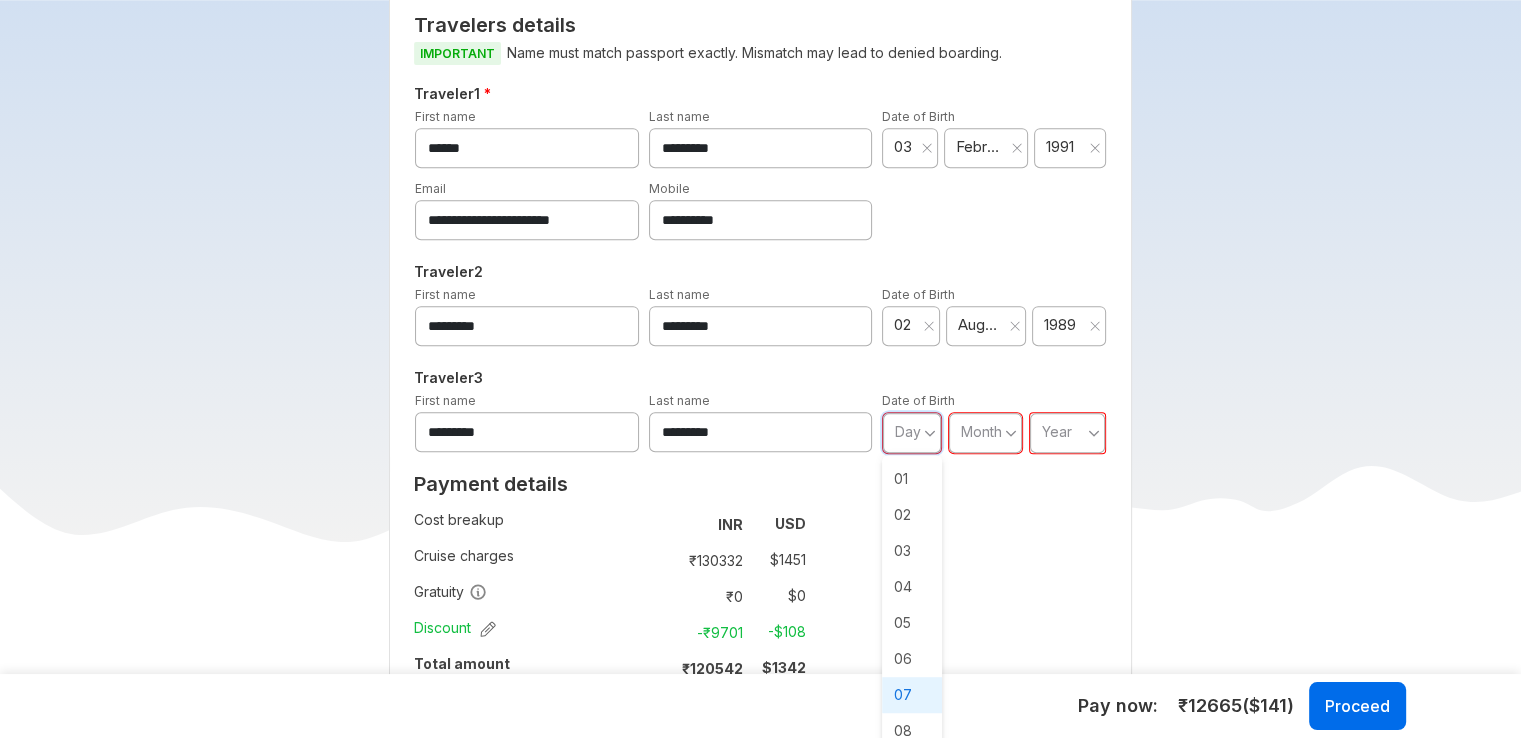 click on "07" at bounding box center (912, 695) 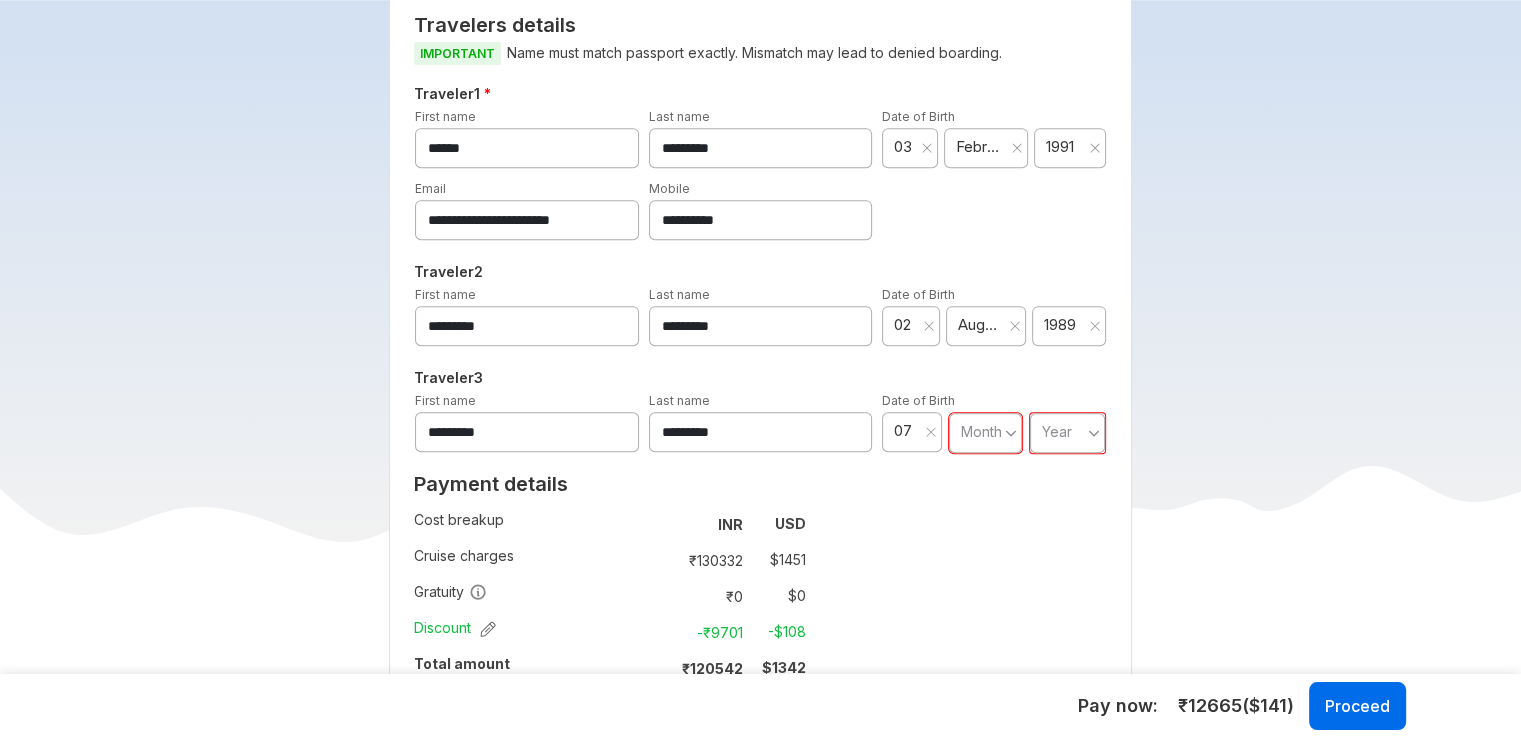 click on "Month" at bounding box center [981, 431] 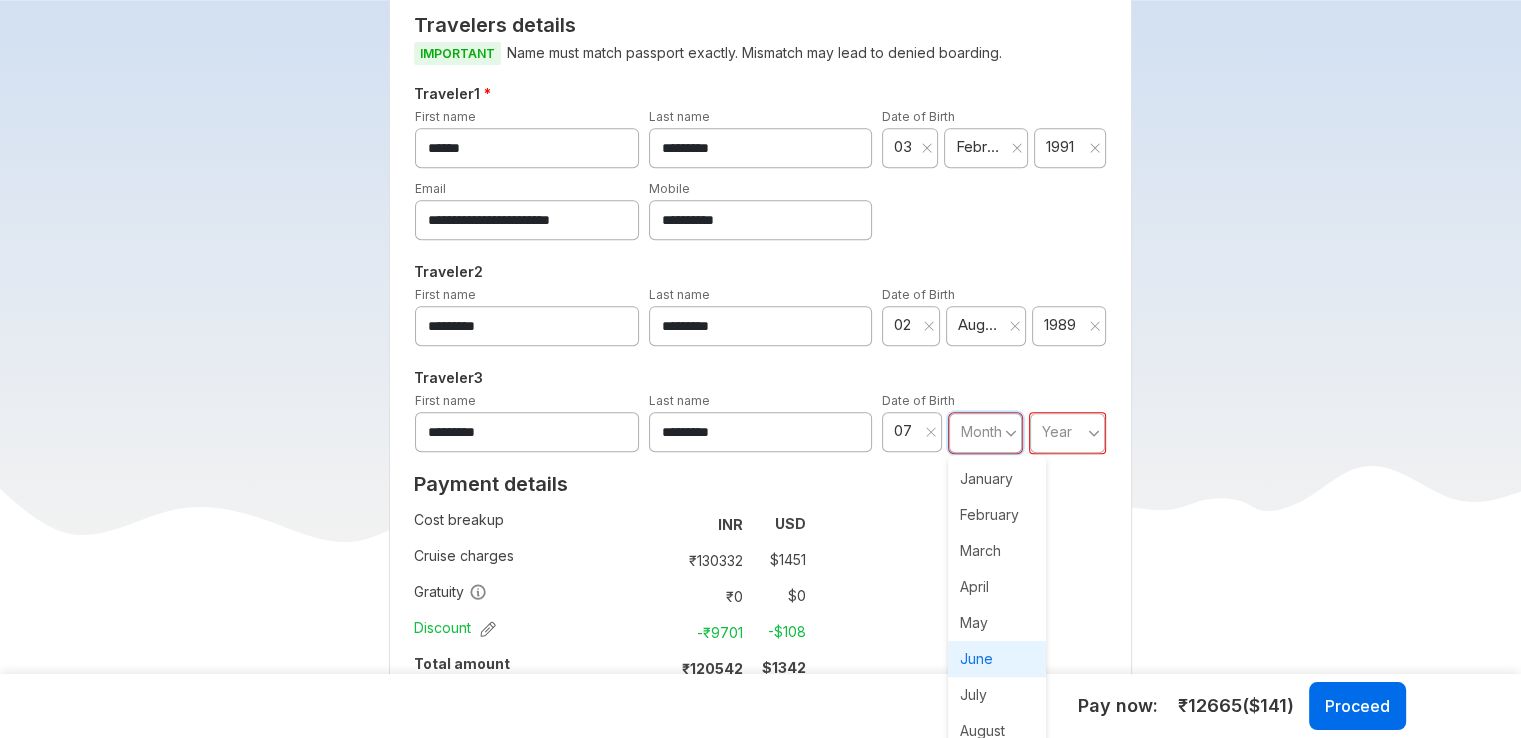click on "June" at bounding box center (997, 659) 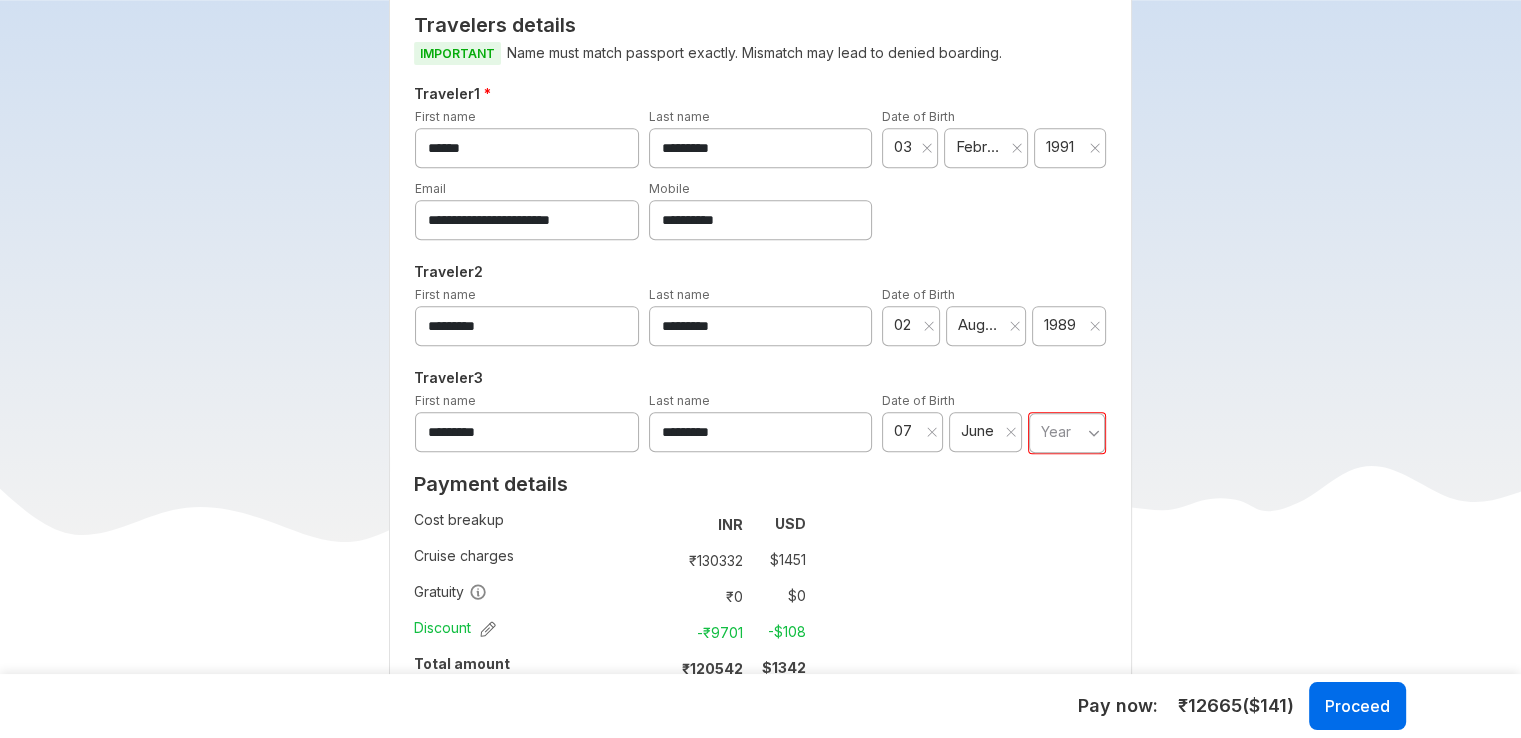 click on "Year" at bounding box center (1067, 433) 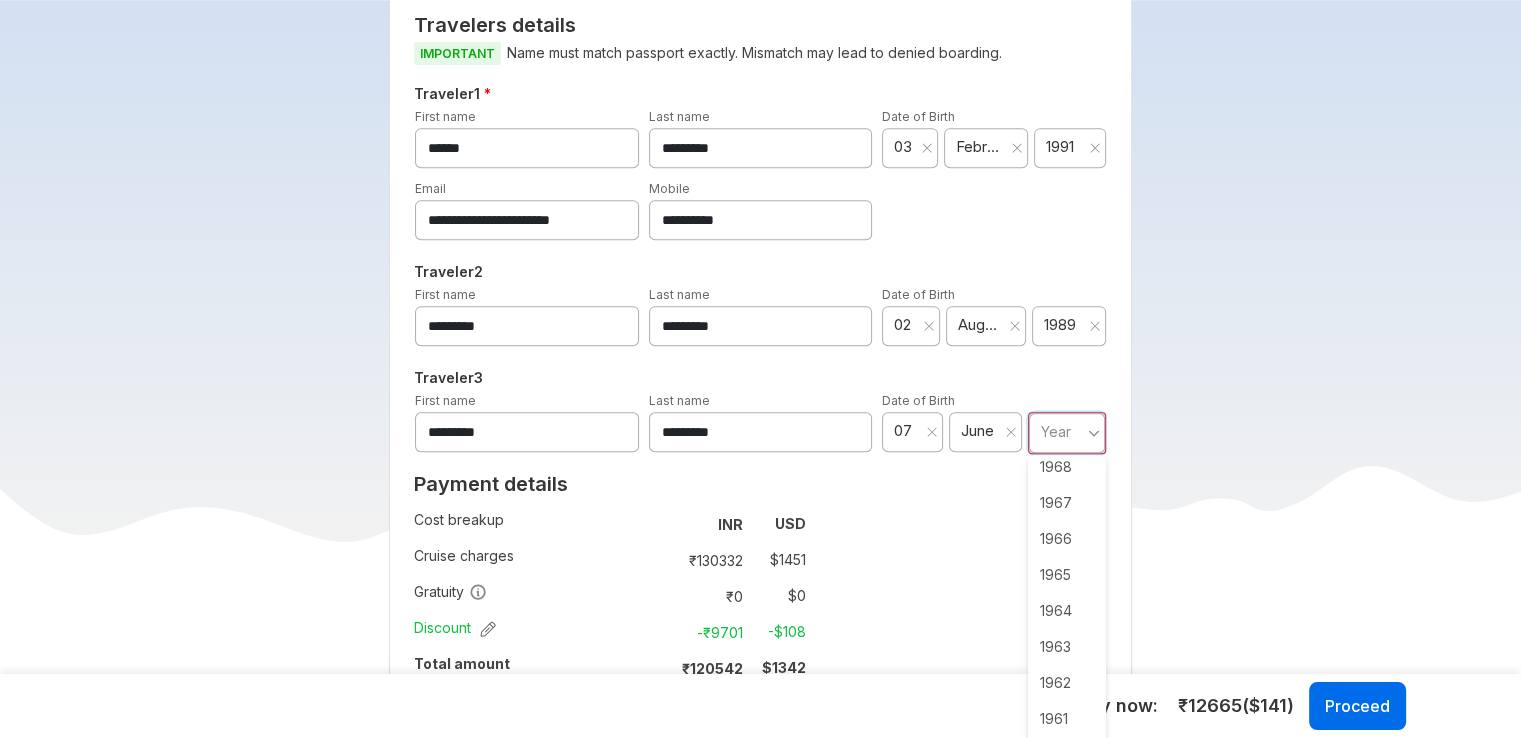 scroll, scrollTop: 2188, scrollLeft: 0, axis: vertical 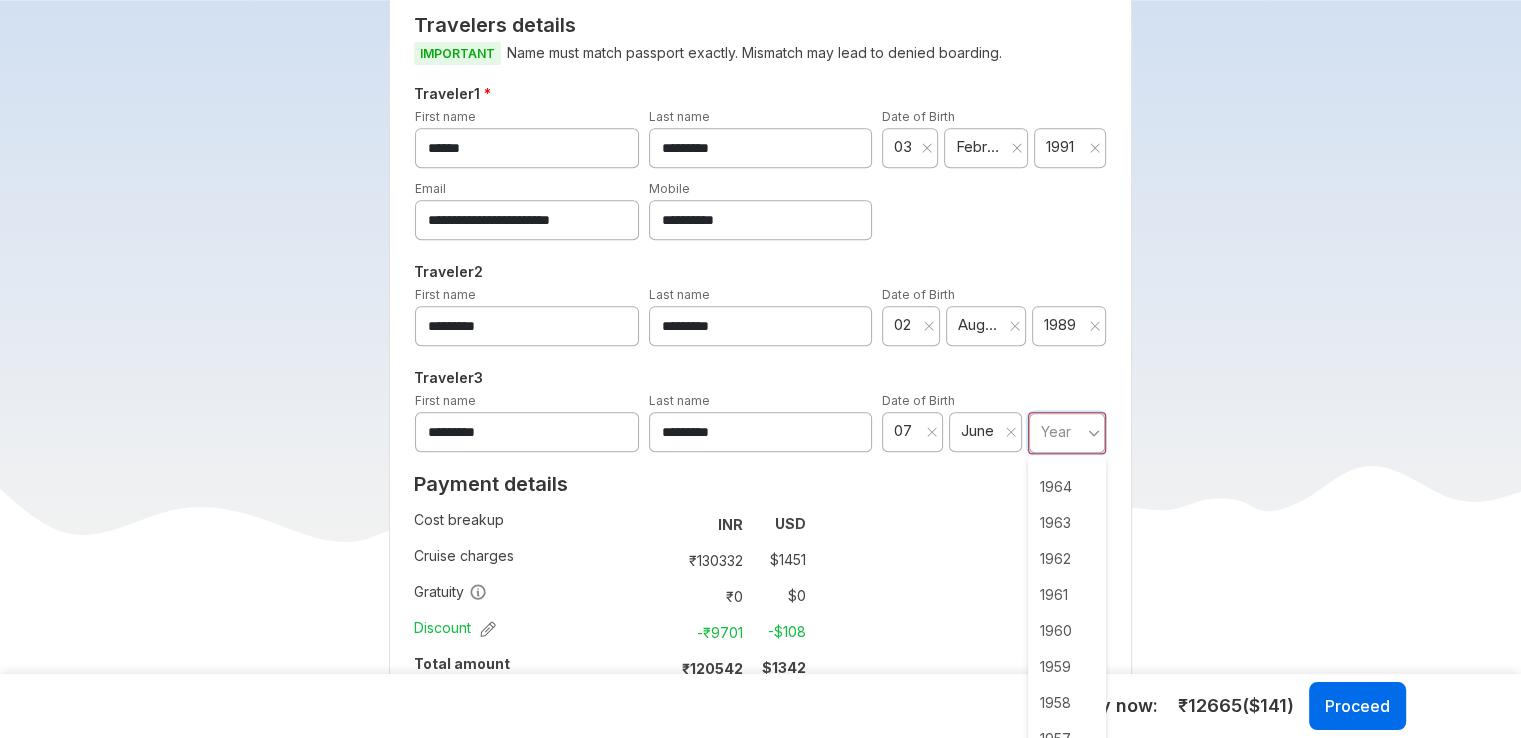 click on "1962" at bounding box center (1067, 559) 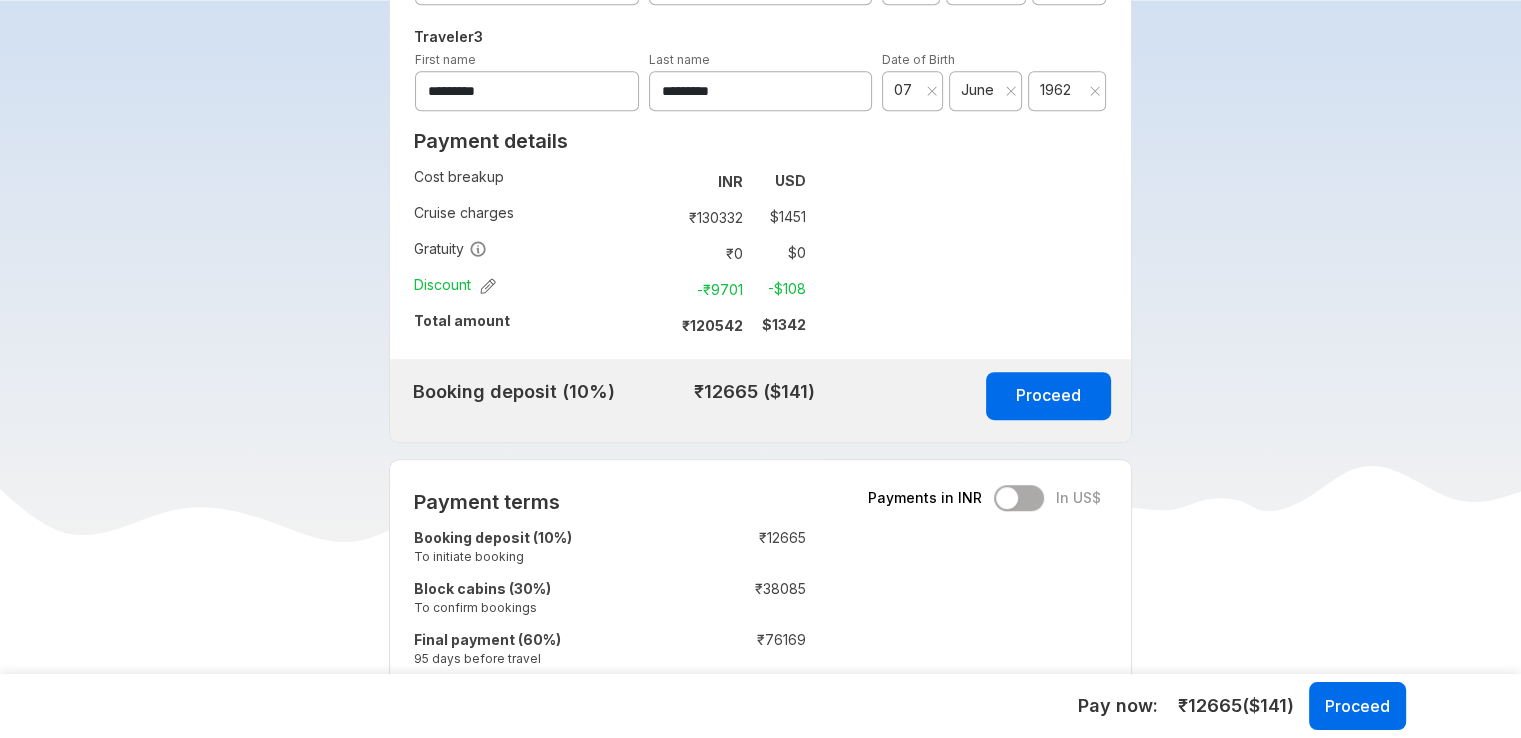 scroll, scrollTop: 1202, scrollLeft: 0, axis: vertical 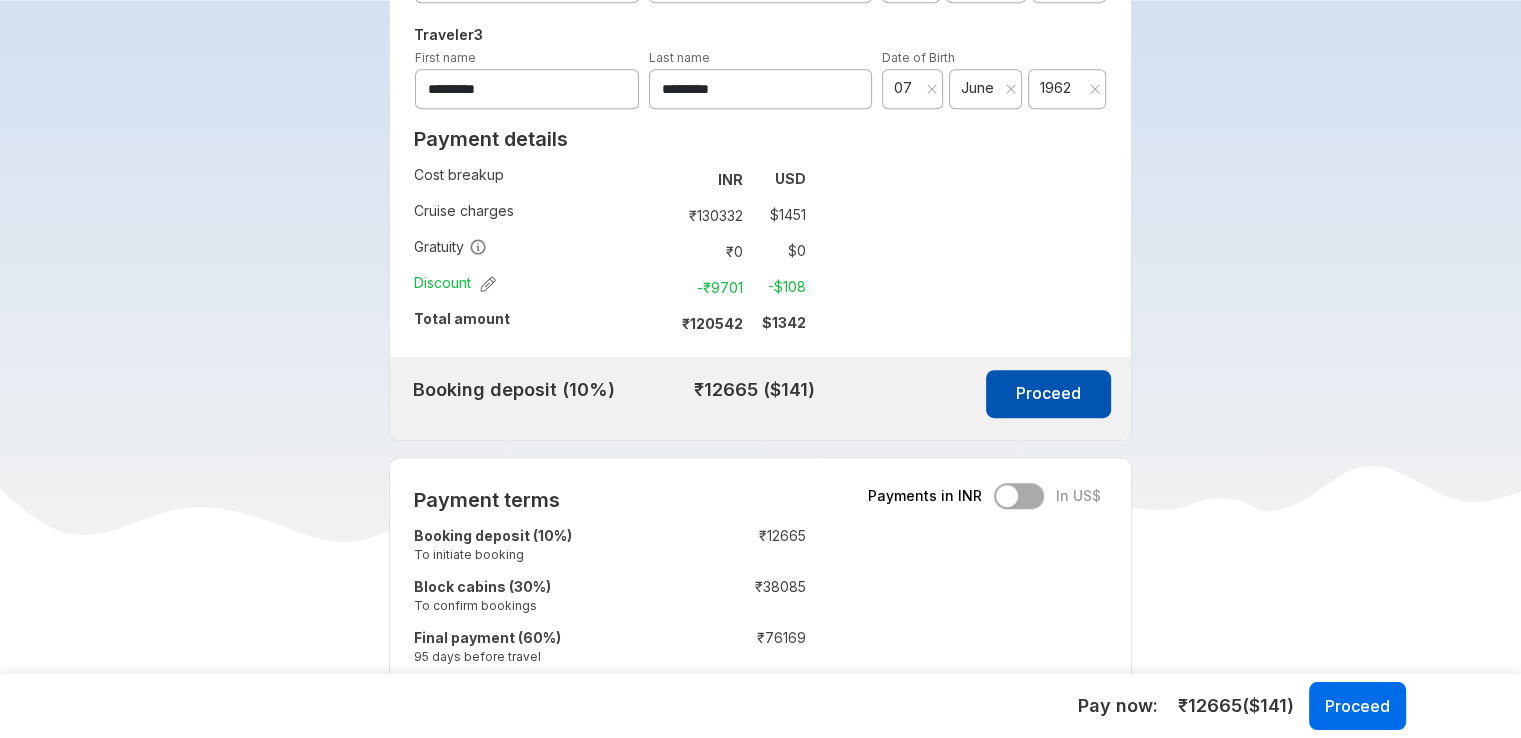 click on "Proceed" at bounding box center (1048, 394) 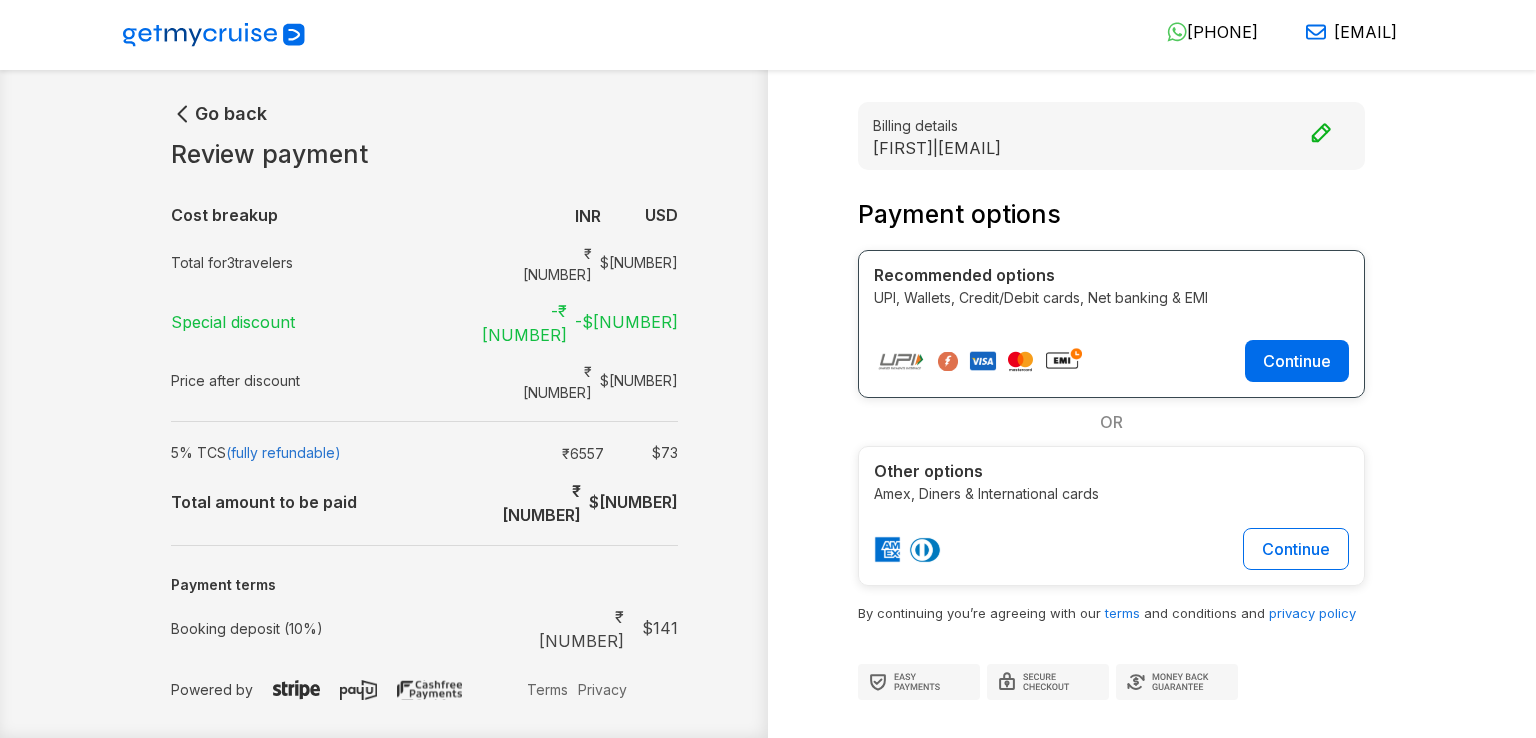 scroll, scrollTop: 0, scrollLeft: 0, axis: both 